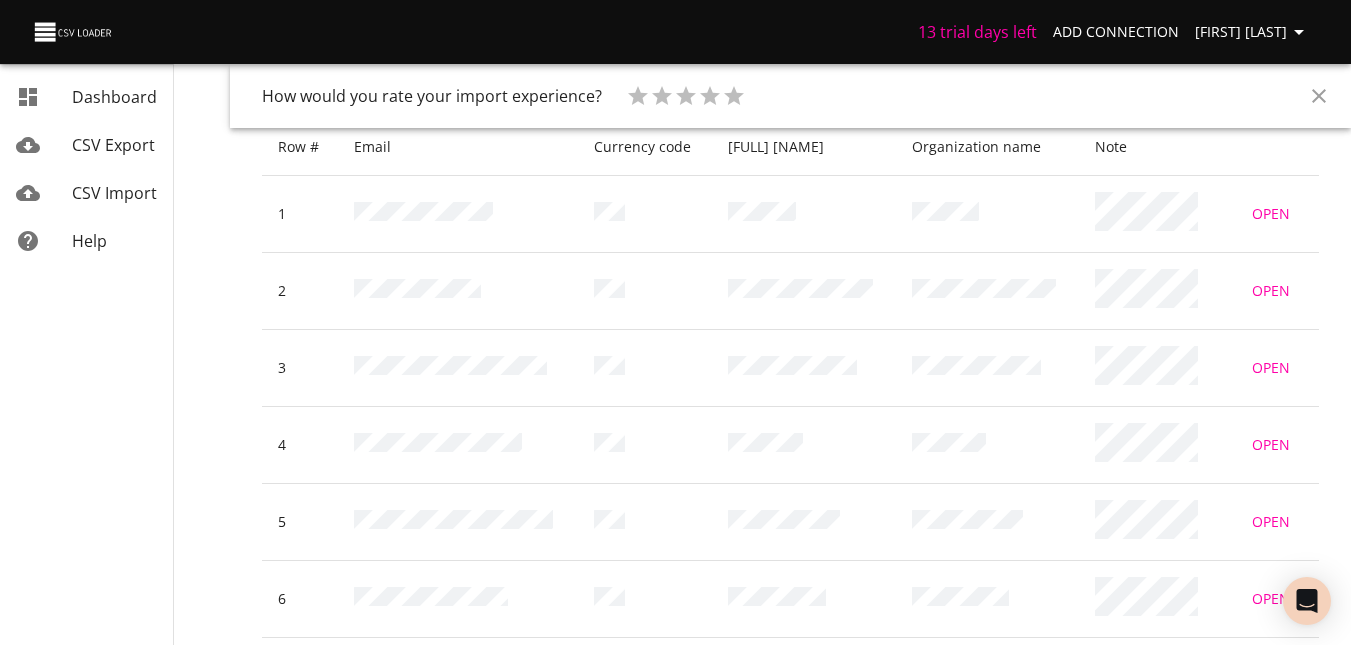 scroll, scrollTop: 300, scrollLeft: 0, axis: vertical 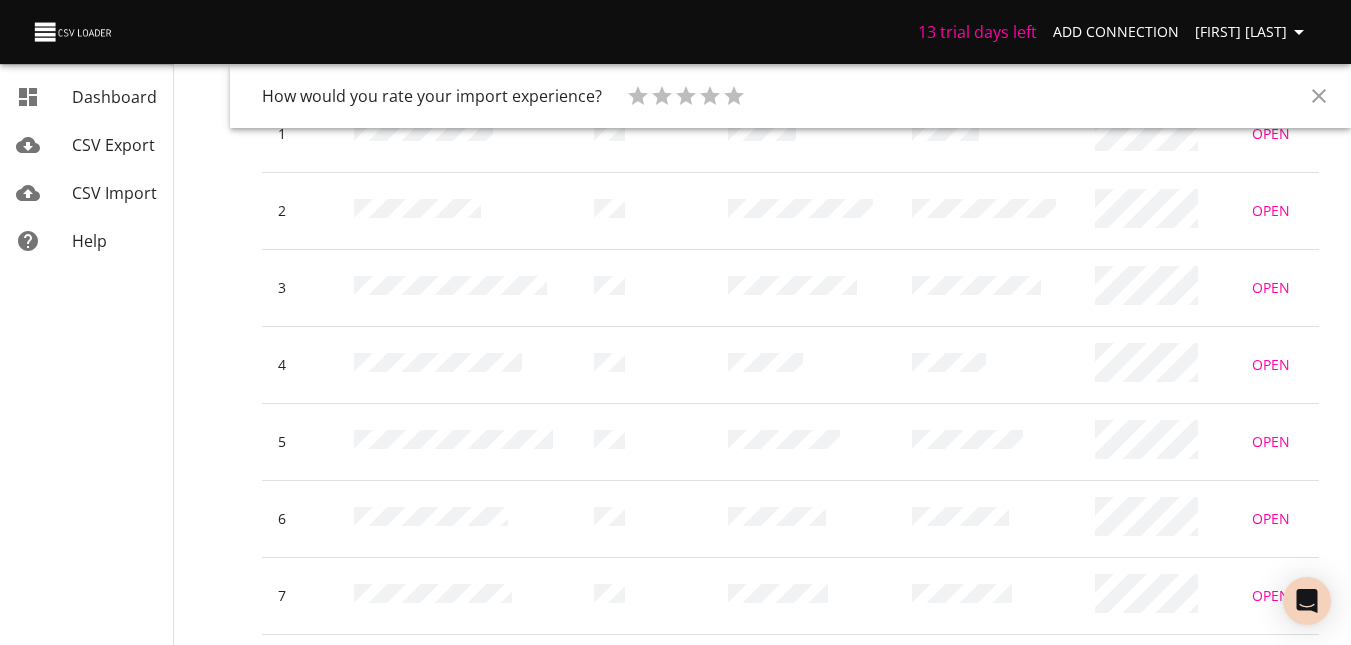 click 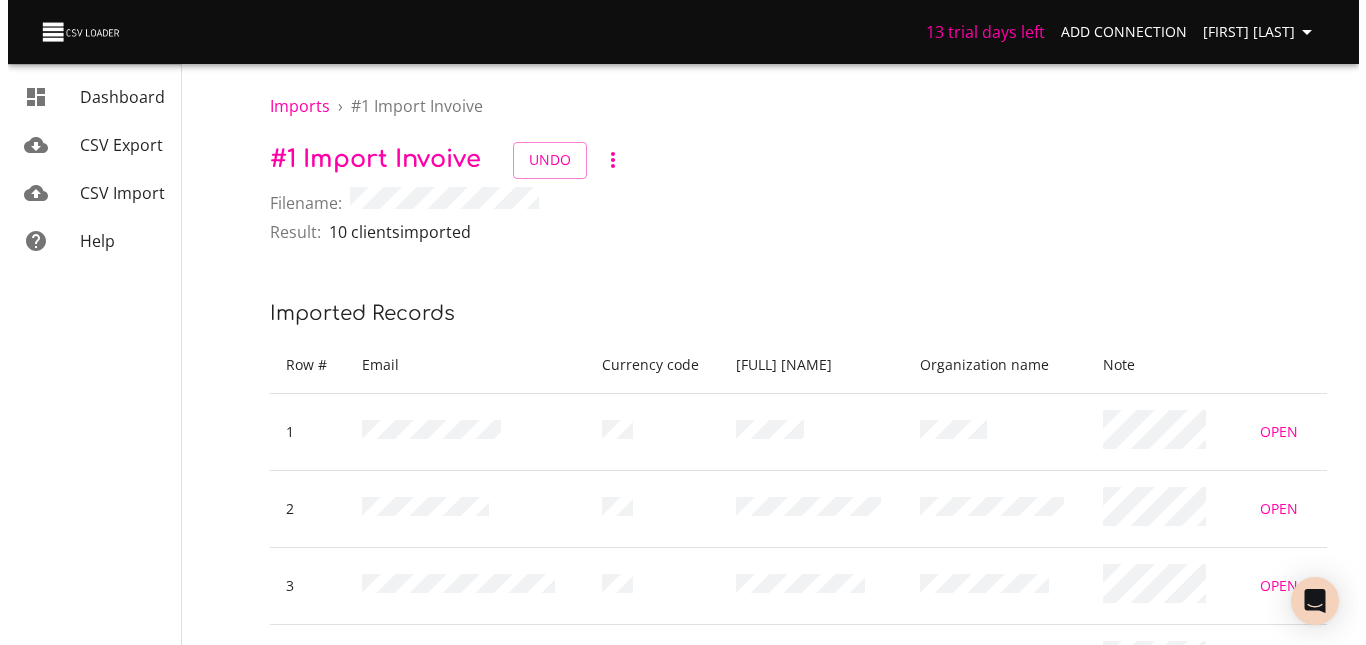 scroll, scrollTop: 0, scrollLeft: 0, axis: both 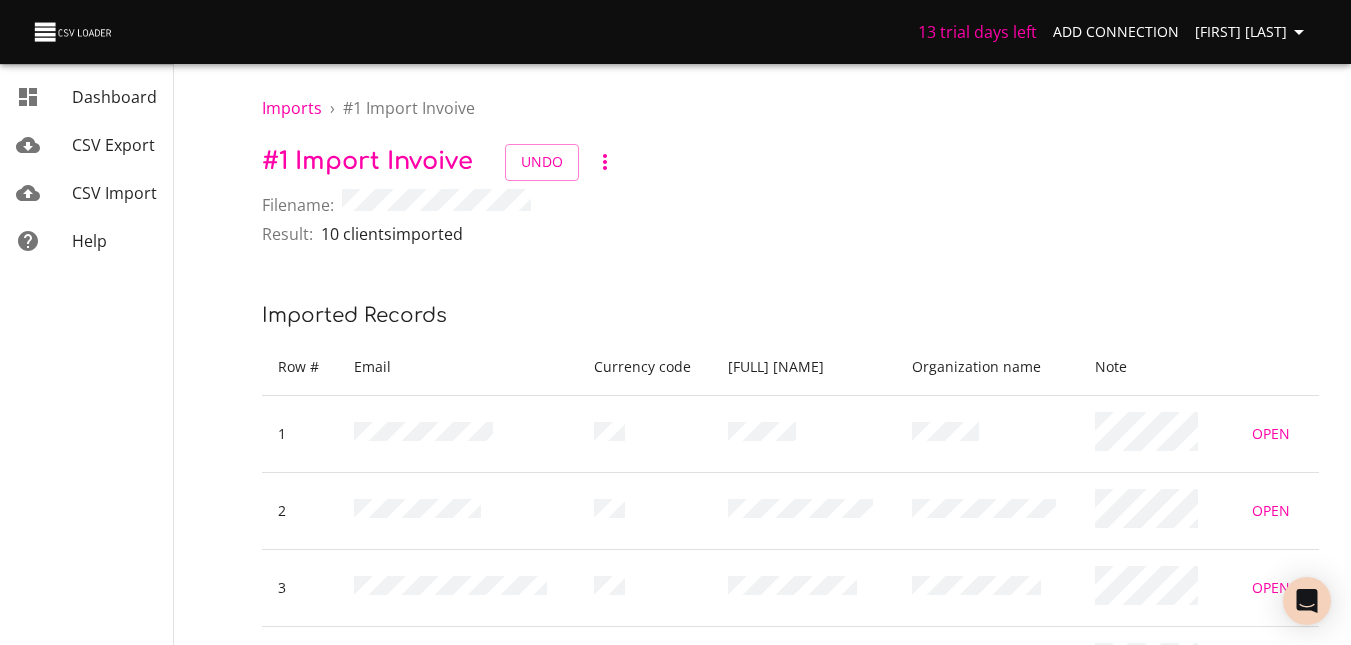 click on "CSV Import" at bounding box center [114, 193] 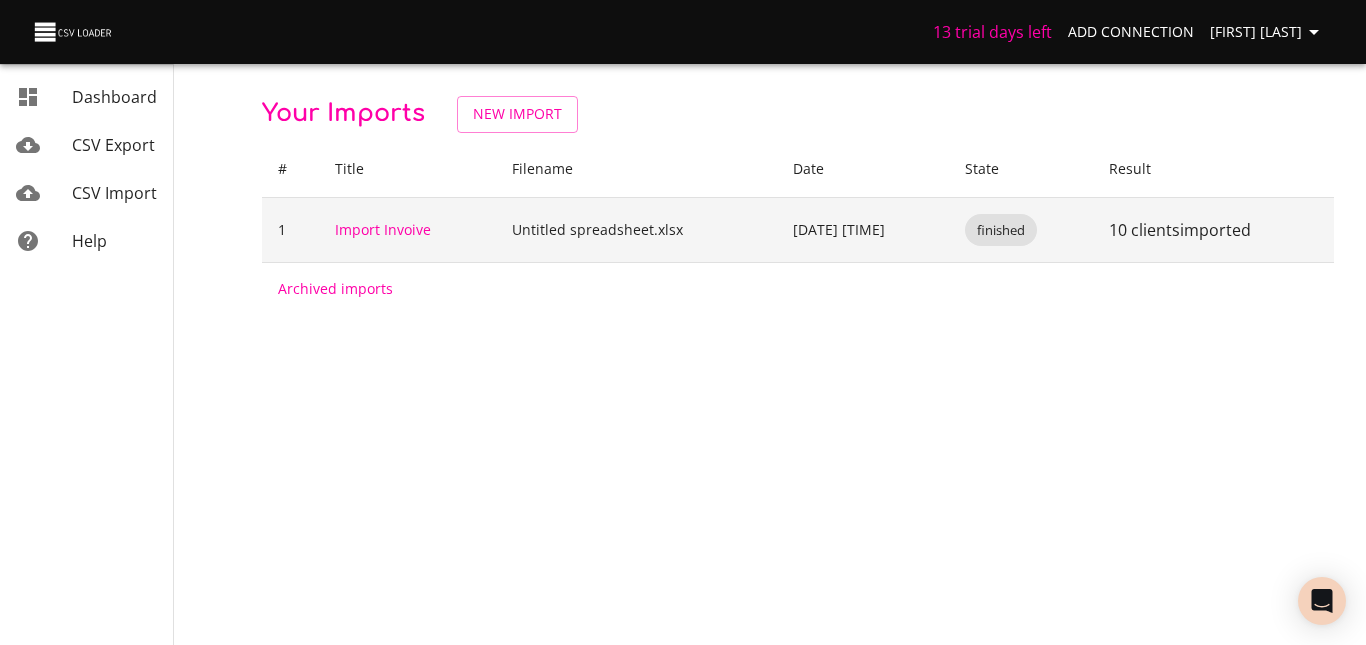 click on "Aug 8, 2025 2:00 PM" at bounding box center (863, 229) 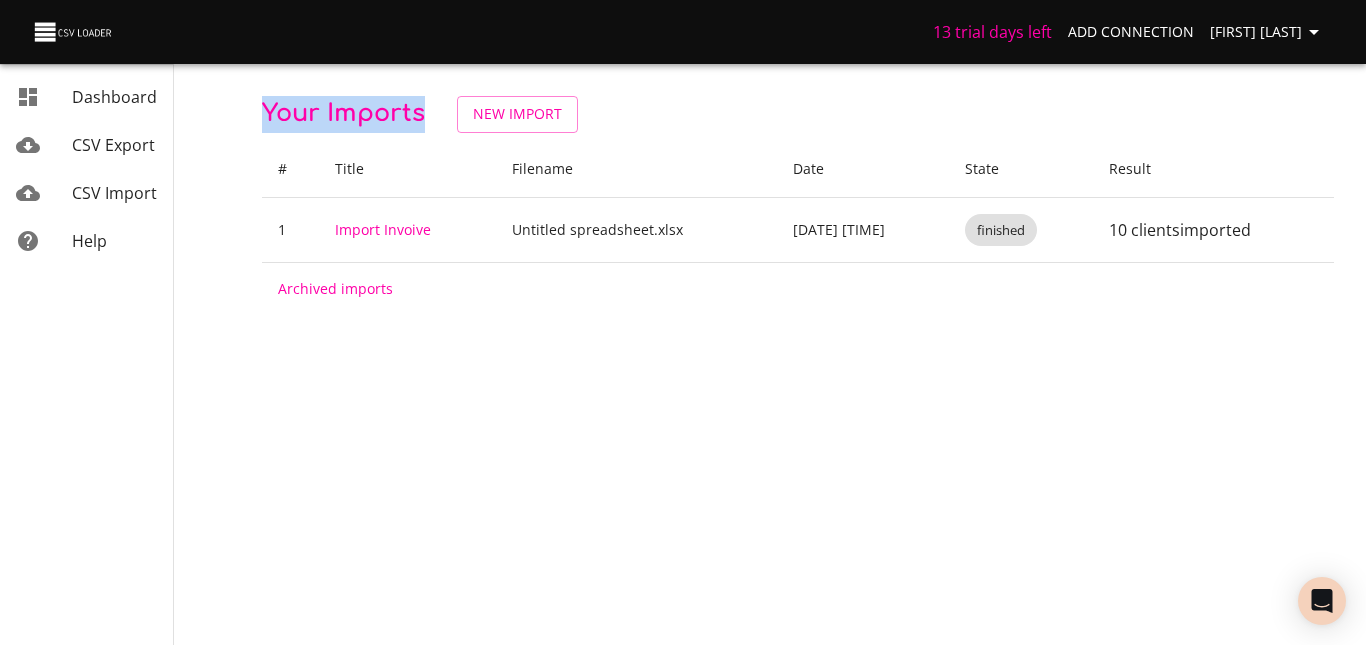 drag, startPoint x: 240, startPoint y: 96, endPoint x: 1353, endPoint y: 234, distance: 1121.5226 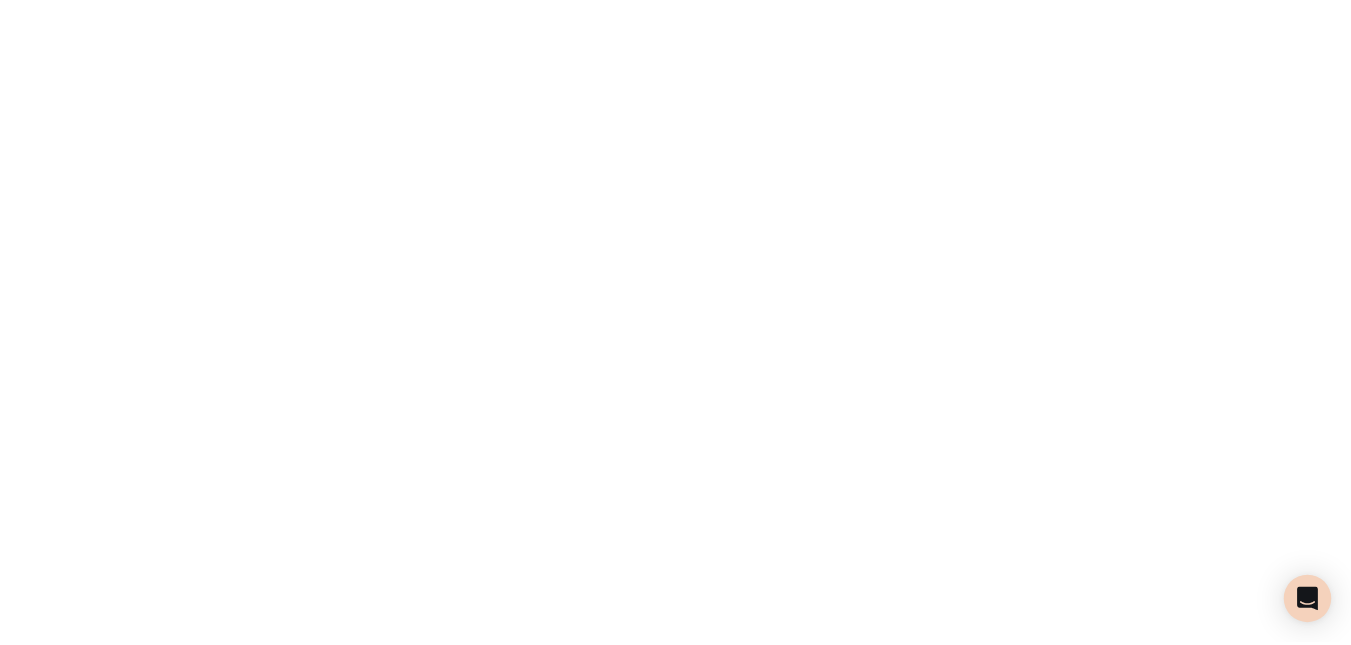 scroll, scrollTop: 0, scrollLeft: 0, axis: both 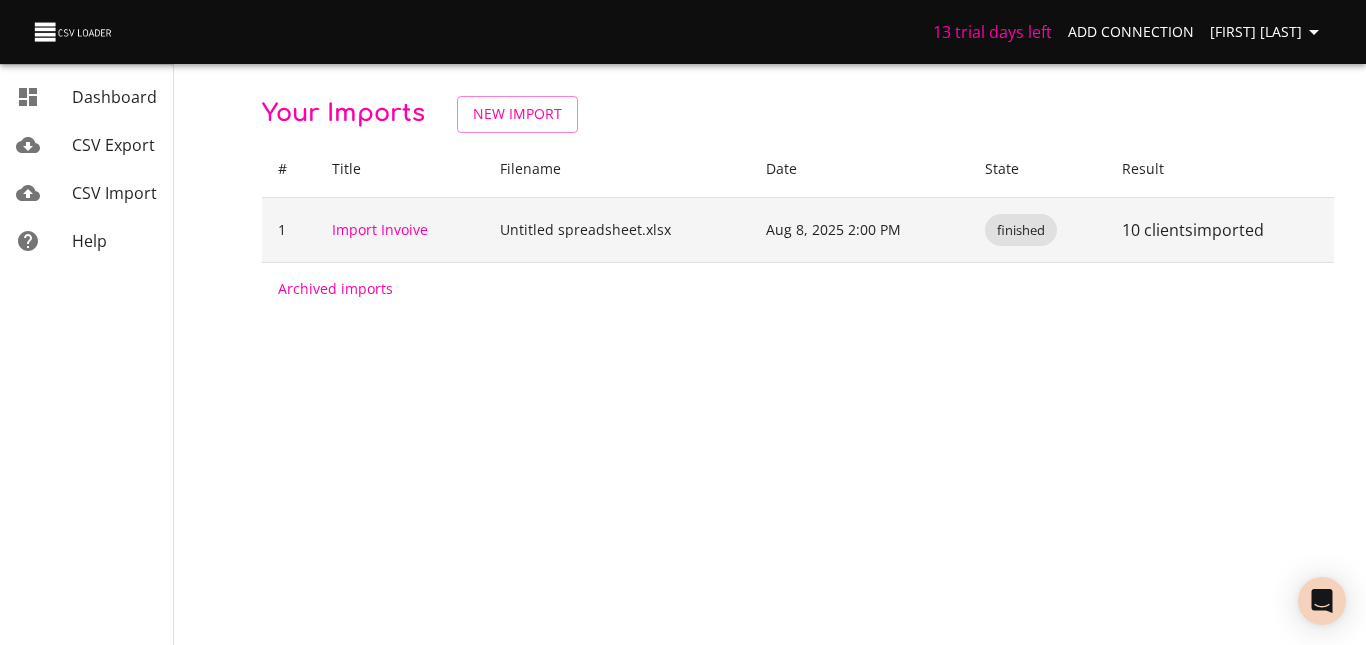 click on "finished" at bounding box center (1021, 230) 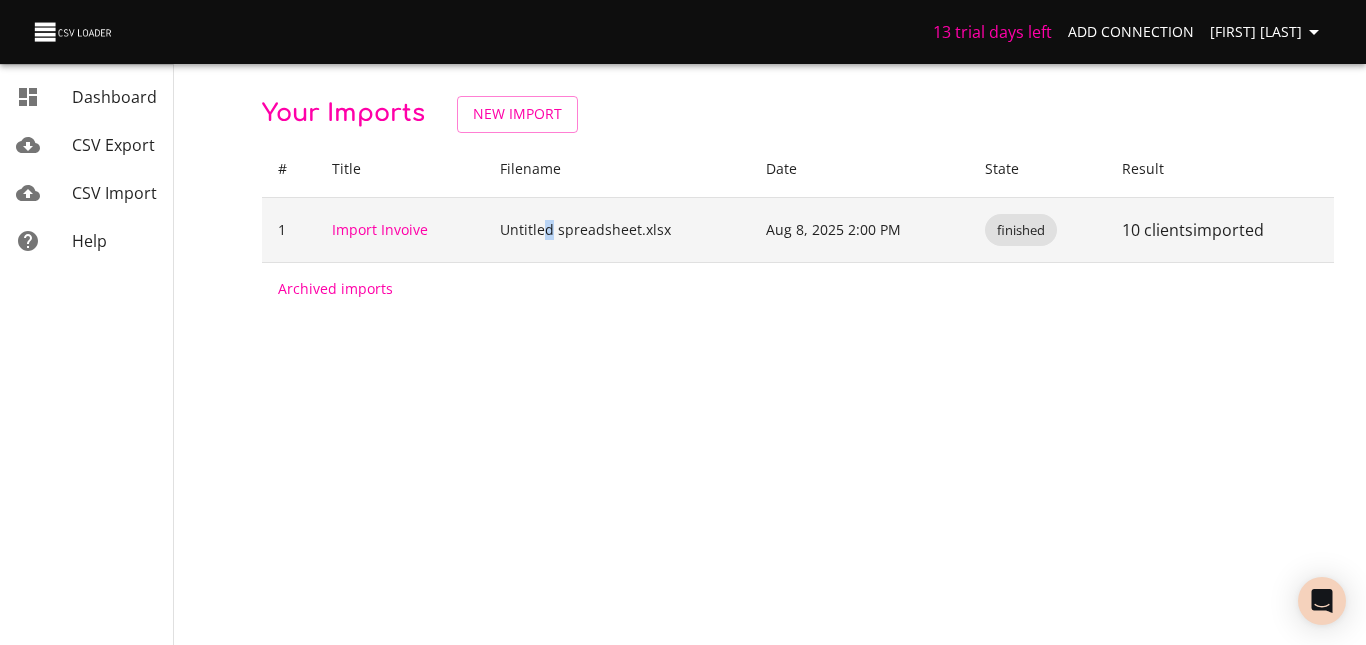 drag, startPoint x: 551, startPoint y: 238, endPoint x: 515, endPoint y: 238, distance: 36 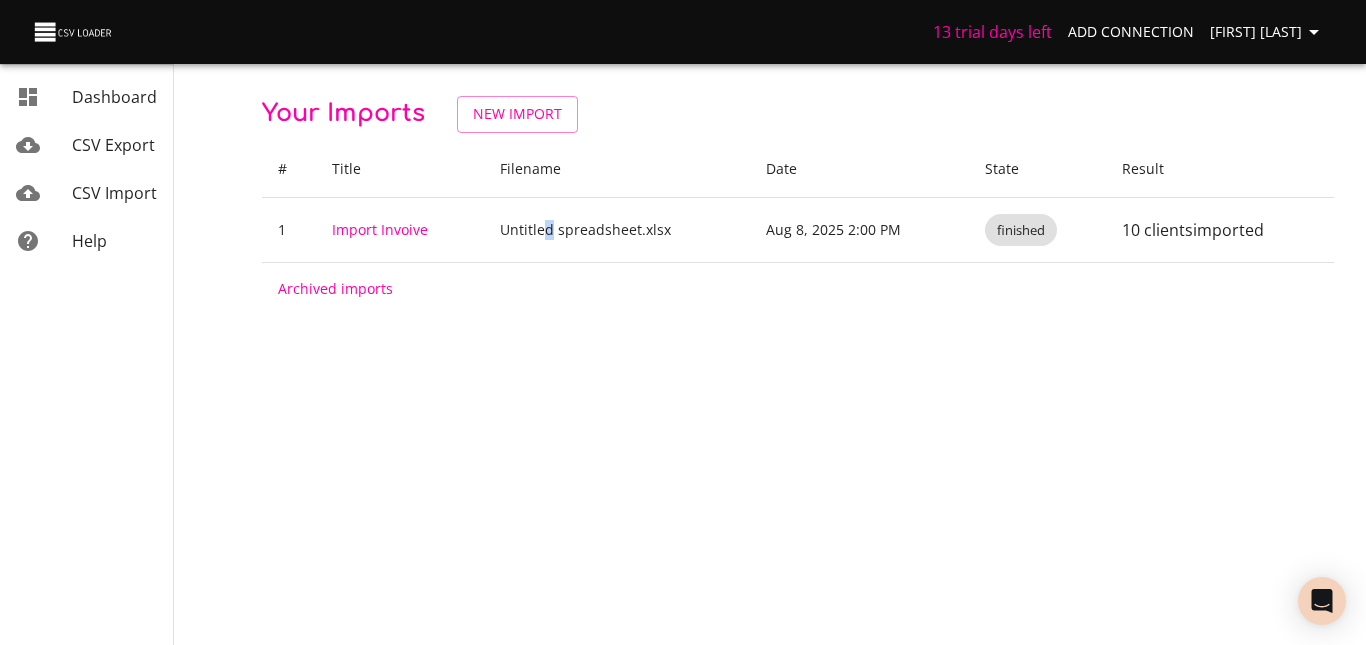 click on "Import Invoive" at bounding box center (380, 229) 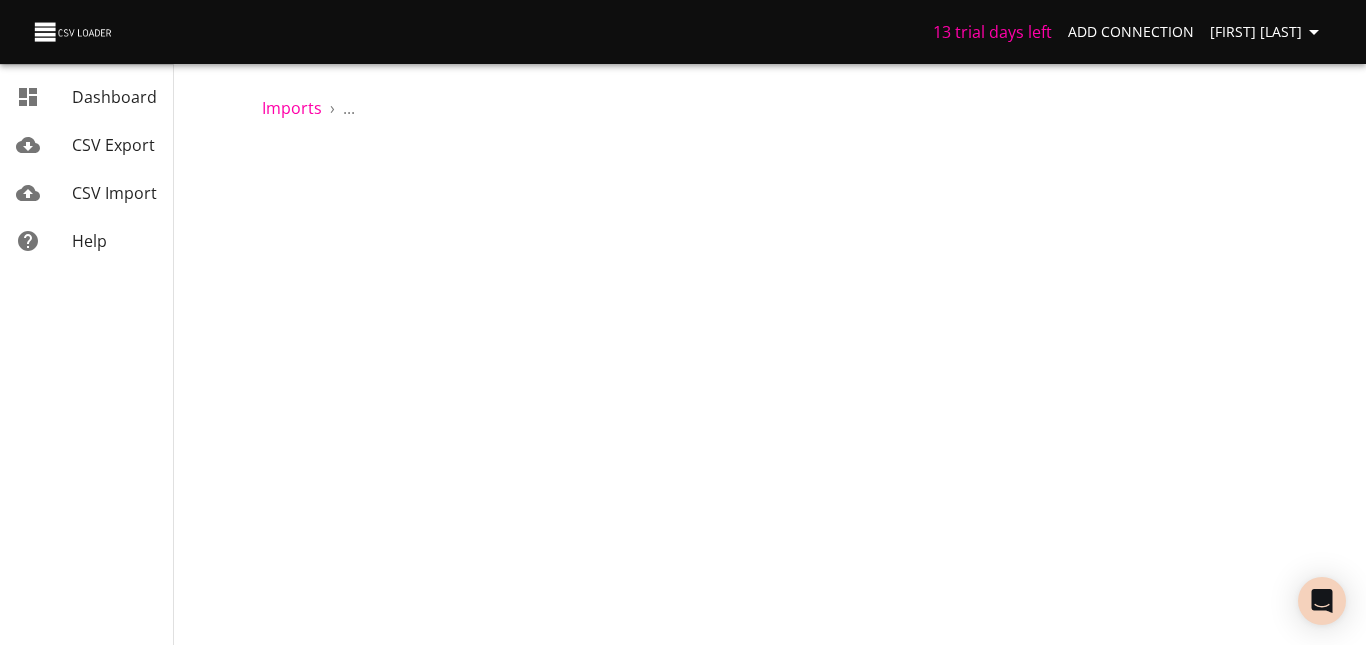click on "13 trial days left Add Connection [FIRST] [LAST] Dashboard CSV Export CSV Import Help Imports › ...
Dashboard CSV Export CSV Import Help" at bounding box center [683, 322] 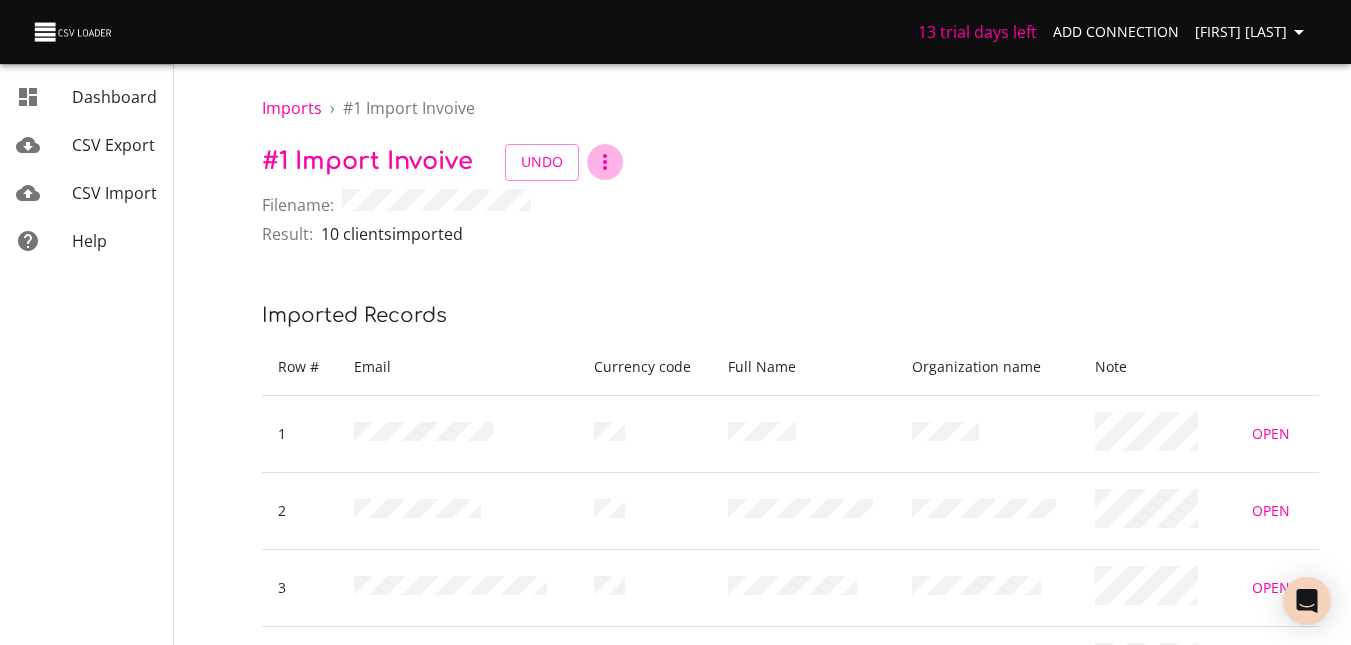 click 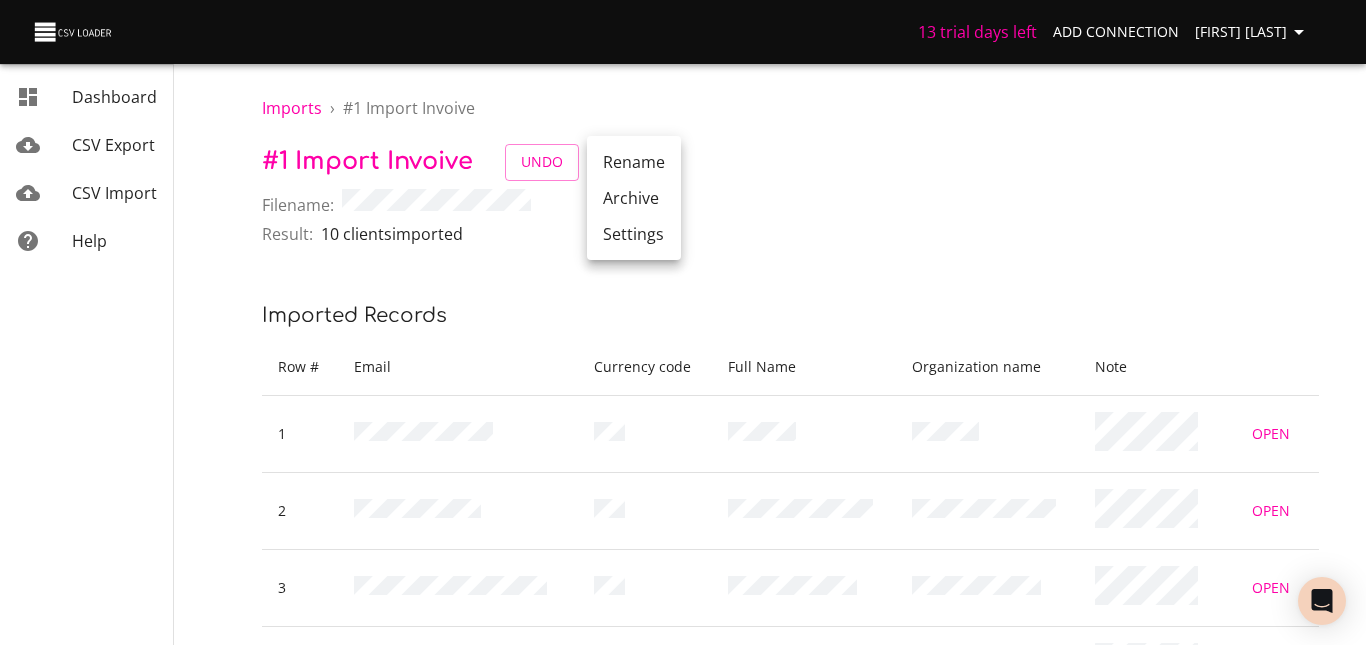 click on "Rename" at bounding box center (634, 162) 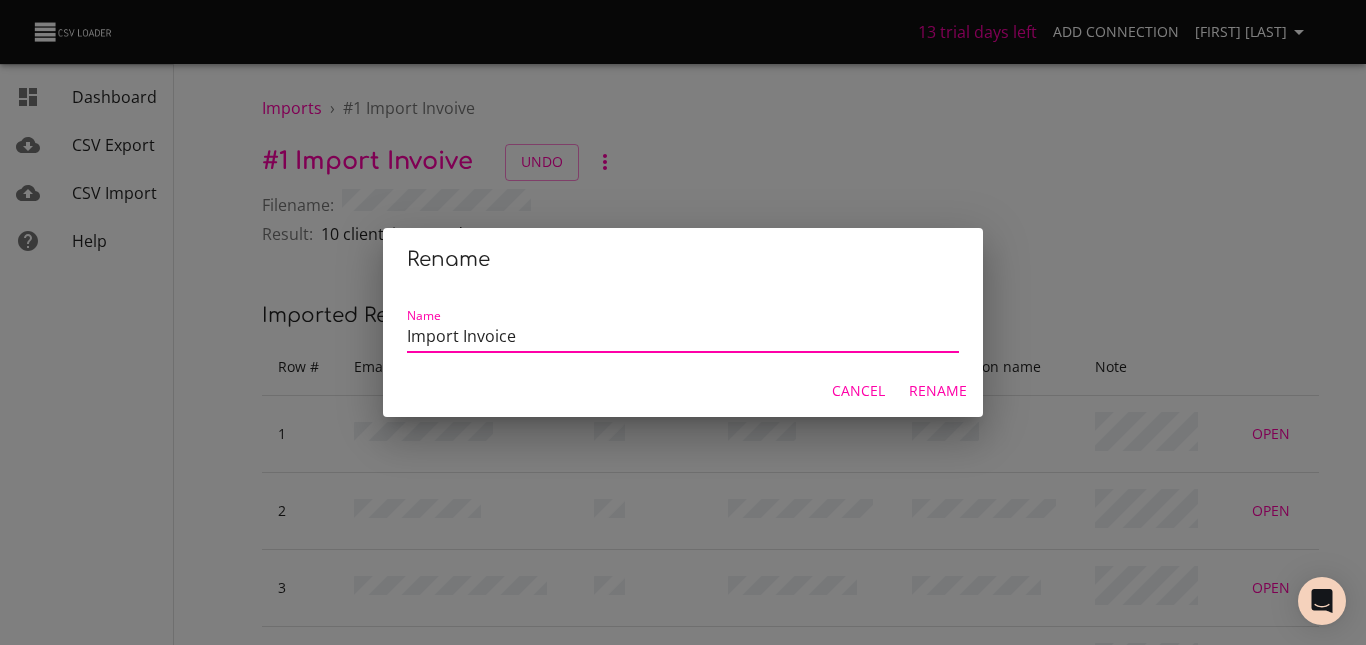 type on "Import Invoice" 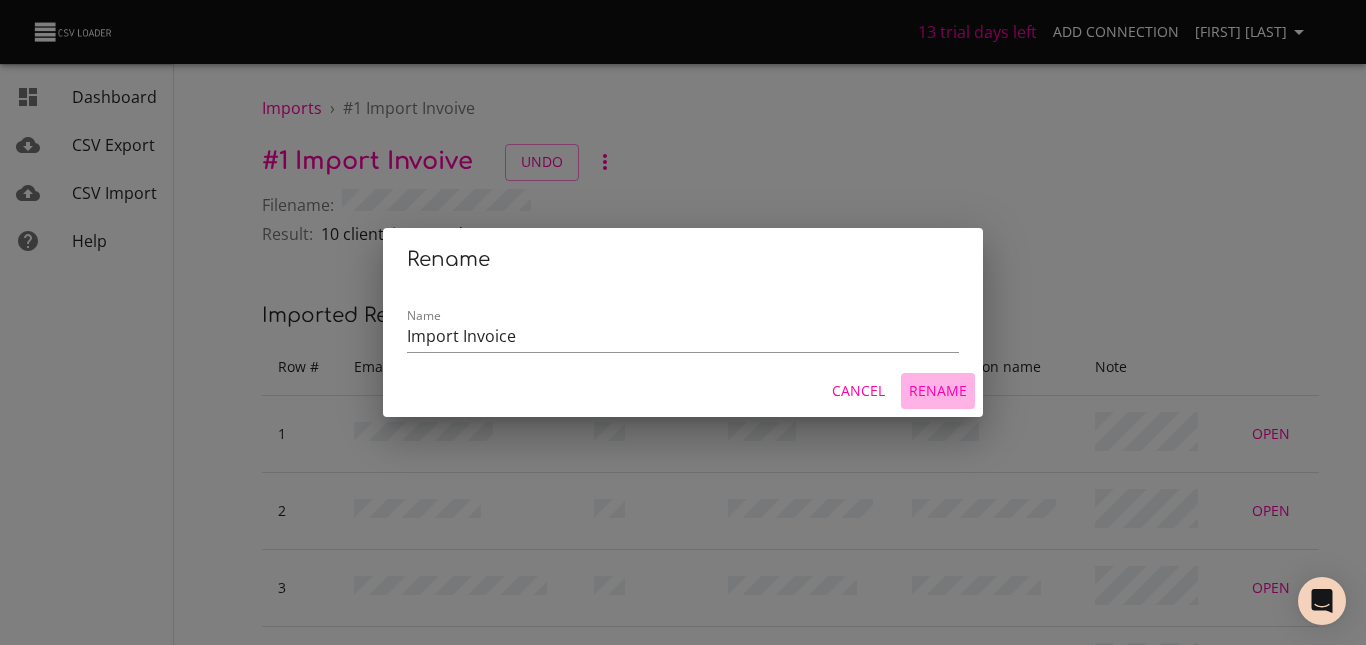 click on "Rename" at bounding box center (938, 391) 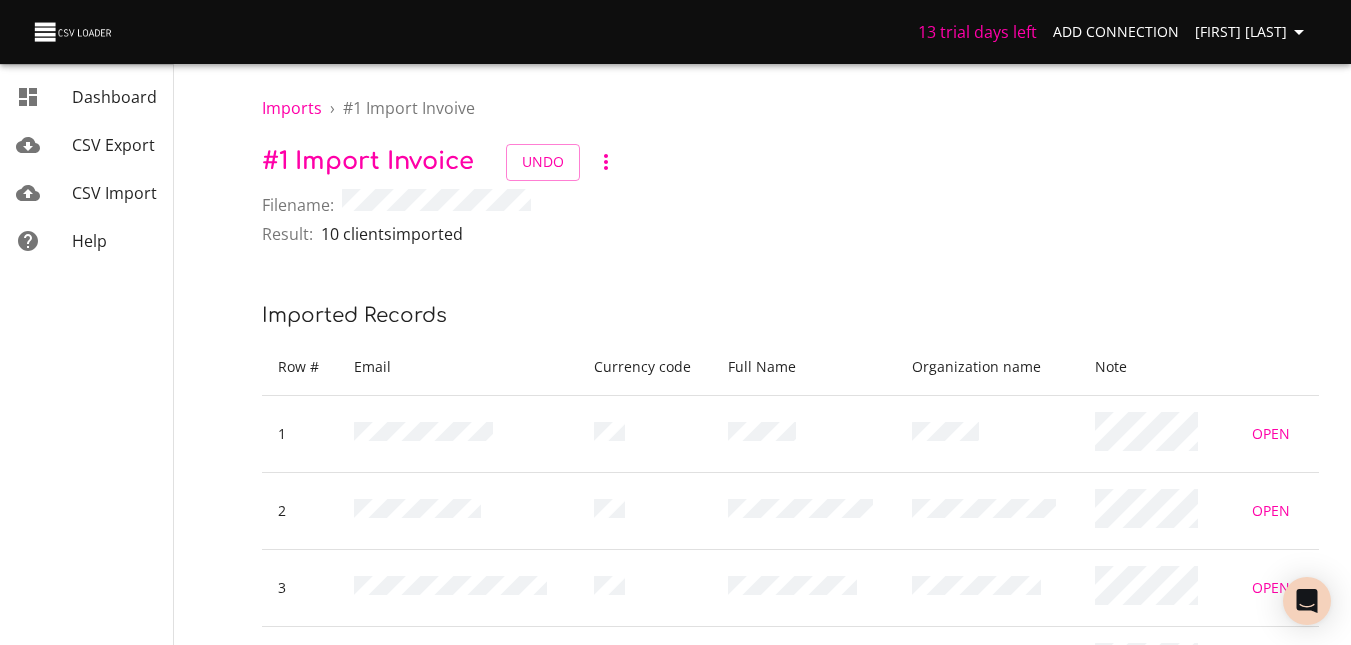 click on "Result: 10   clients  imported" at bounding box center (790, 237) 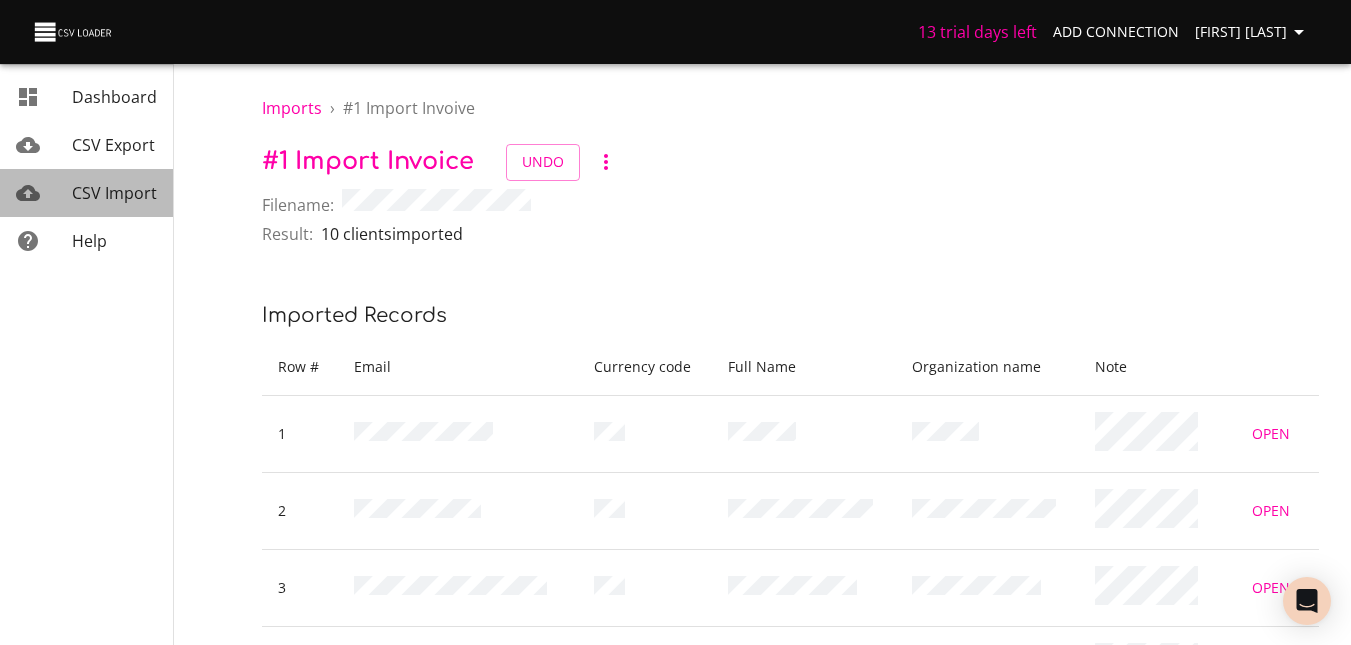 click on "CSV Import" at bounding box center (114, 193) 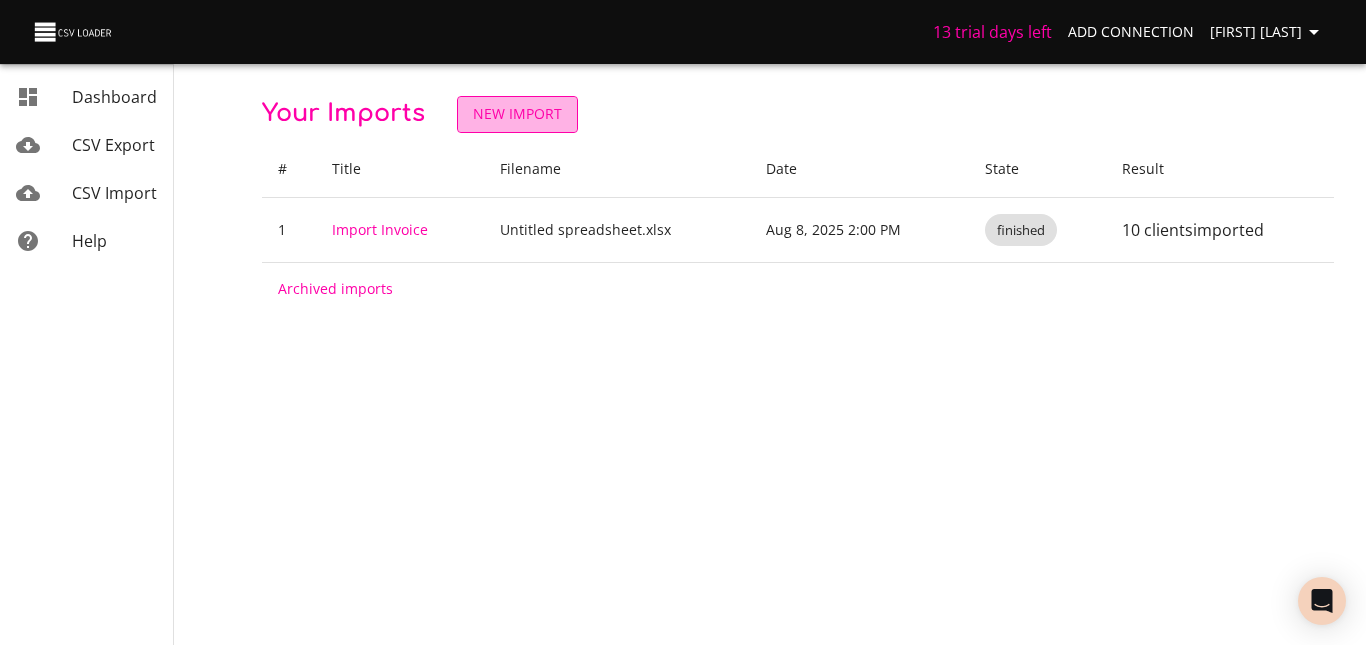 click on "New Import" at bounding box center (517, 114) 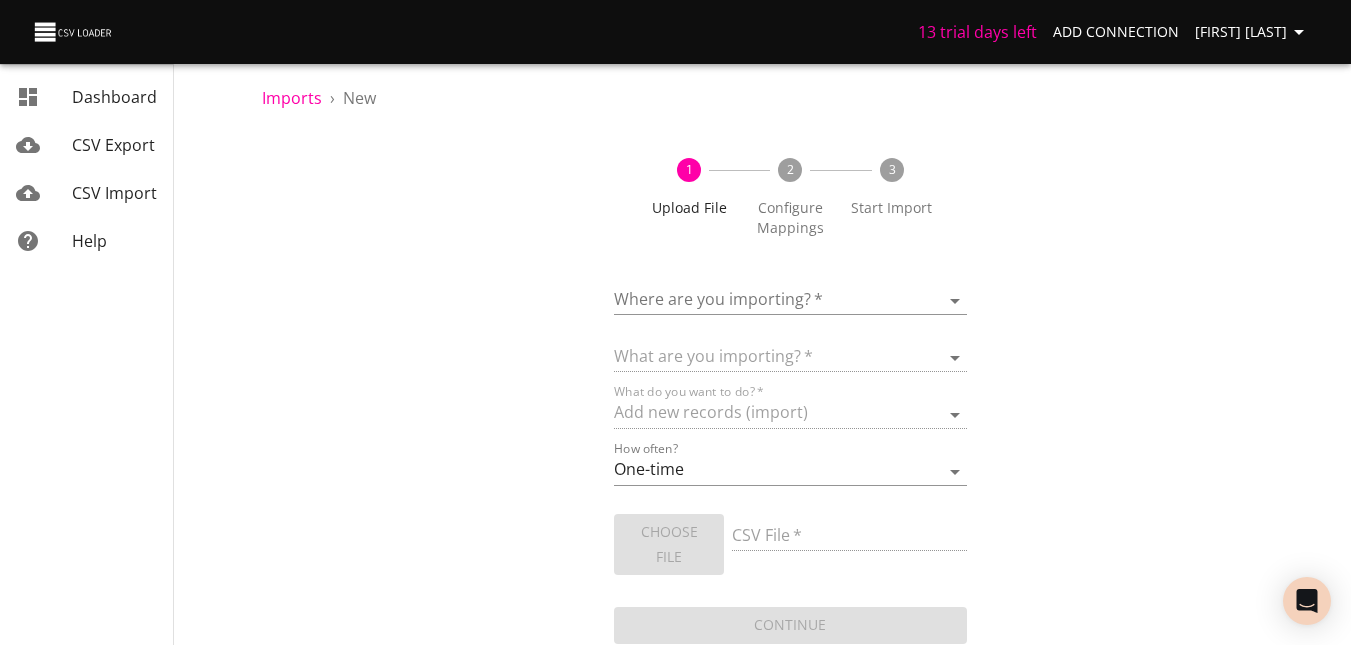 scroll, scrollTop: 13, scrollLeft: 0, axis: vertical 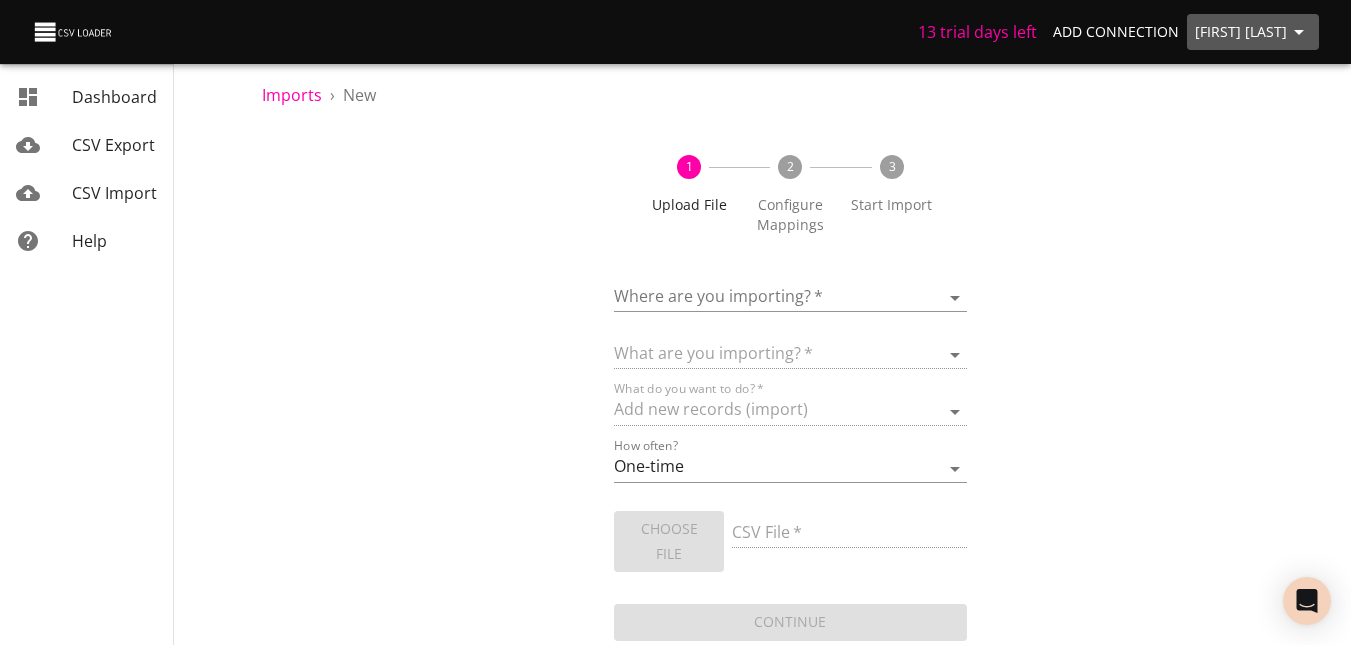 click on "[FIRST] [LAST]" at bounding box center (1253, 32) 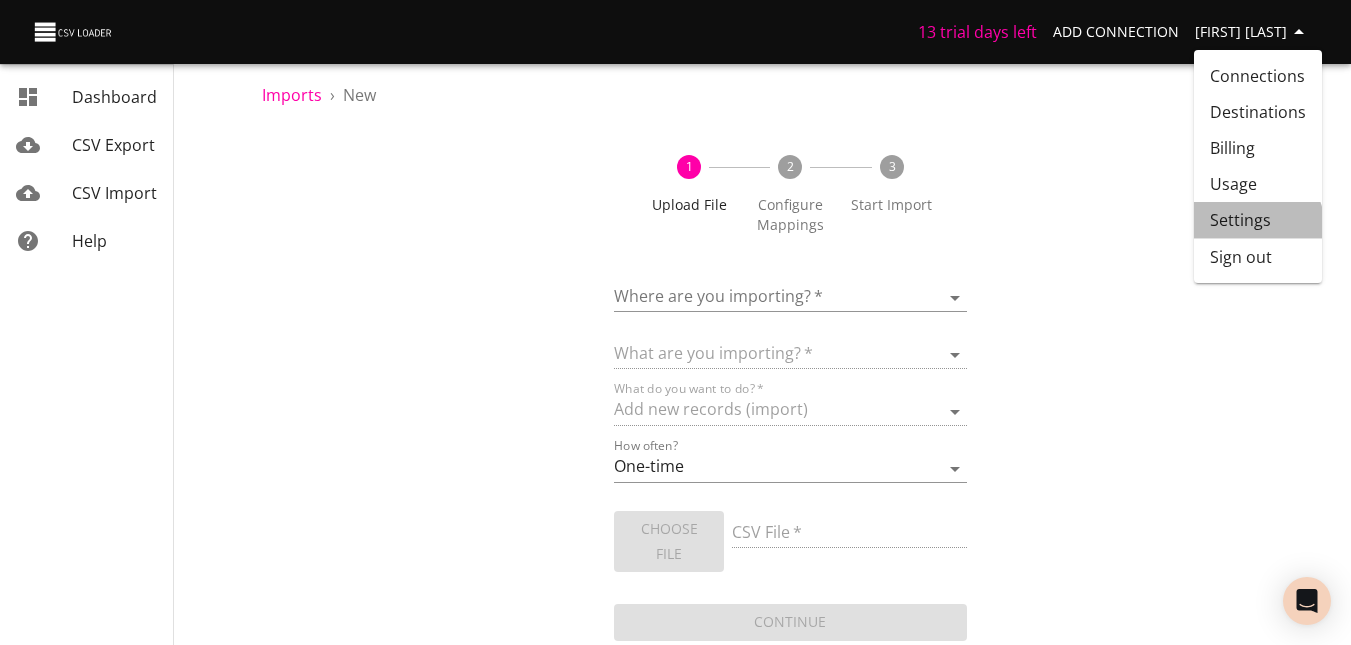 click on "Settings" at bounding box center (1258, 220) 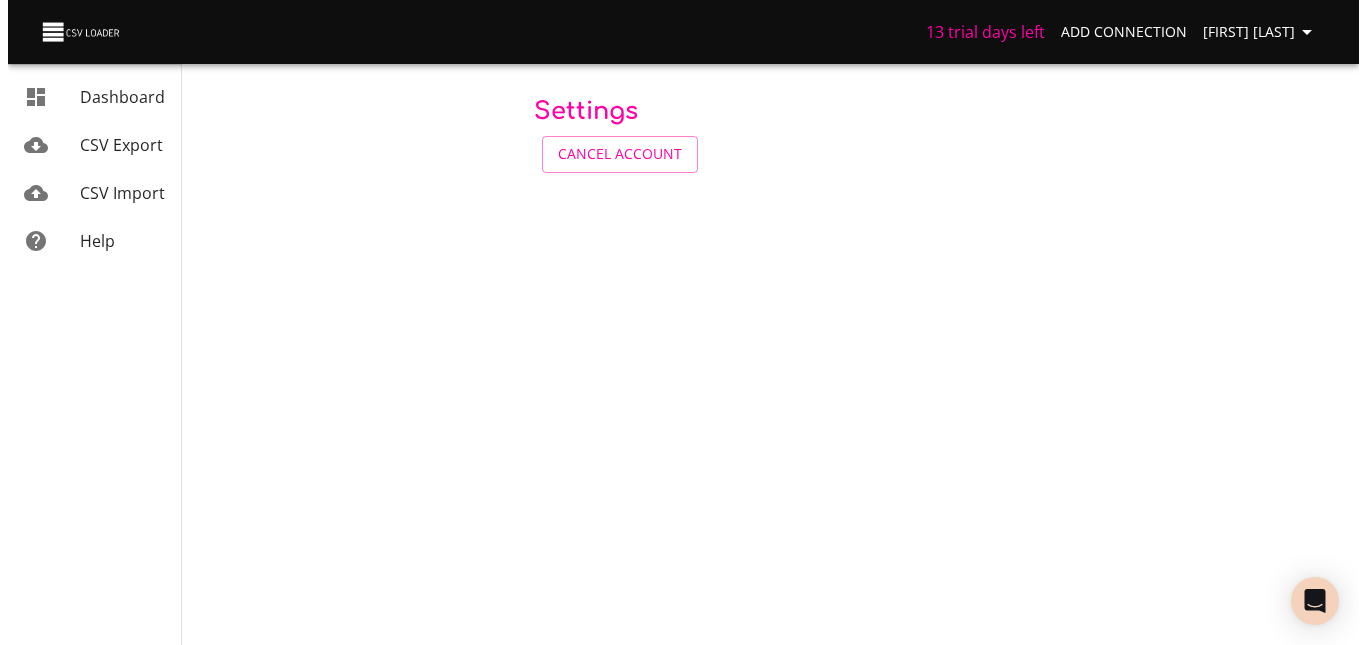 scroll, scrollTop: 0, scrollLeft: 0, axis: both 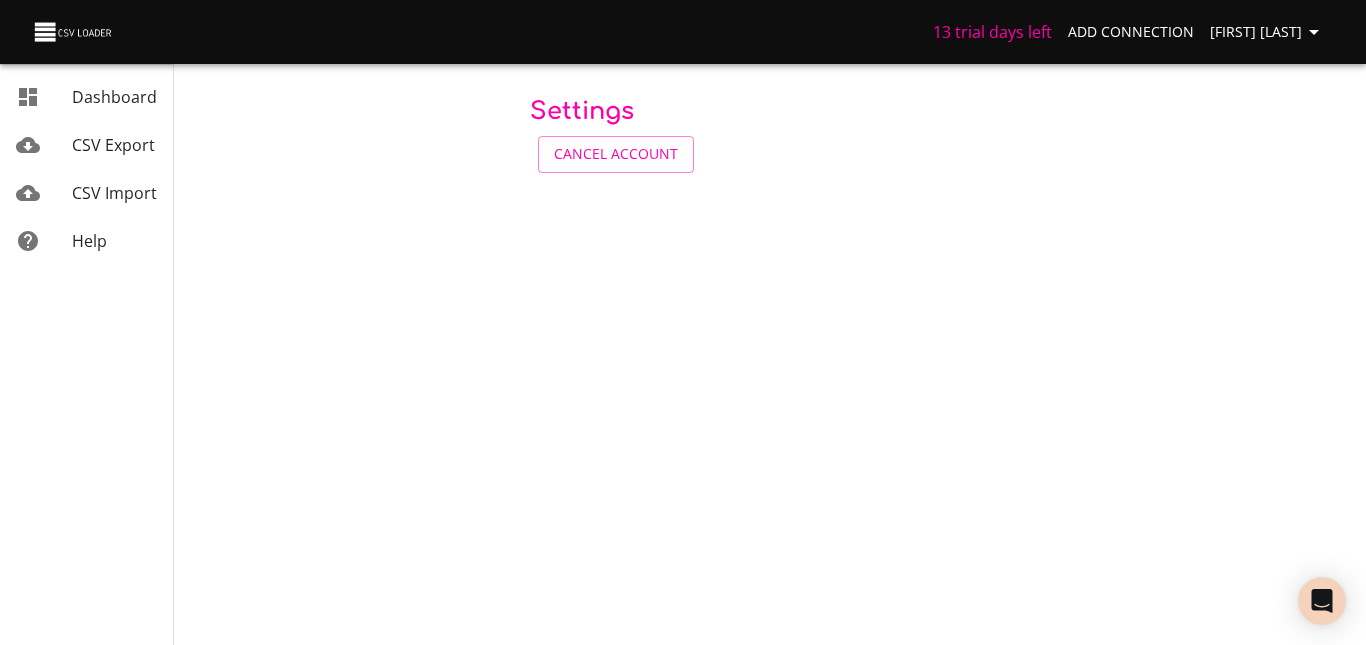 click on "13 trial days left Add Connection [FIRST] [LAST] Dashboard CSV Export CSV Import Help Settings Cancel Account
Dashboard CSV Export CSV Import Help" at bounding box center [683, 322] 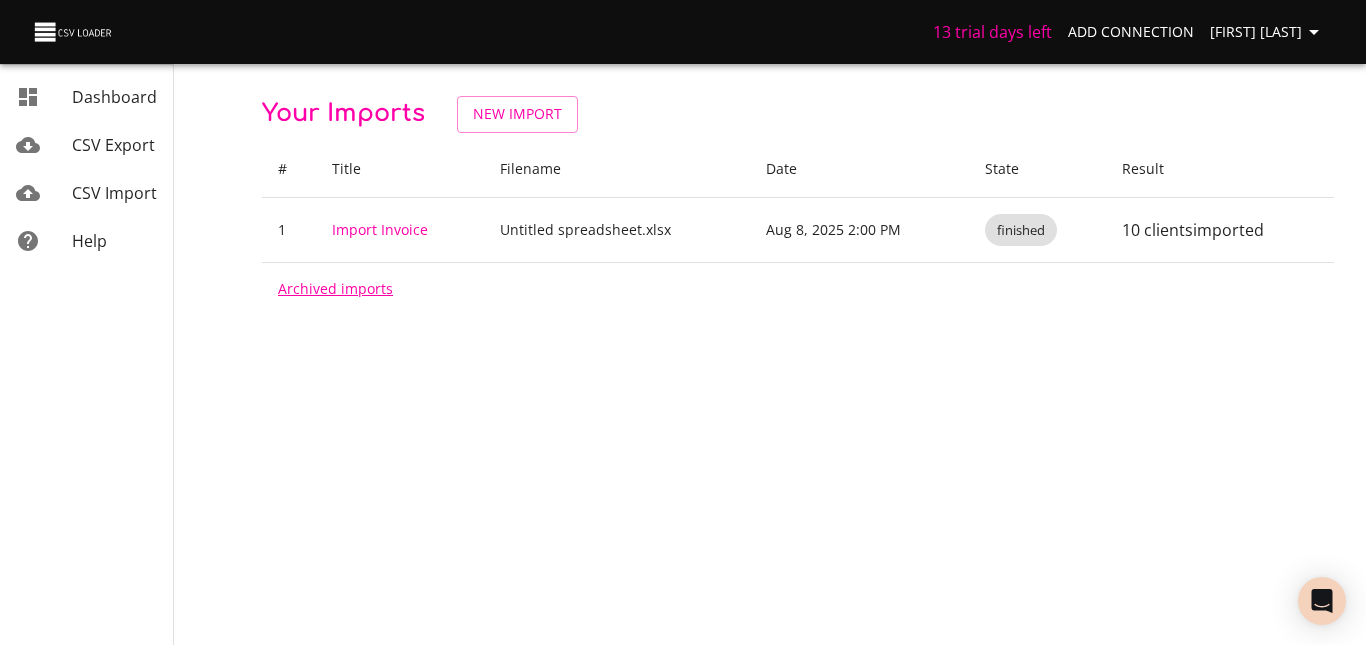 click on "Archived imports" at bounding box center (335, 288) 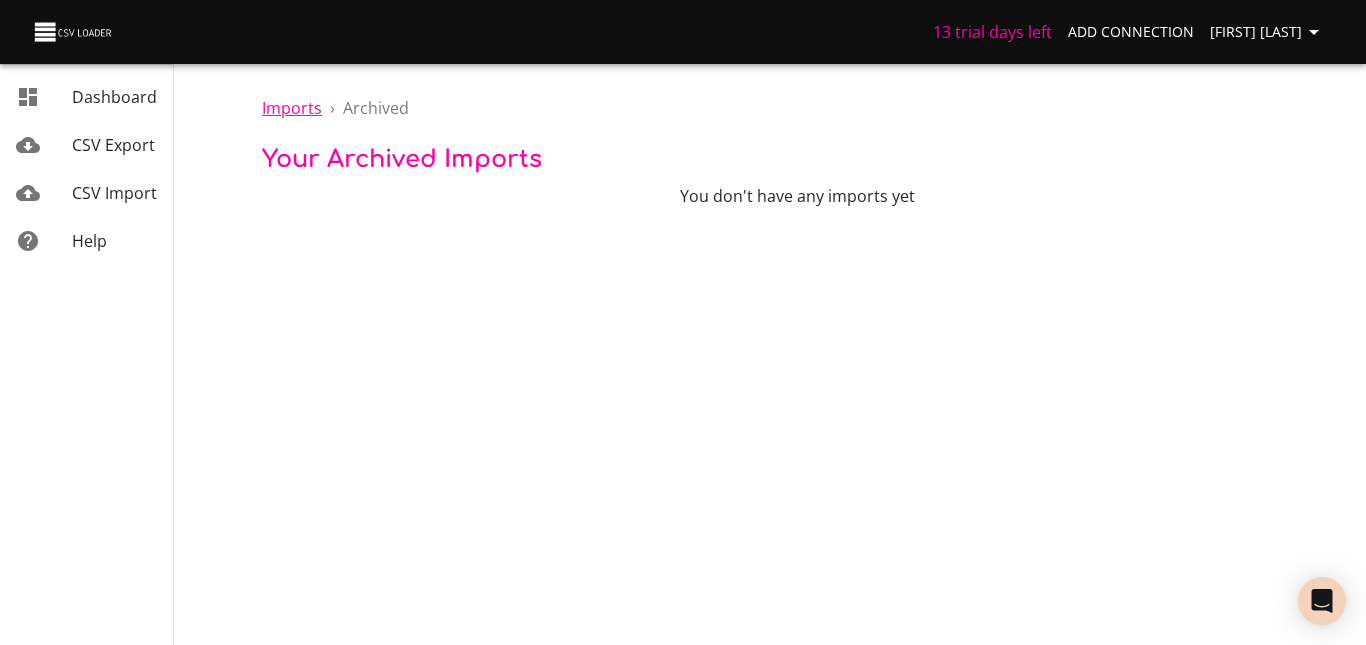 click on "Imports" at bounding box center (292, 108) 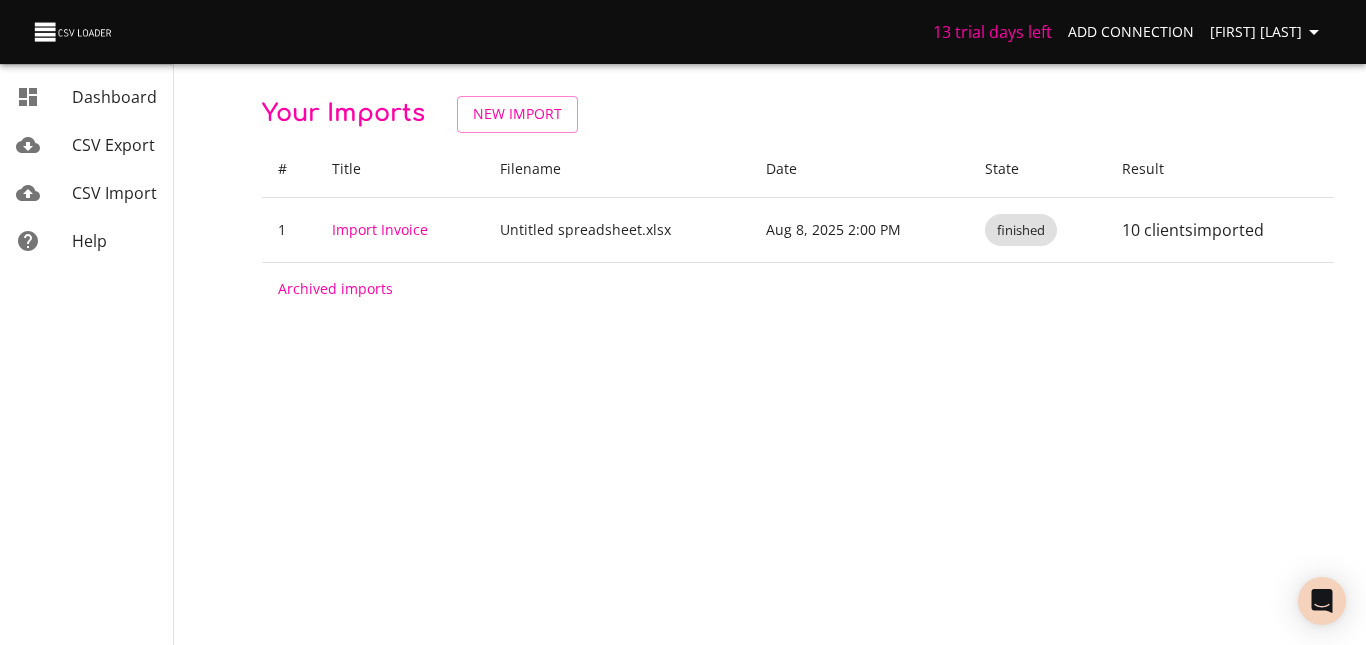 click on "Dashboard" at bounding box center [114, 97] 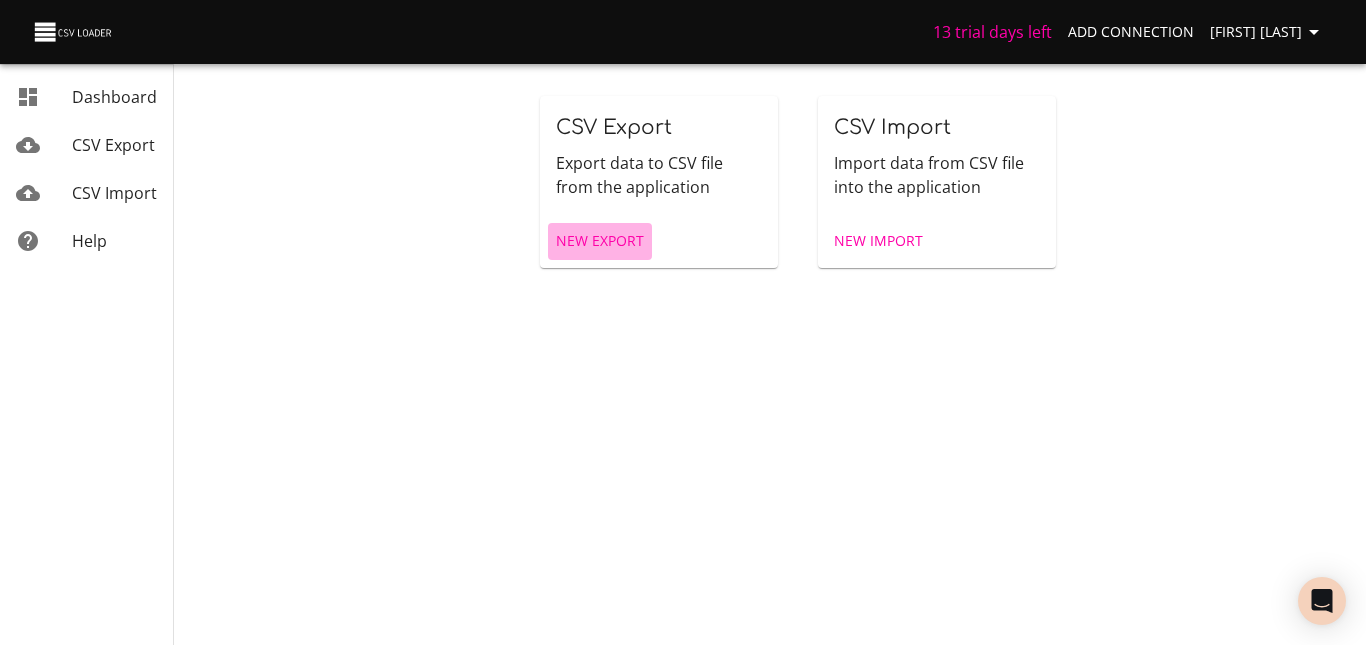 click on "New Export" at bounding box center [600, 241] 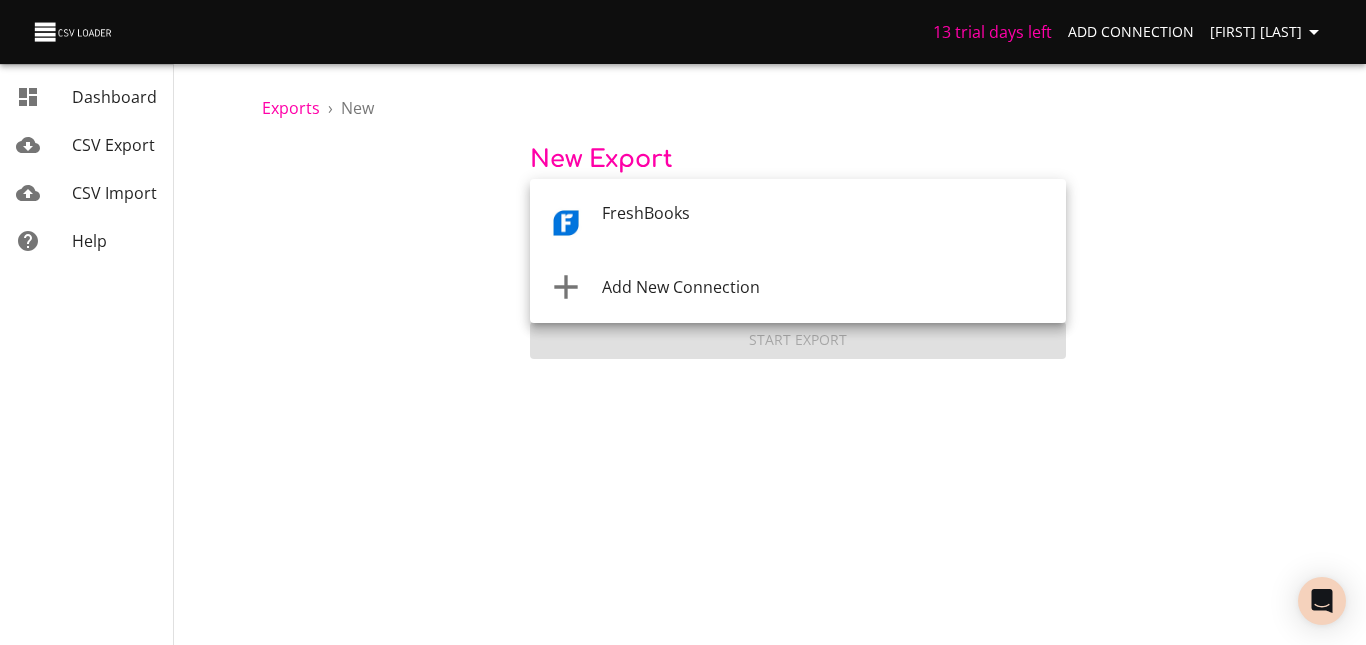 click on "13 trial days left Add Connection [FIRST] [LAST] Dashboard CSV Export CSV Import Help Exports › New New Export Where are you exporting from?   * ​ What are you exporting?   * Start Export
Dashboard CSV Export CSV Import Help FreshBooks Add New Connection" at bounding box center (683, 322) 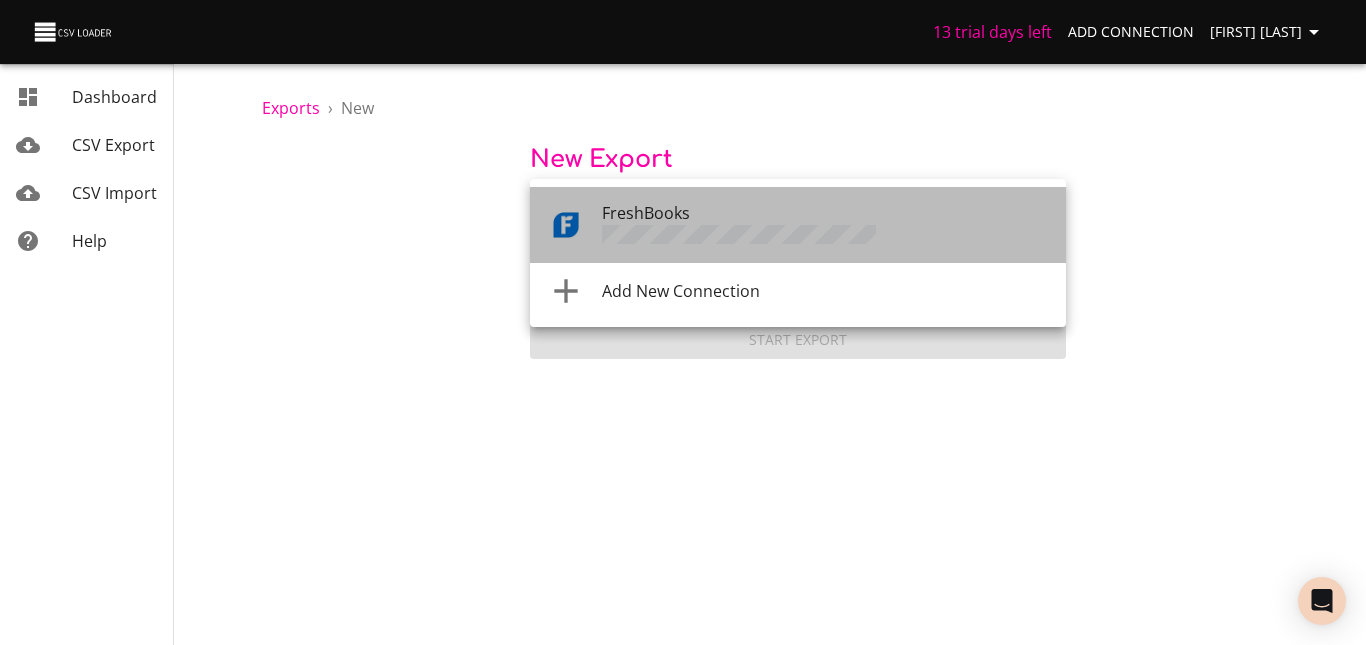 click on "FreshBooks" at bounding box center [826, 225] 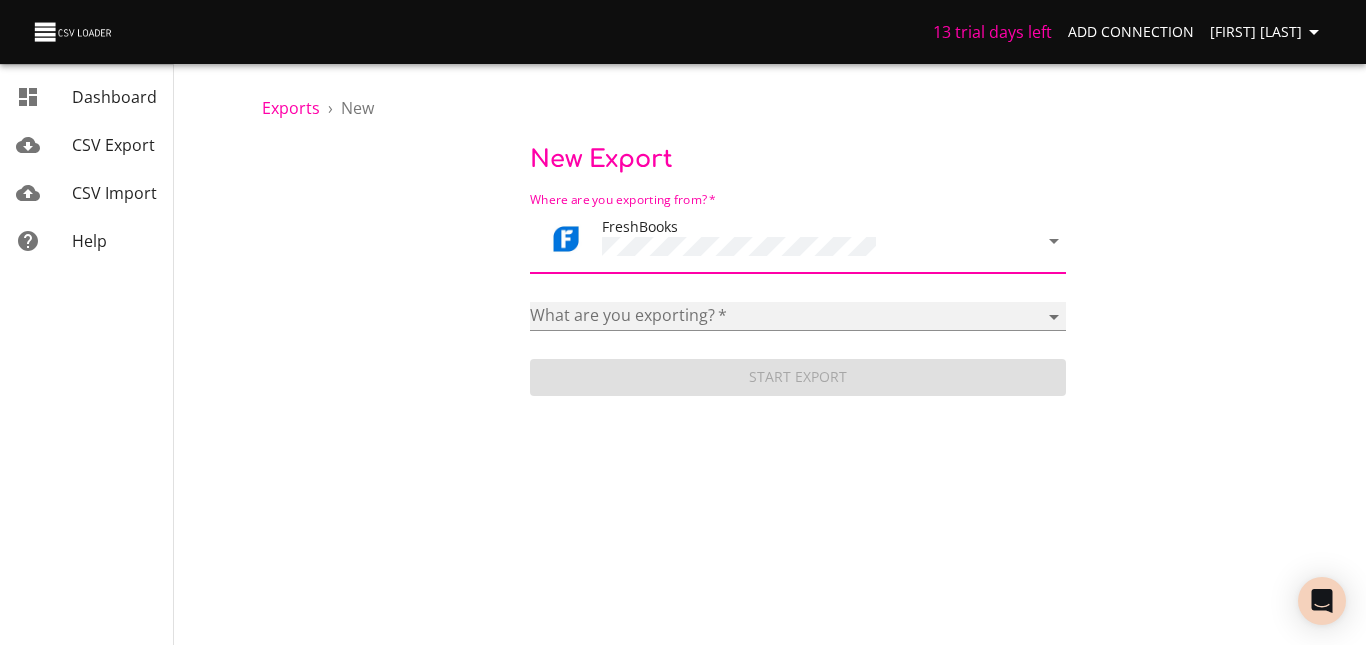 click on "Clients" at bounding box center [798, 316] 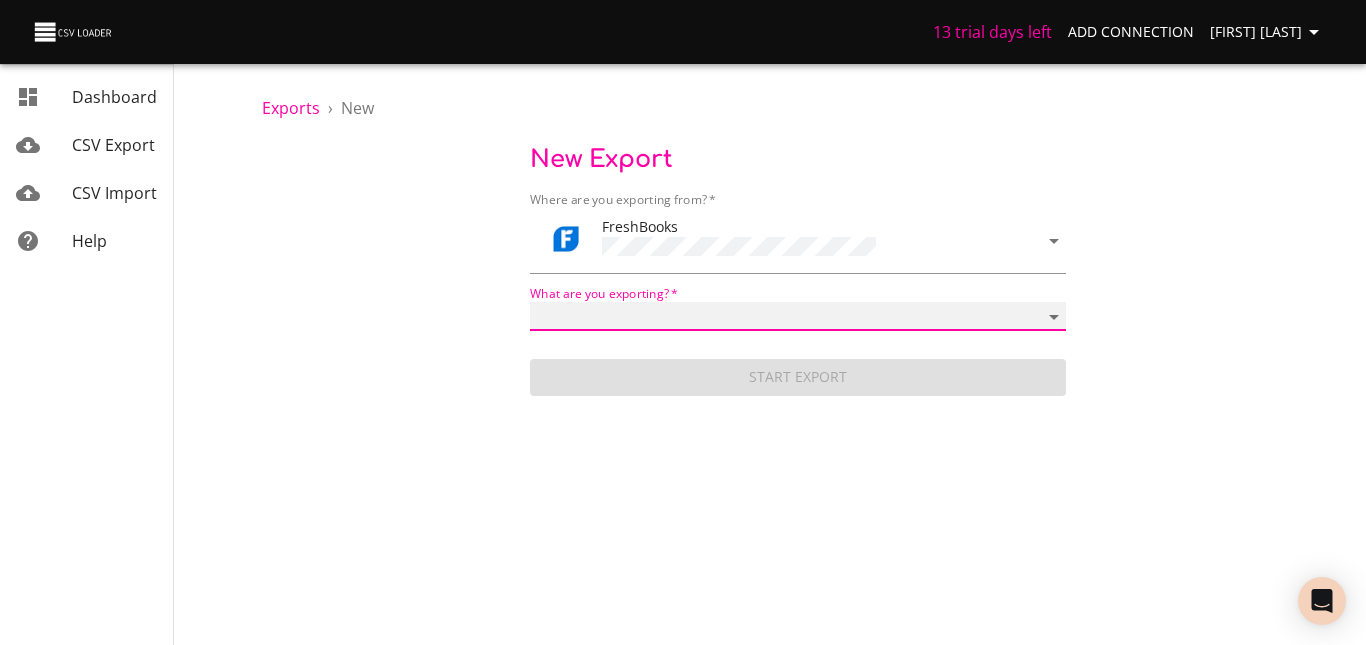 select on "clients" 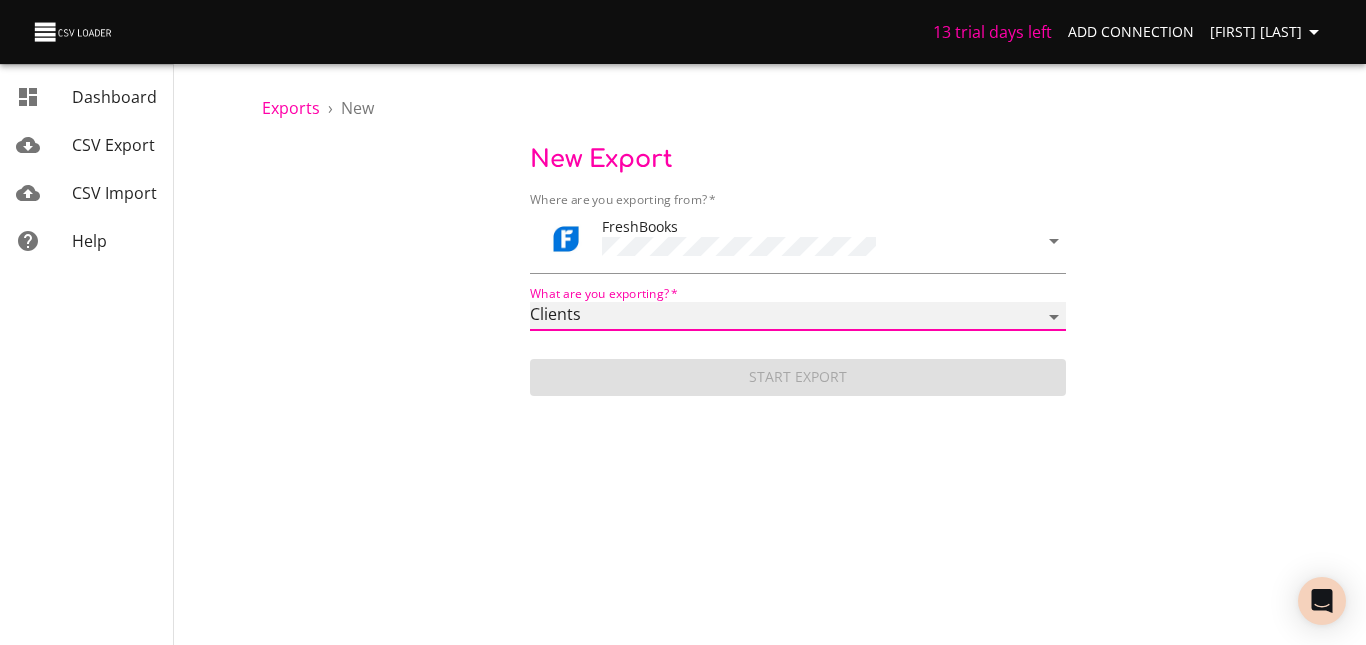 click on "Clients" at bounding box center [798, 316] 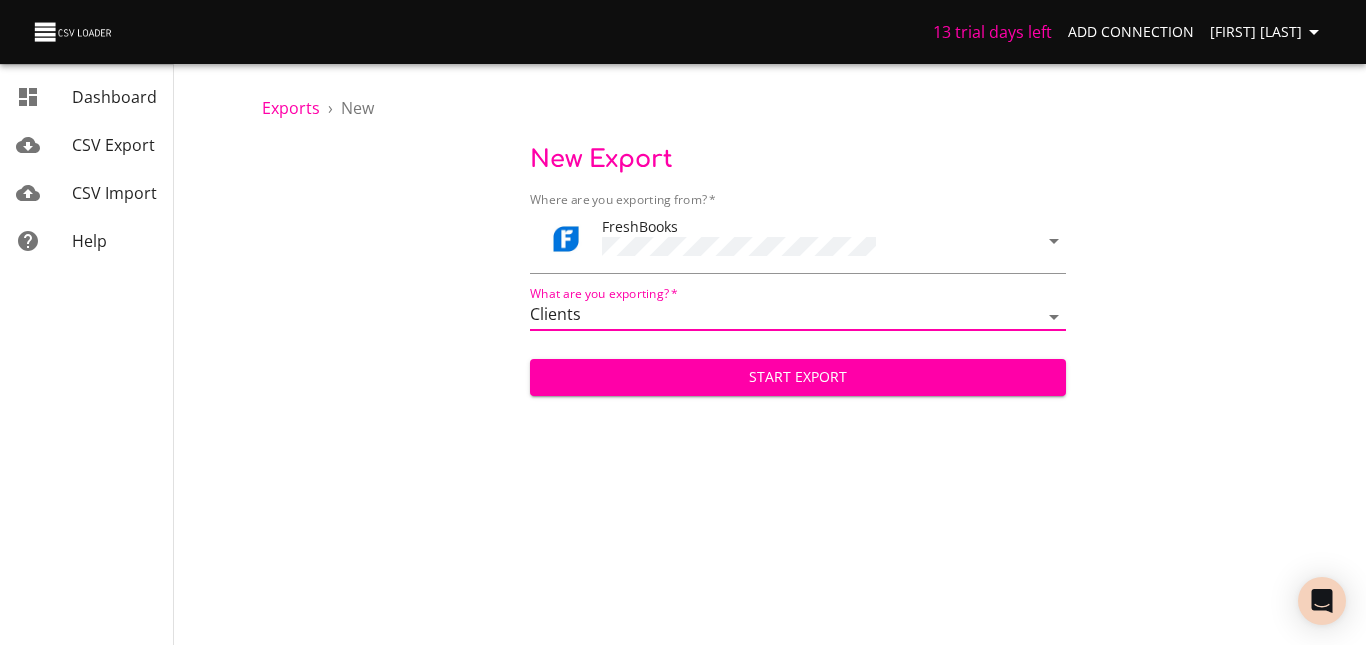 click on "Start Export" at bounding box center (798, 377) 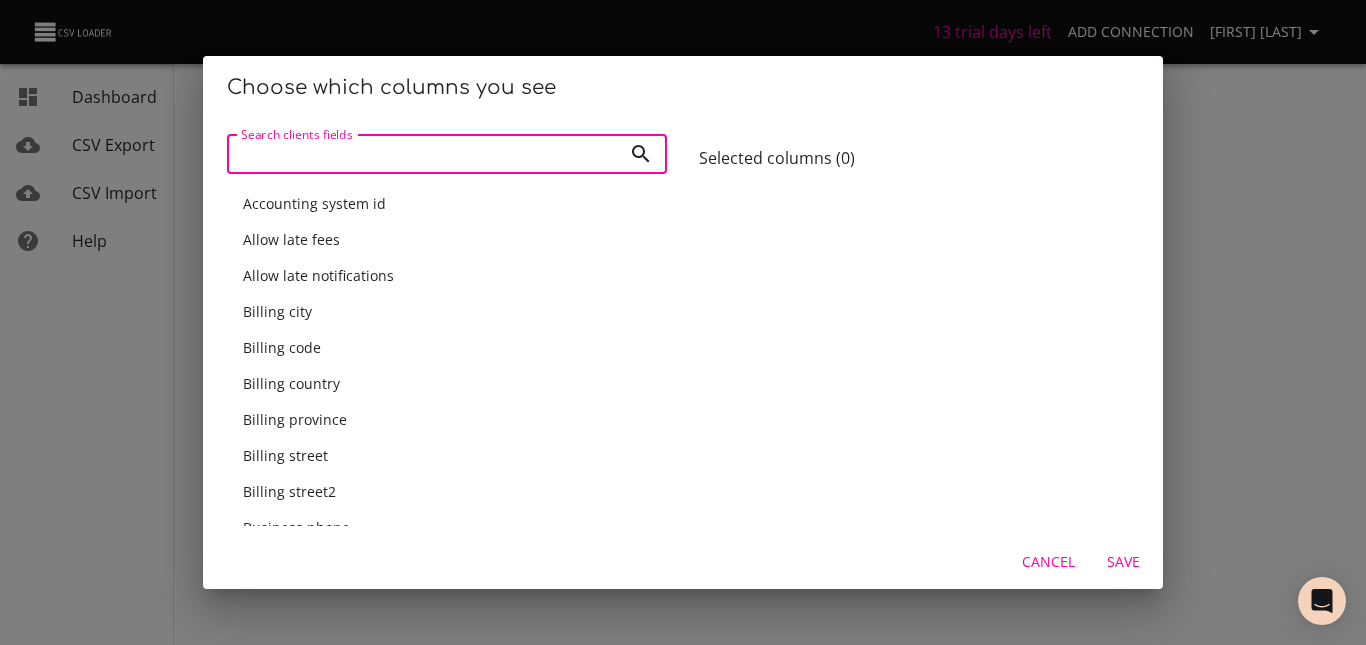 scroll, scrollTop: 0, scrollLeft: 0, axis: both 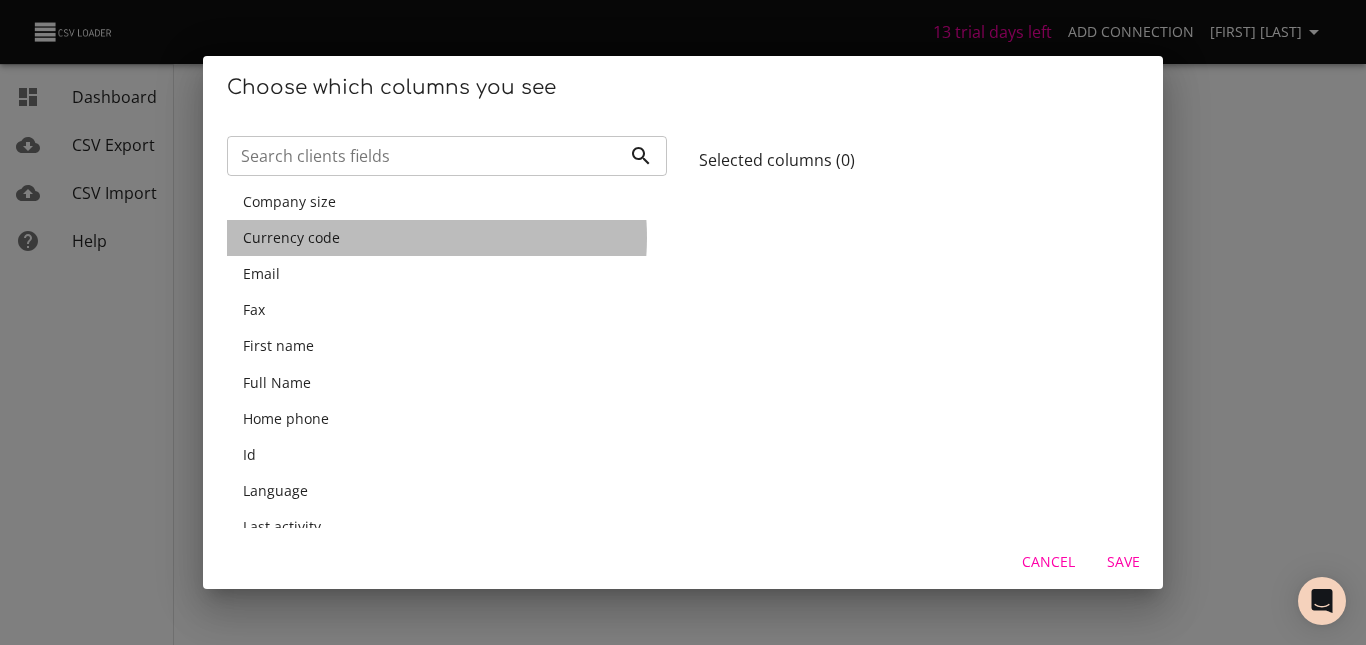 click on "Currency code" at bounding box center (447, 238) 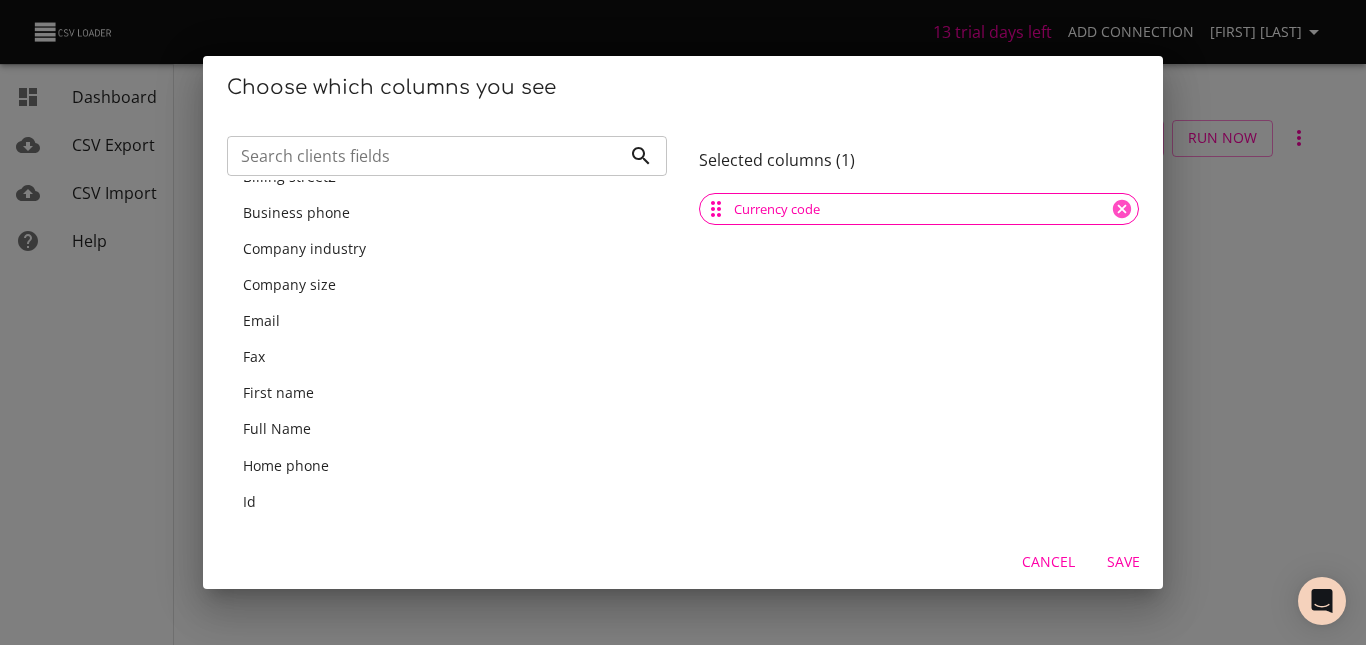 scroll, scrollTop: 333, scrollLeft: 0, axis: vertical 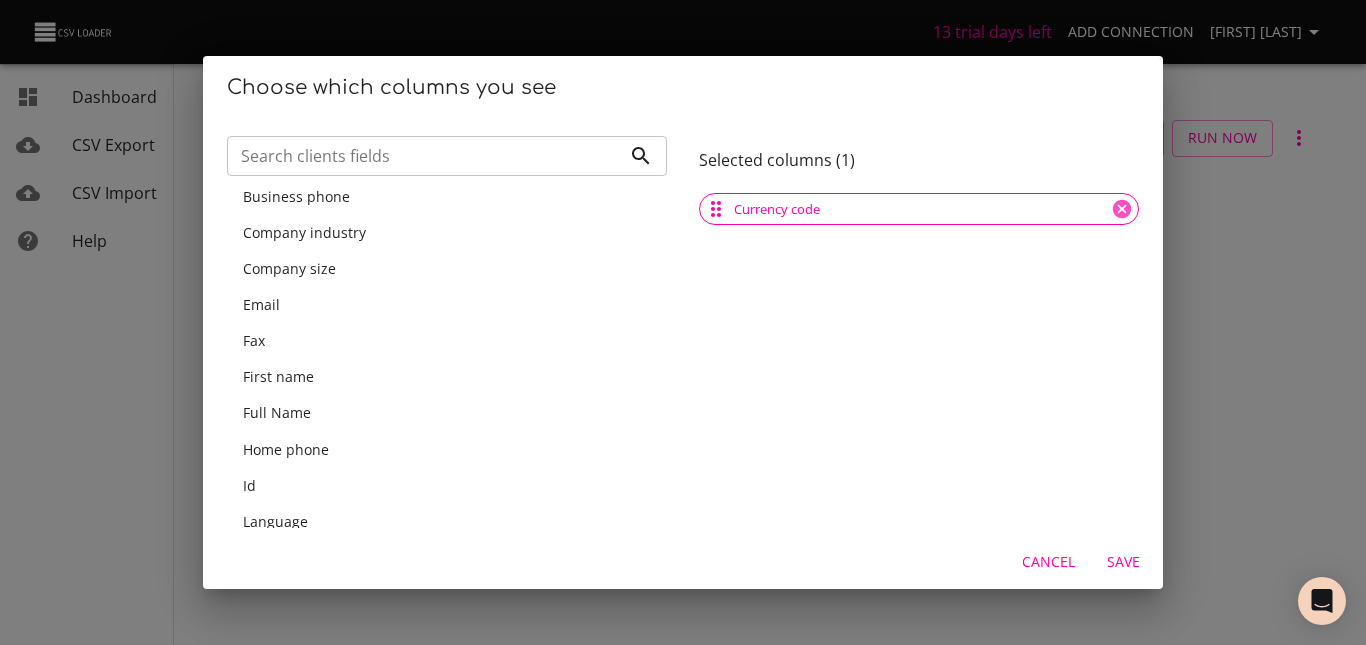 click on "Email" at bounding box center (447, 305) 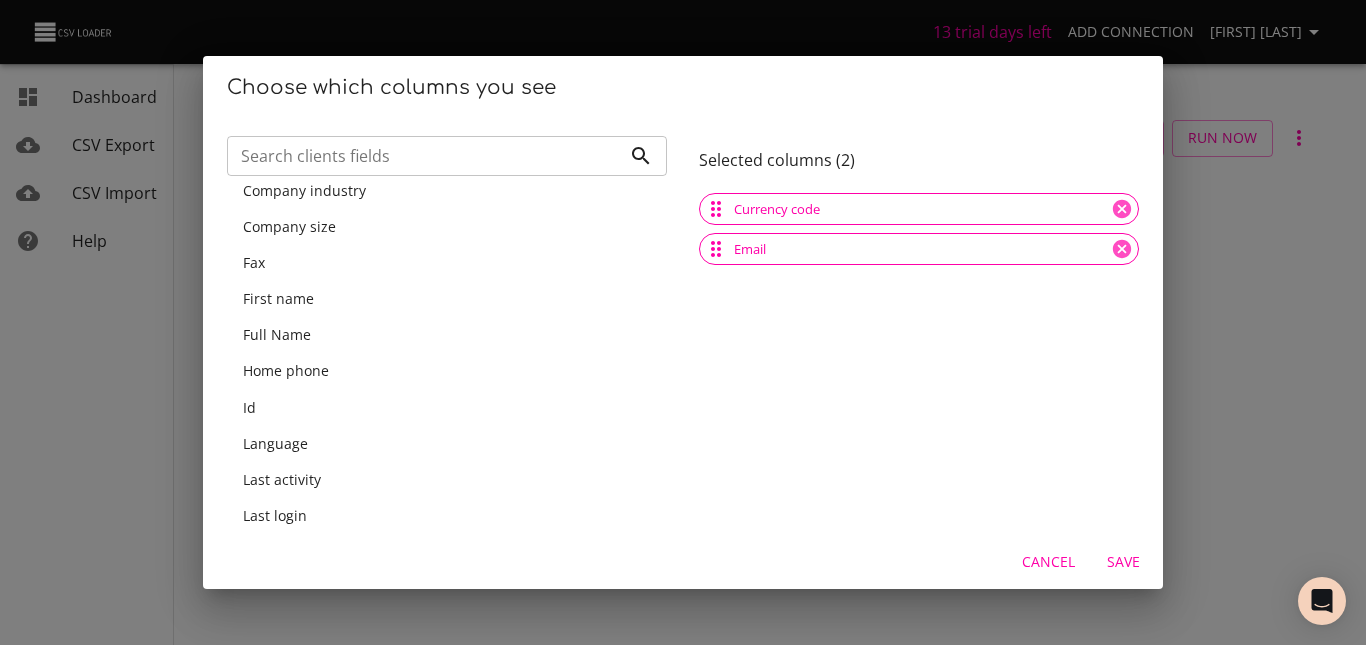 scroll, scrollTop: 400, scrollLeft: 0, axis: vertical 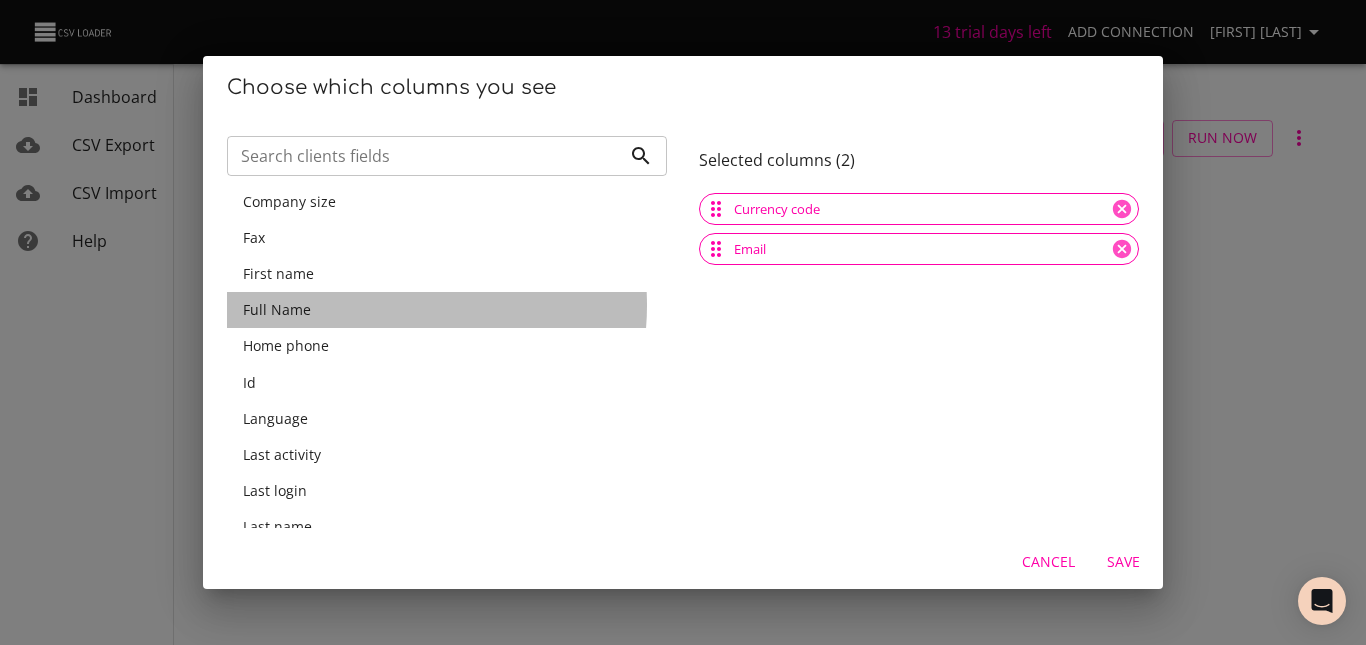 click on "Full Name" at bounding box center (447, 310) 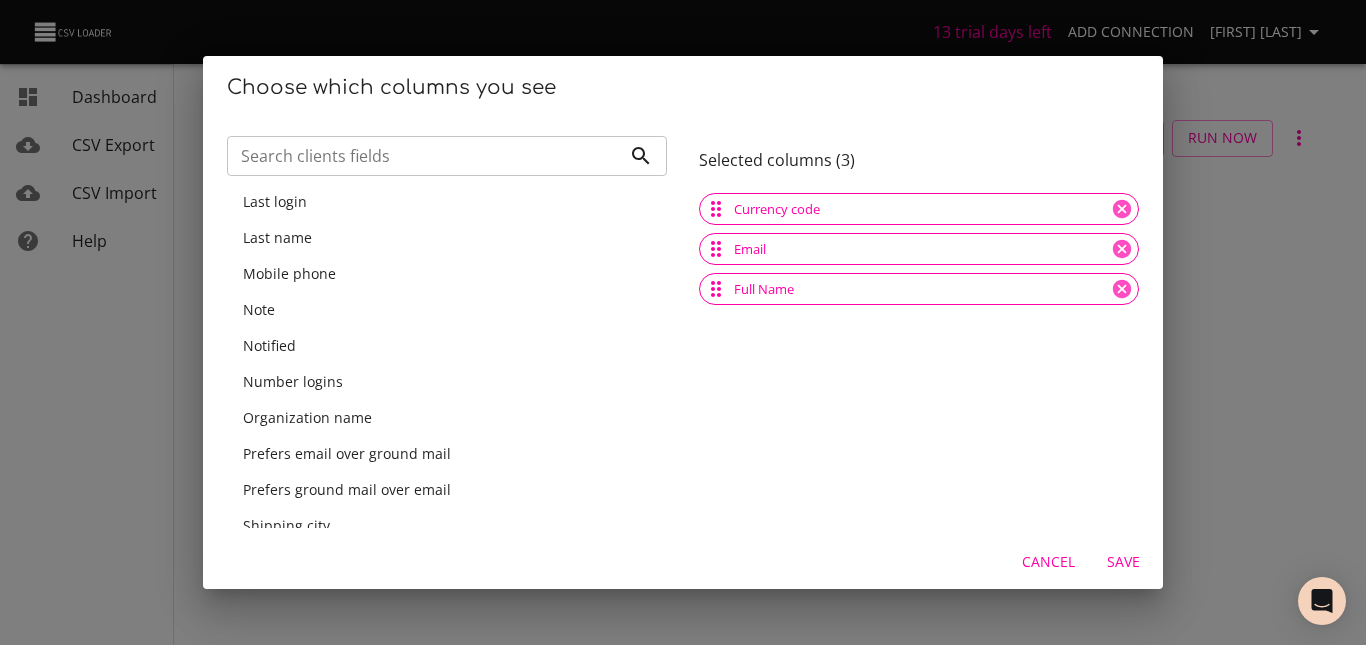 scroll, scrollTop: 667, scrollLeft: 0, axis: vertical 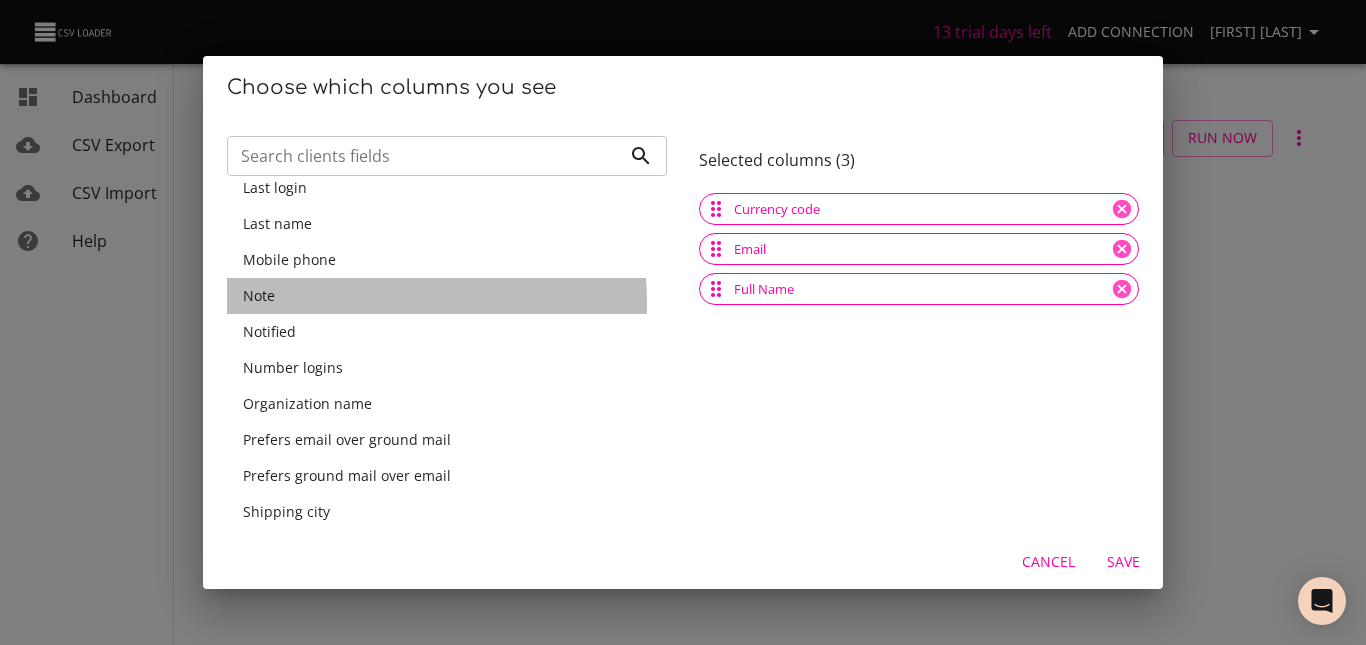 click on "Note" at bounding box center (447, 296) 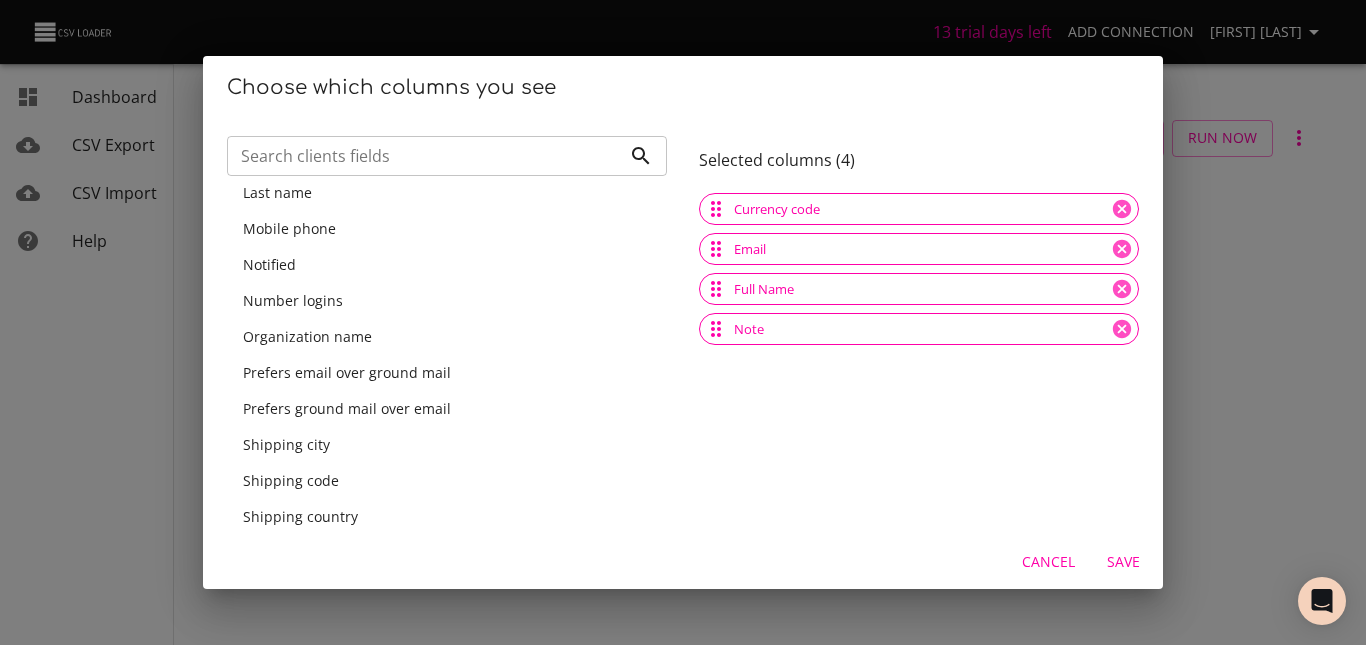 scroll, scrollTop: 700, scrollLeft: 0, axis: vertical 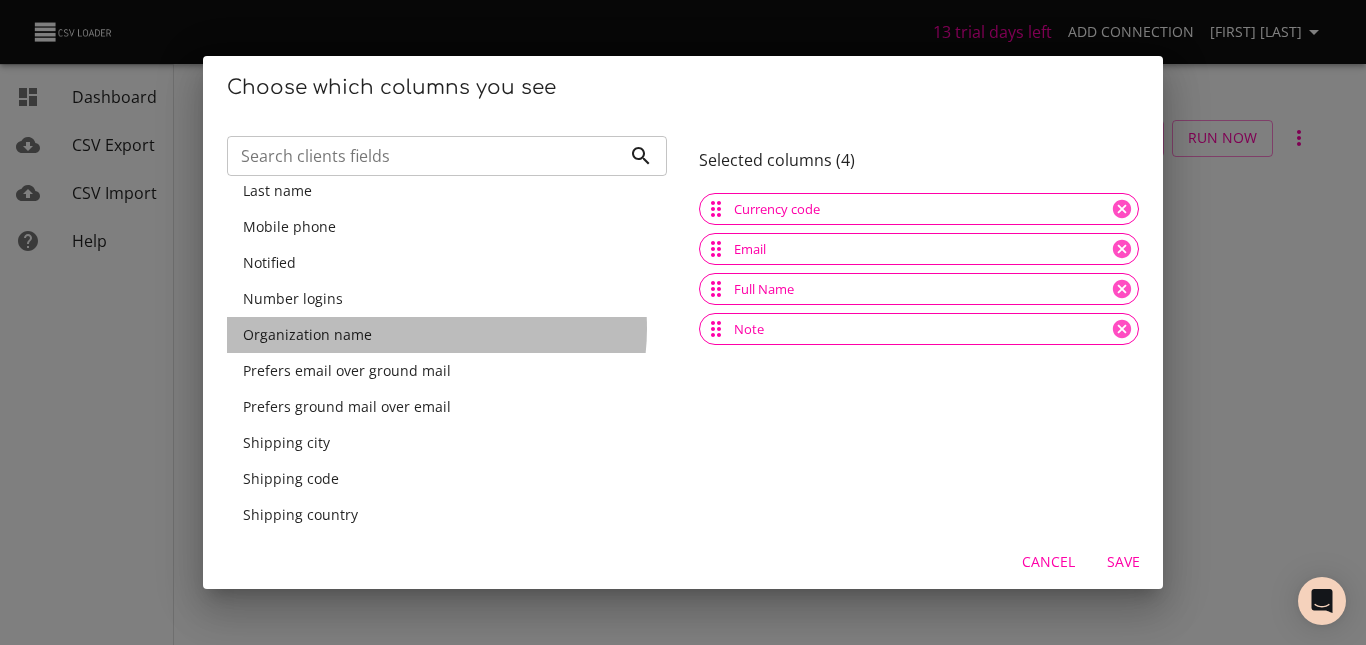 click on "Organization name" at bounding box center [447, 335] 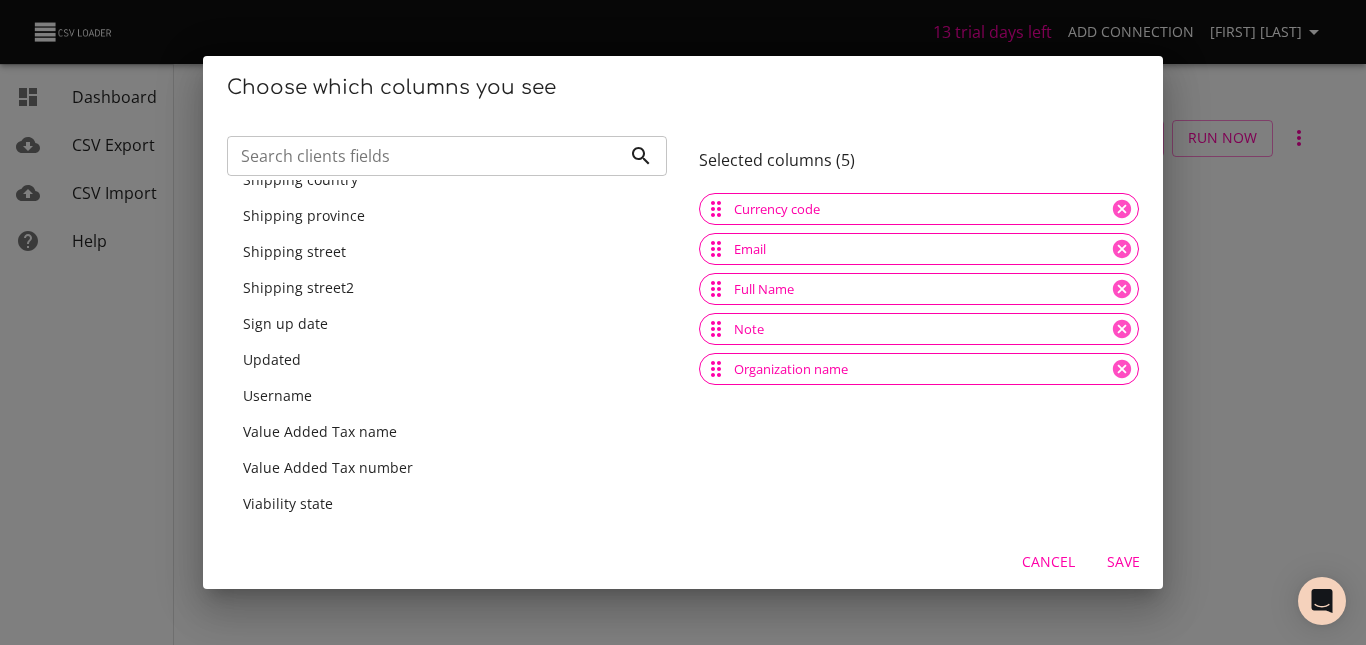 scroll, scrollTop: 1001, scrollLeft: 0, axis: vertical 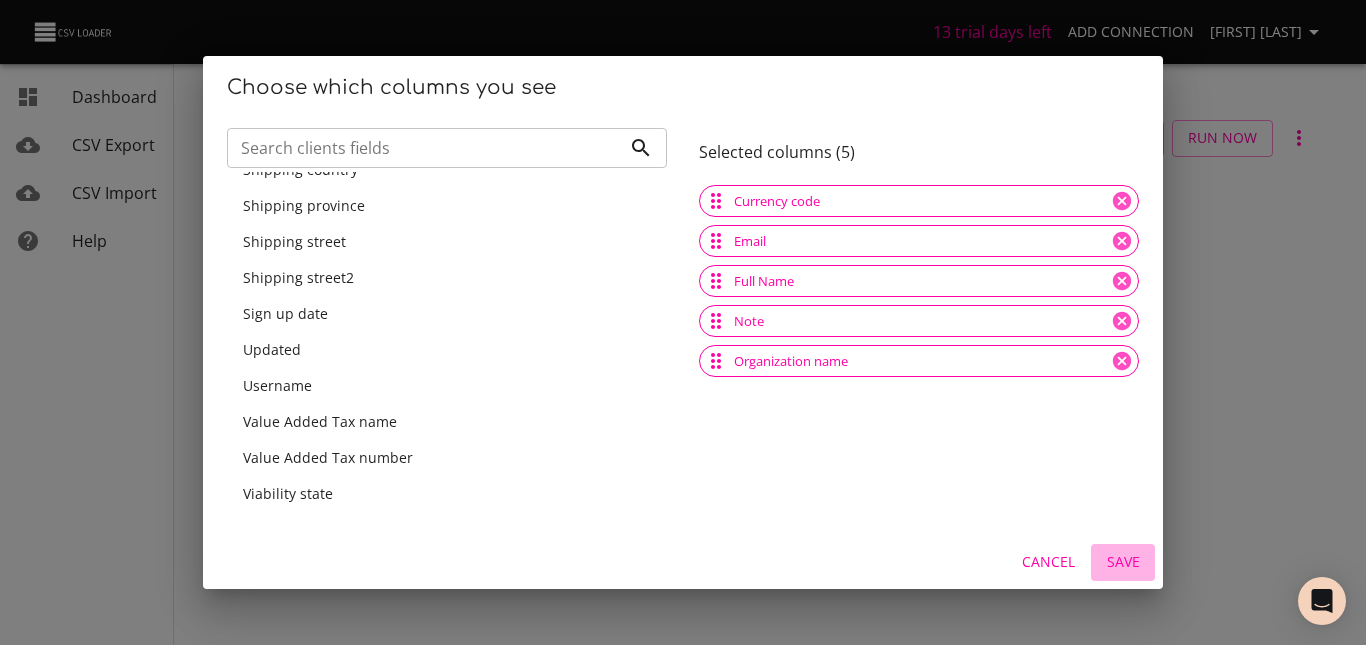 click on "Save" at bounding box center (1123, 562) 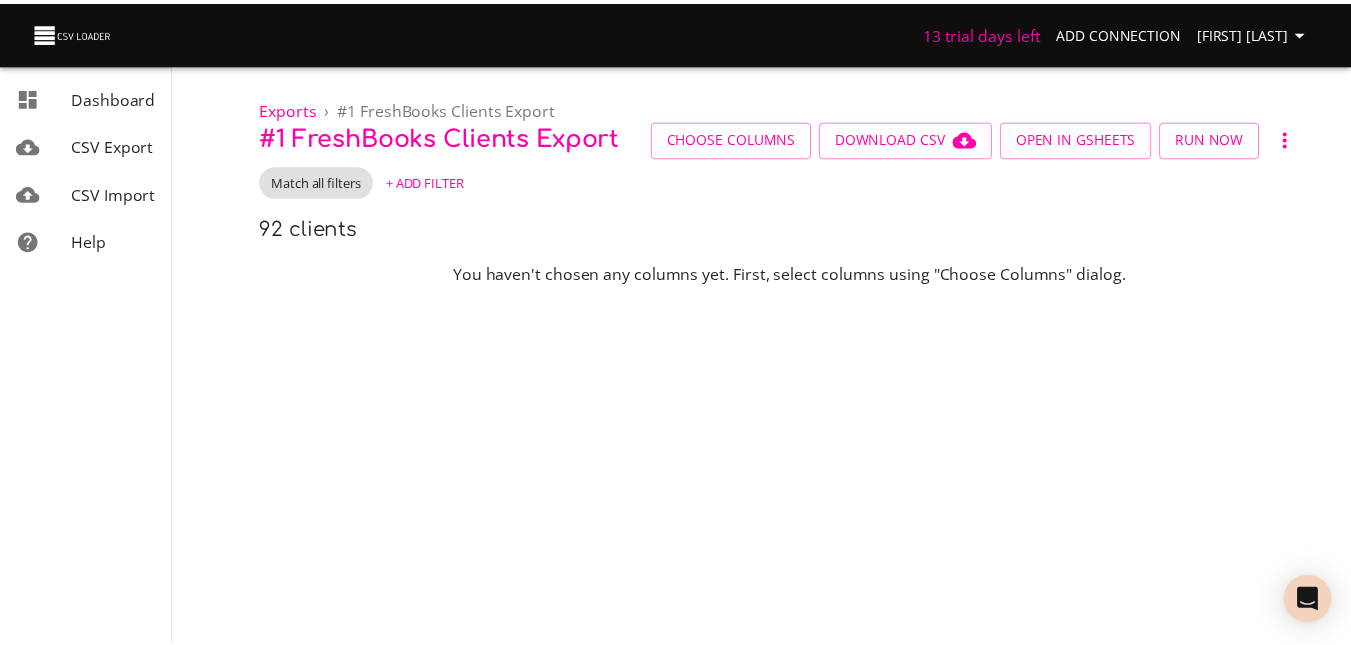 scroll, scrollTop: 1181, scrollLeft: 0, axis: vertical 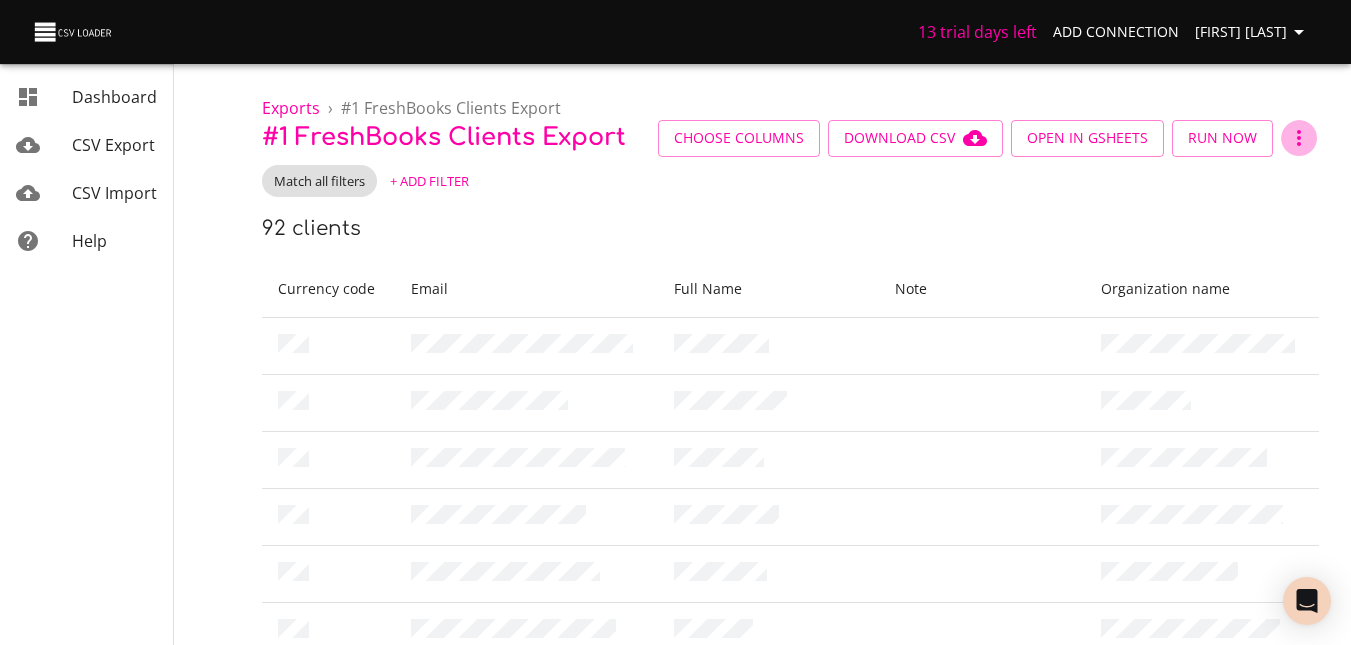 click 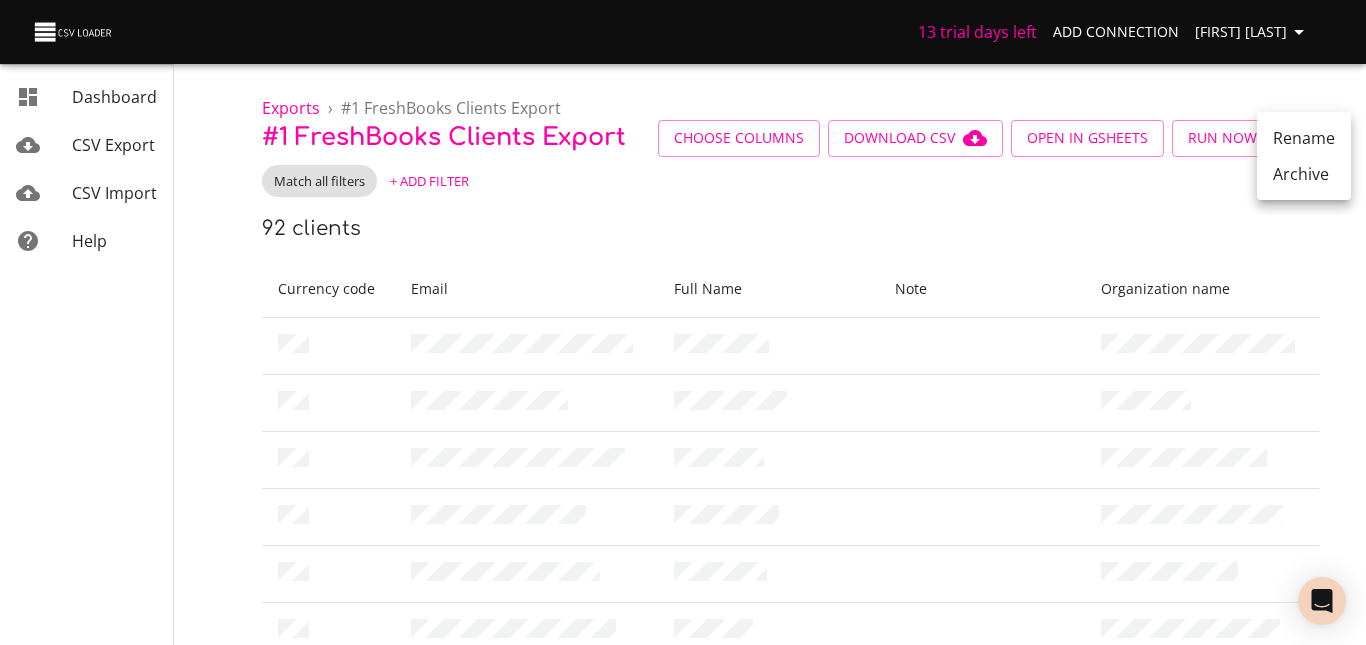 click at bounding box center (683, 322) 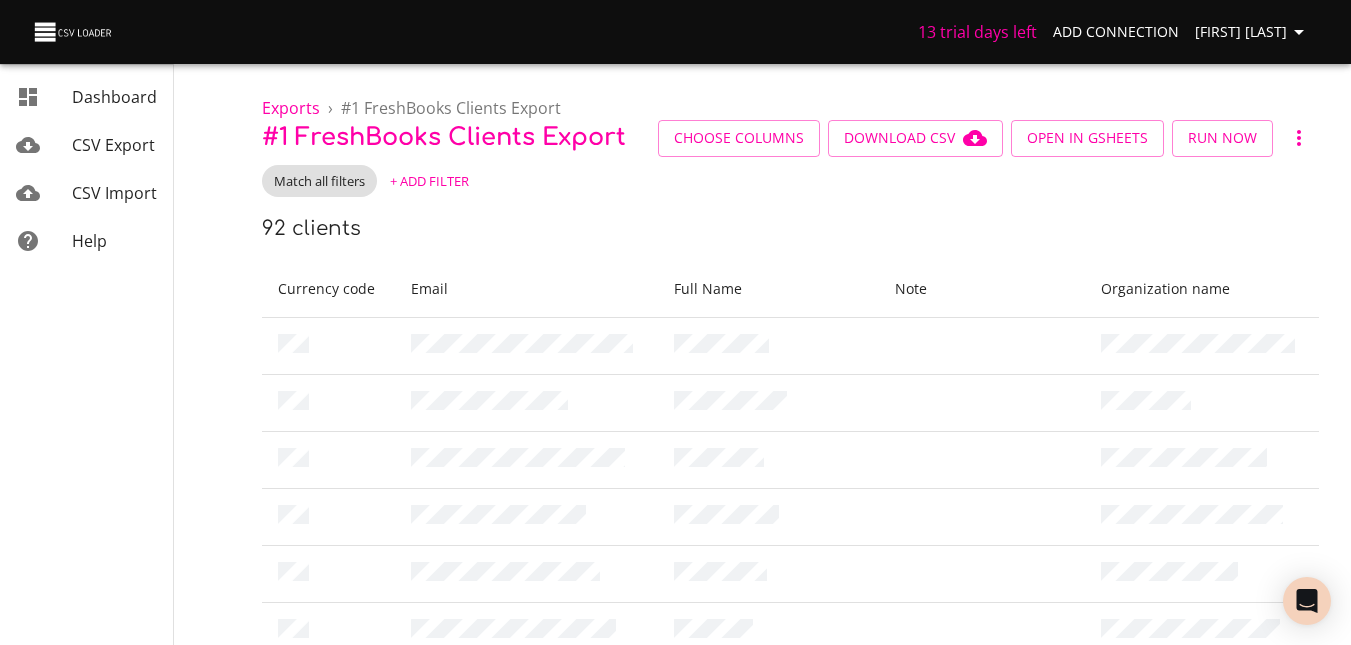 click on "+ Add Filter" at bounding box center [429, 181] 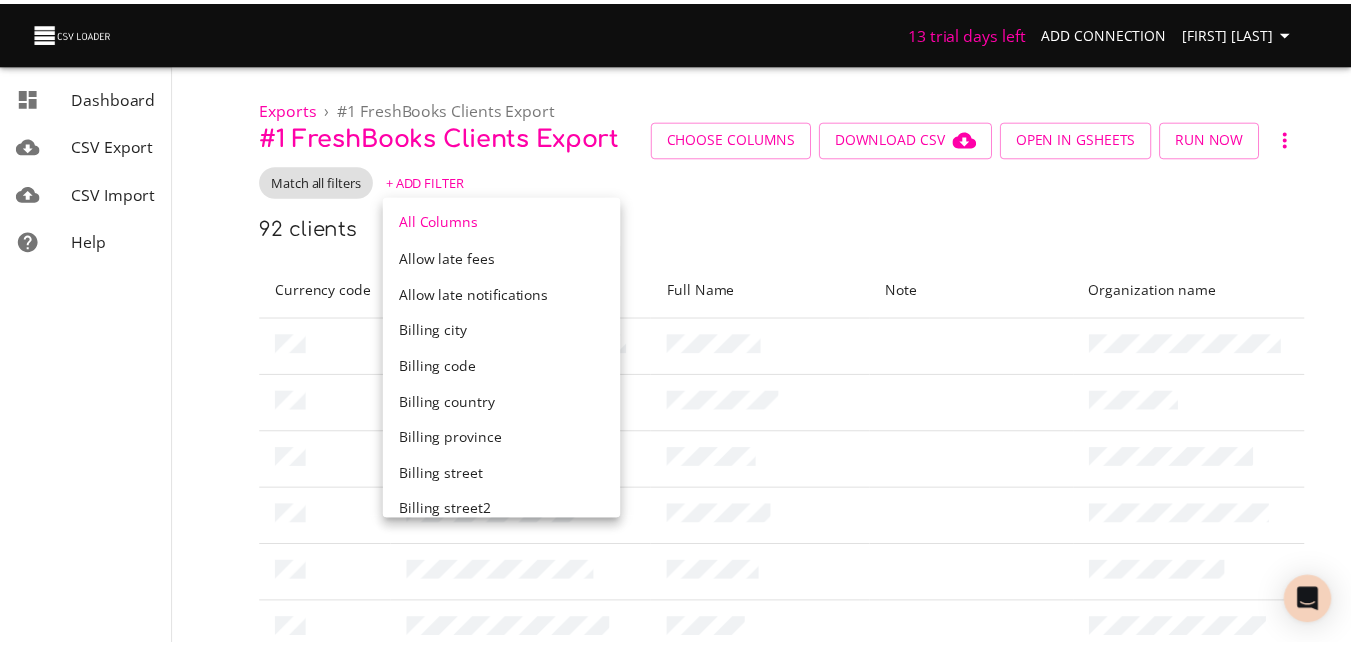 scroll, scrollTop: 367, scrollLeft: 0, axis: vertical 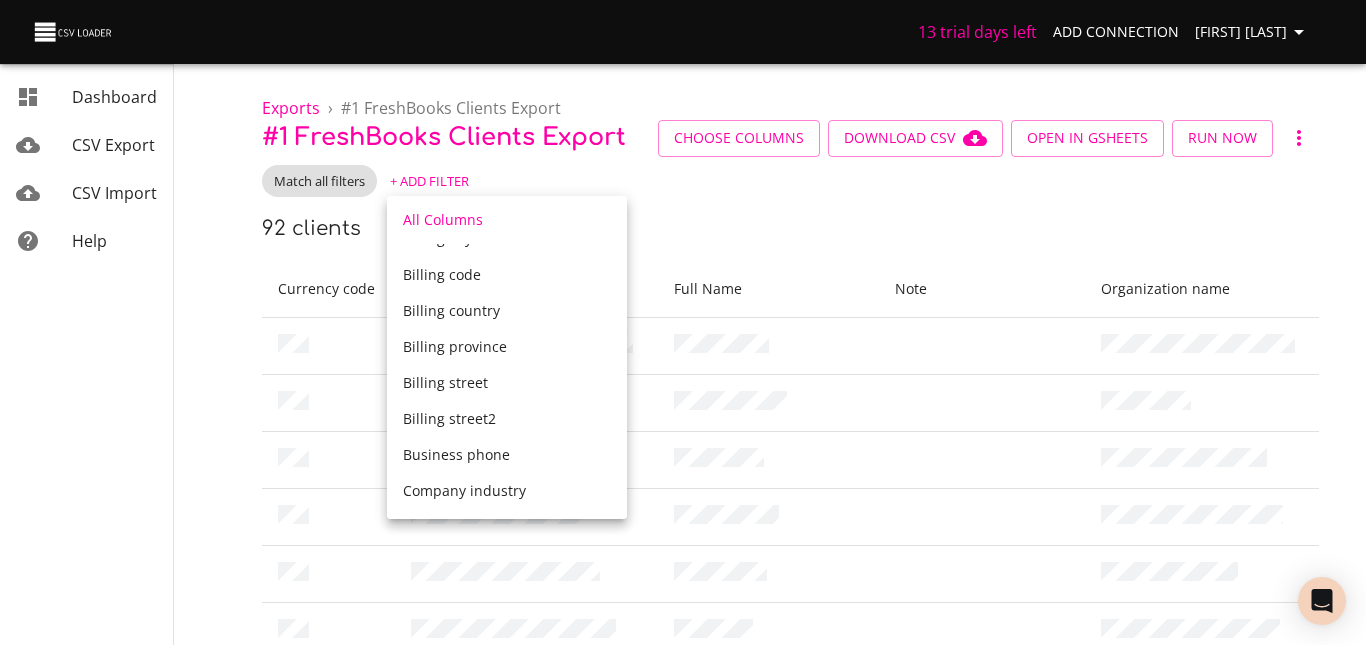 click at bounding box center [683, 322] 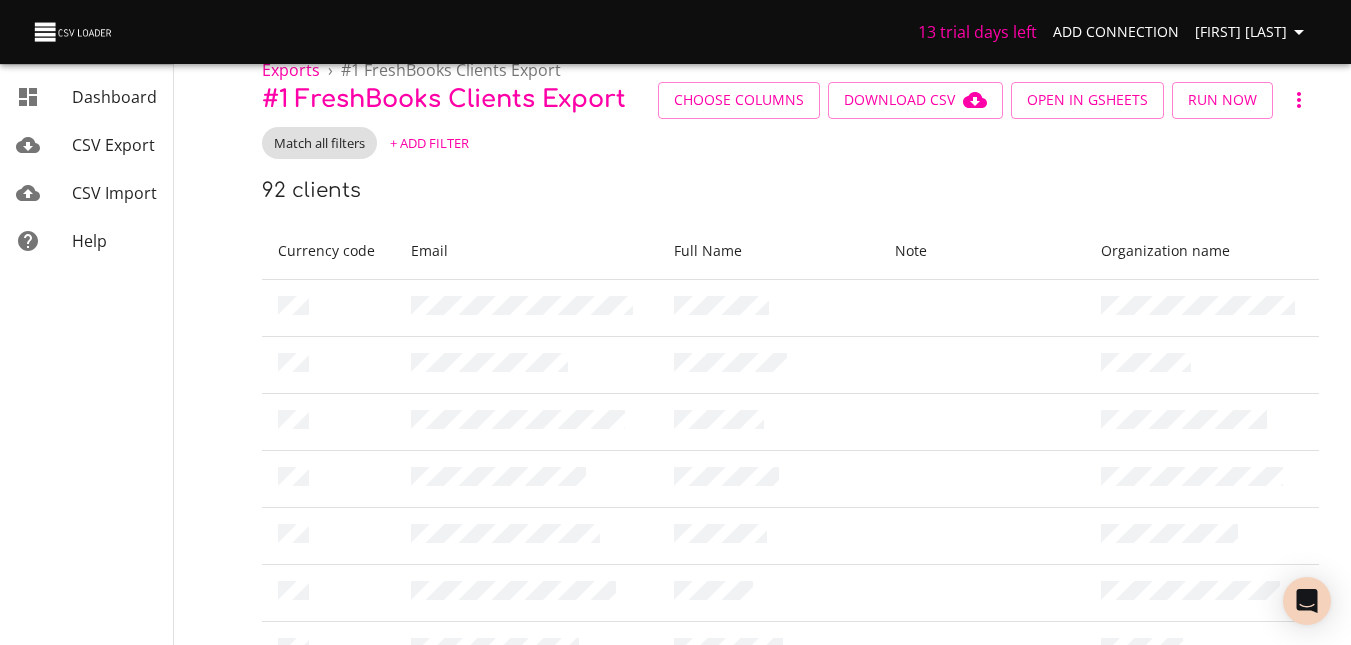 scroll, scrollTop: 0, scrollLeft: 0, axis: both 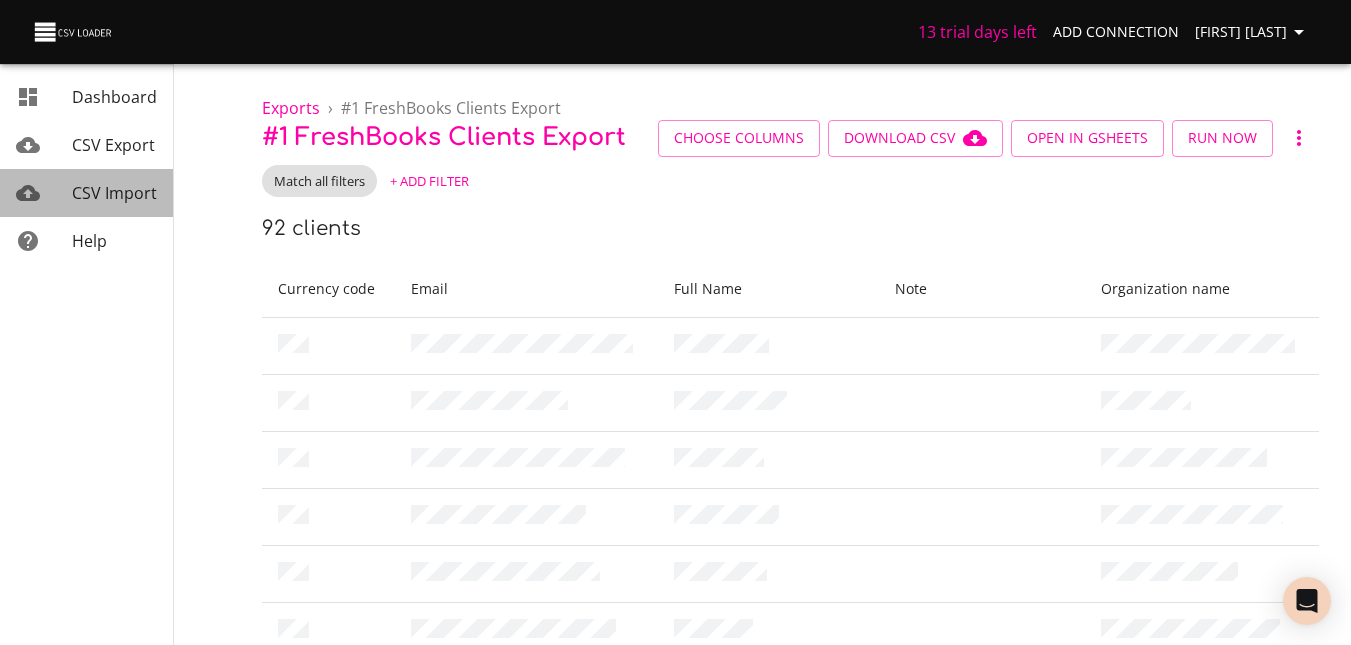 click on "CSV Import" at bounding box center (114, 193) 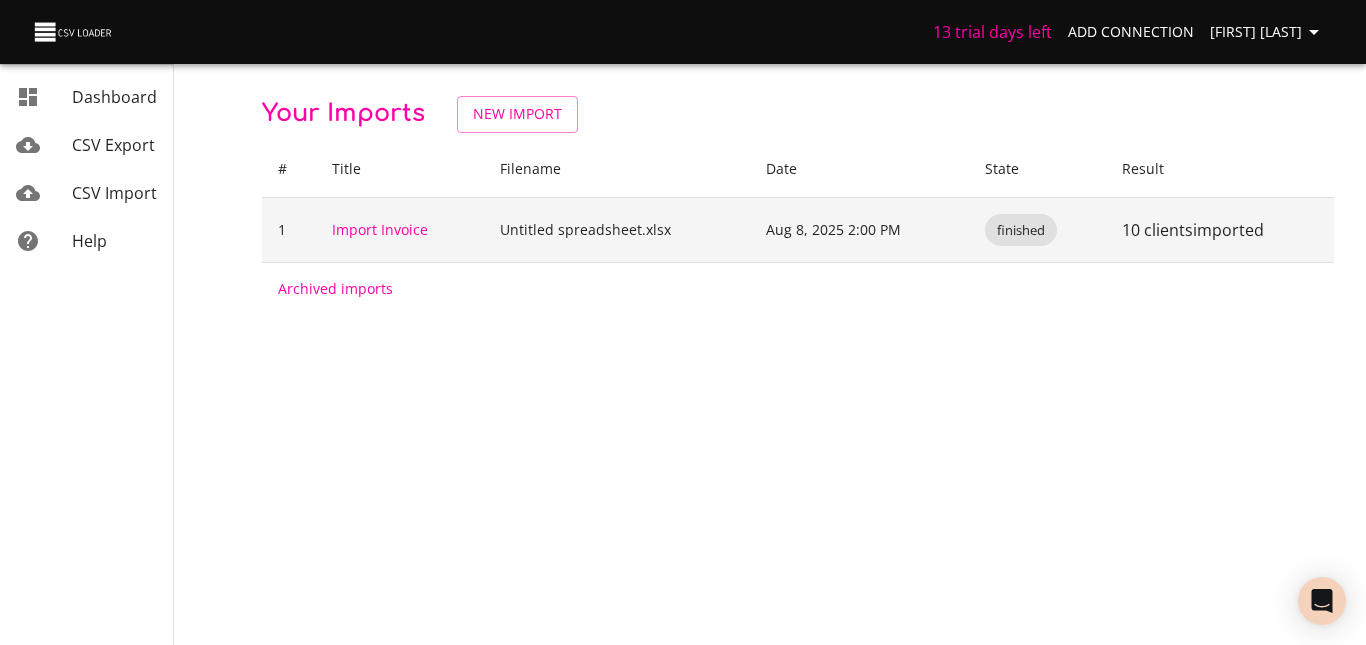 click on "Untitled spreadsheet.xlsx" at bounding box center [617, 229] 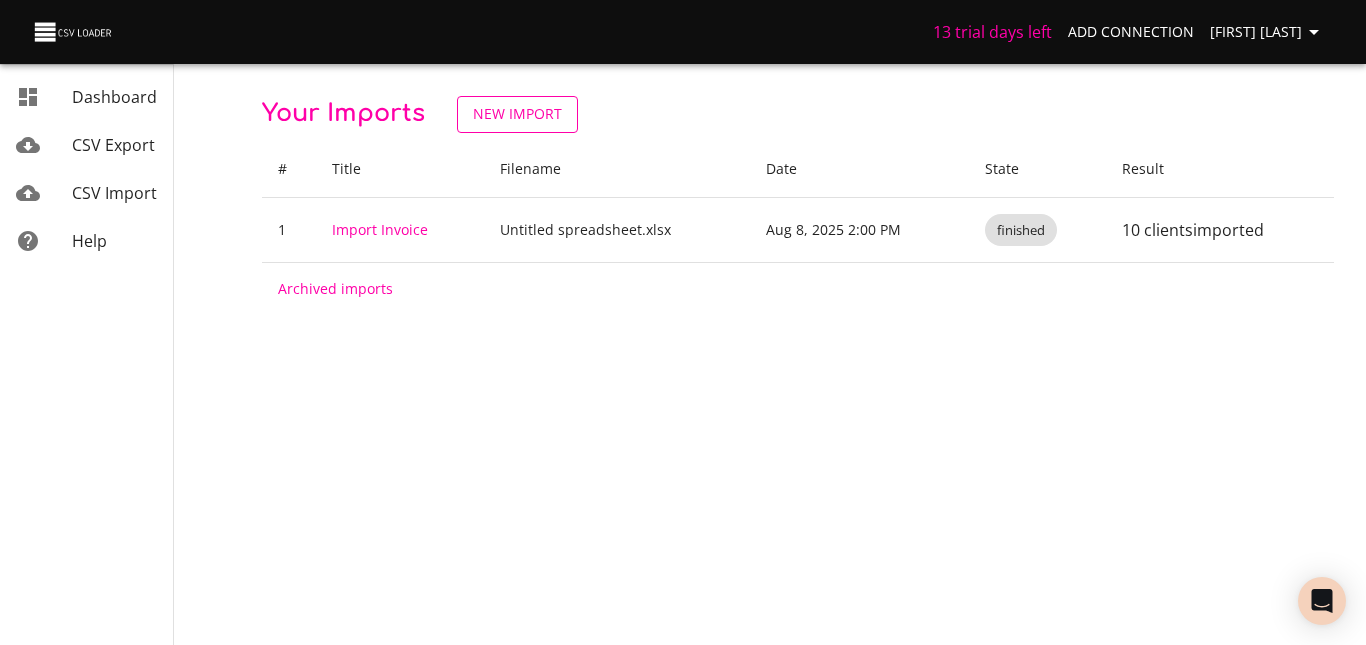 click on "New Import" at bounding box center (517, 114) 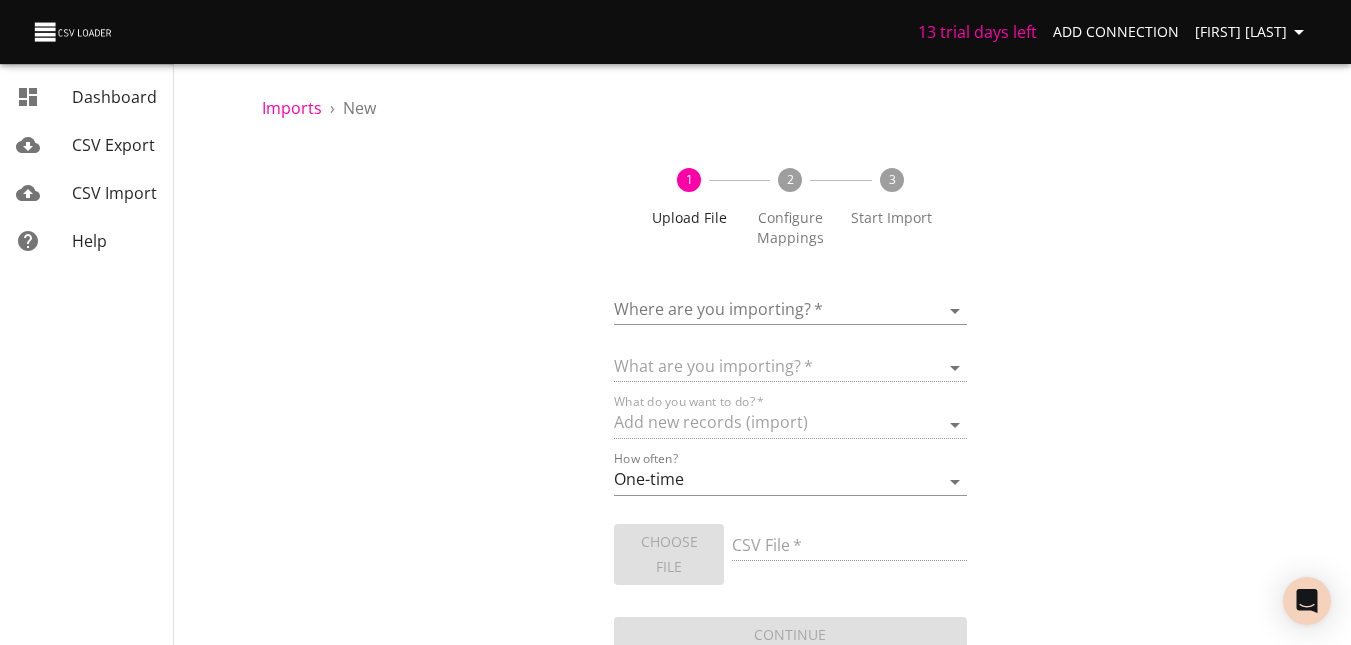 scroll, scrollTop: 13, scrollLeft: 0, axis: vertical 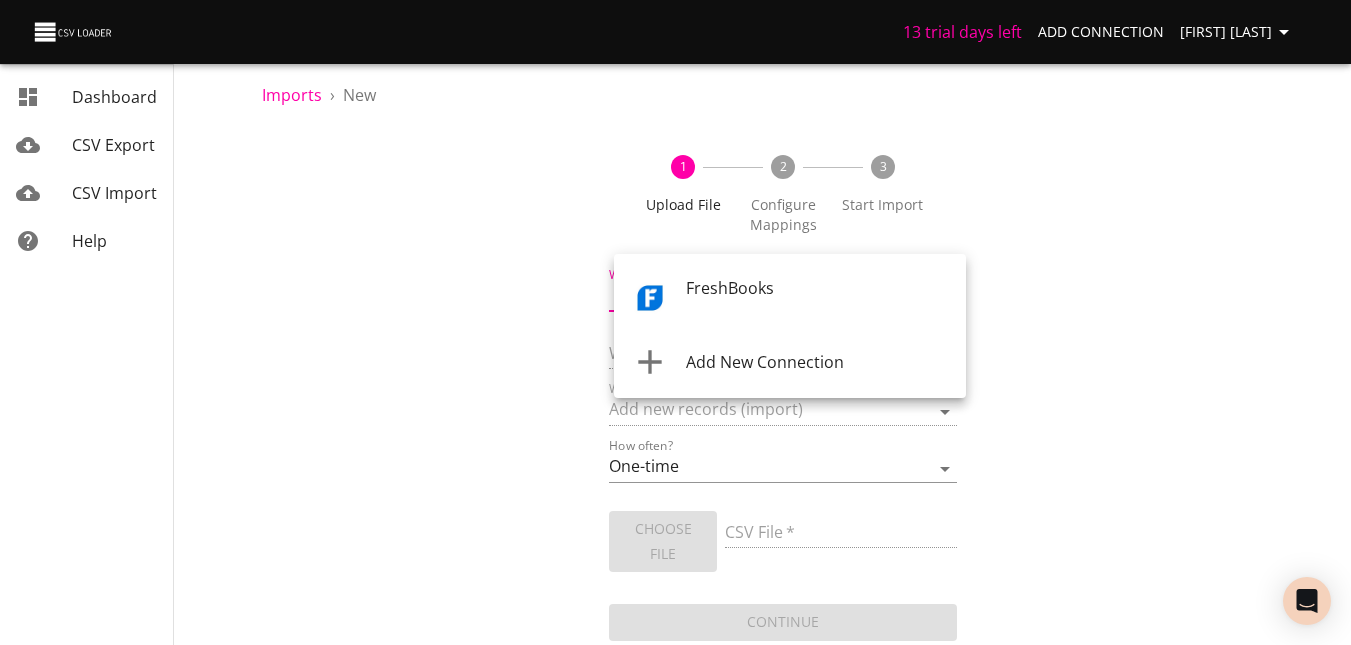 click on "13 trial days left Add Connection [FIRST] [LAST] Dashboard CSV Export CSV Import Help Imports › New 1 Upload File 2 Configure Mappings 3 Start Import Where are you importing?   * ​ What are you importing?   * What do you want to do?   * Add new records (import) How often? One-time Auto import Choose File CSV File   * Continue
Dashboard CSV Export CSV Import Help FreshBooks Add New Connection" at bounding box center [675, 309] 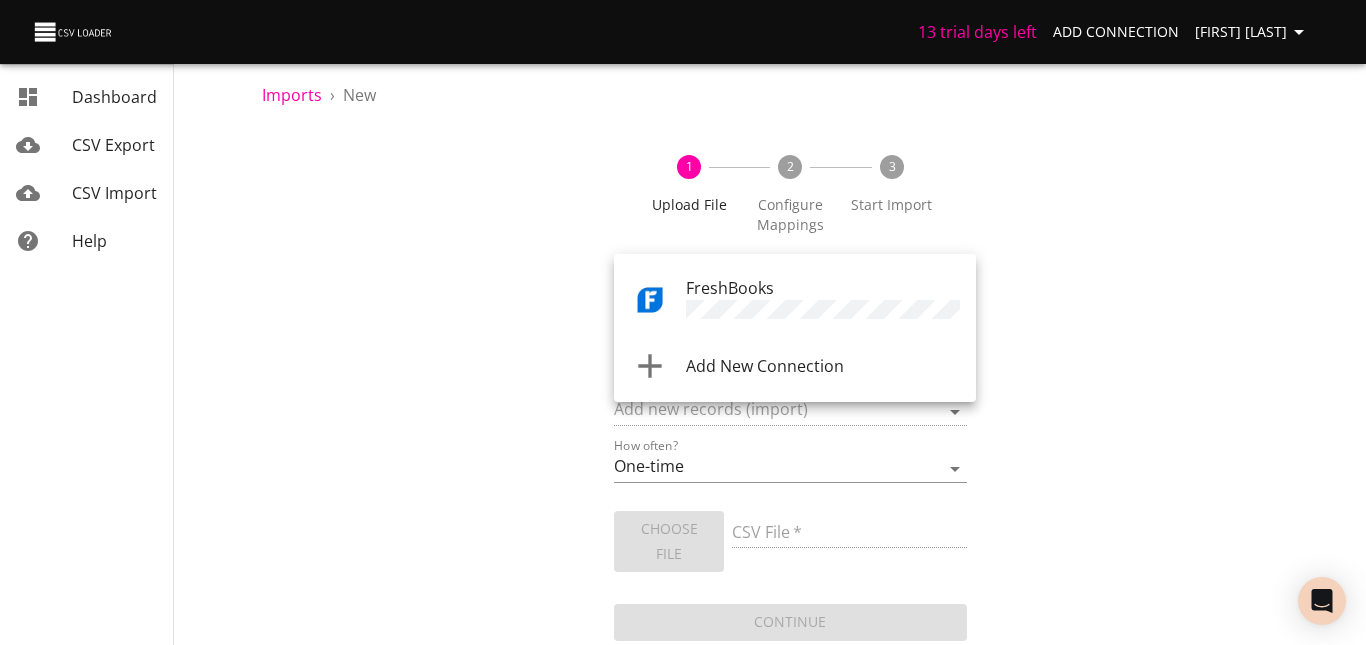 click on "FreshBooks" at bounding box center (823, 300) 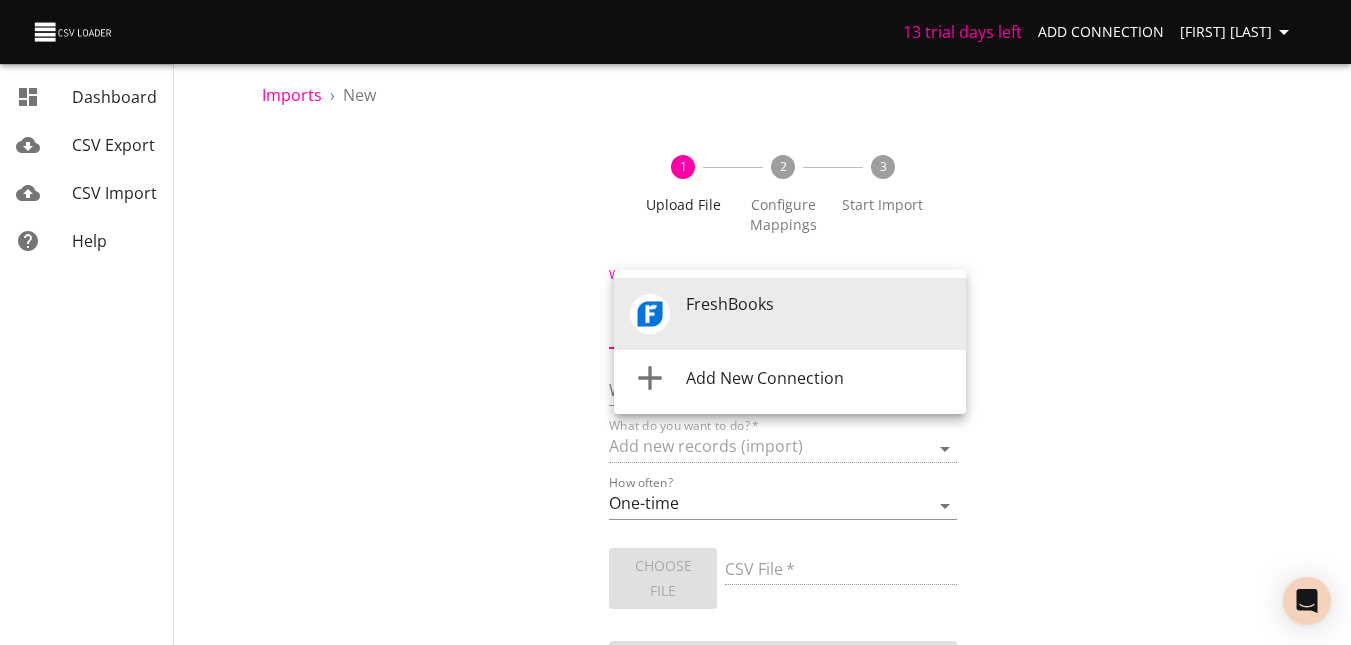 click on "1 Upload File 2 Configure Mappings 3 Start Import Where are you importing?   * FreshBooks What are you importing?   * Clients What do you want to do?   * Add new records (import) How often? One-time Auto import Choose File CSV File   * Continue
Dashboard CSV Export CSV Import Help FreshBooks Add New Connection" at bounding box center (675, 309) 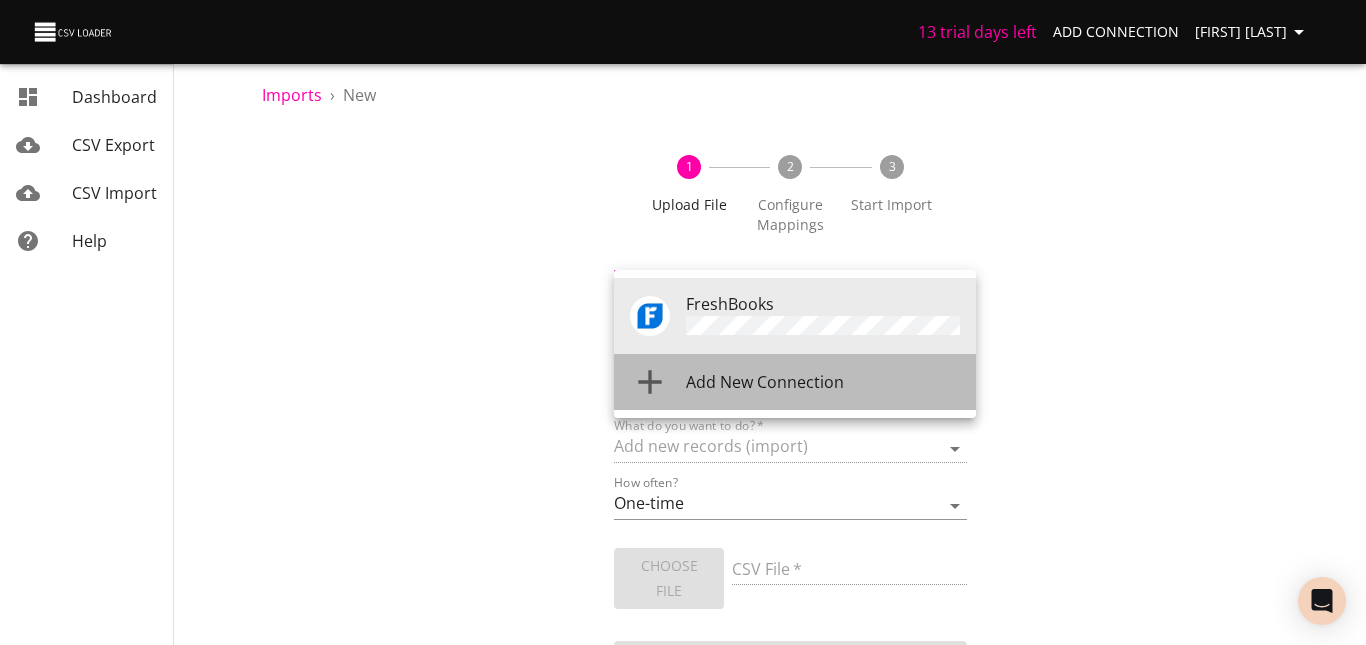 click on "Add New Connection" at bounding box center (795, 382) 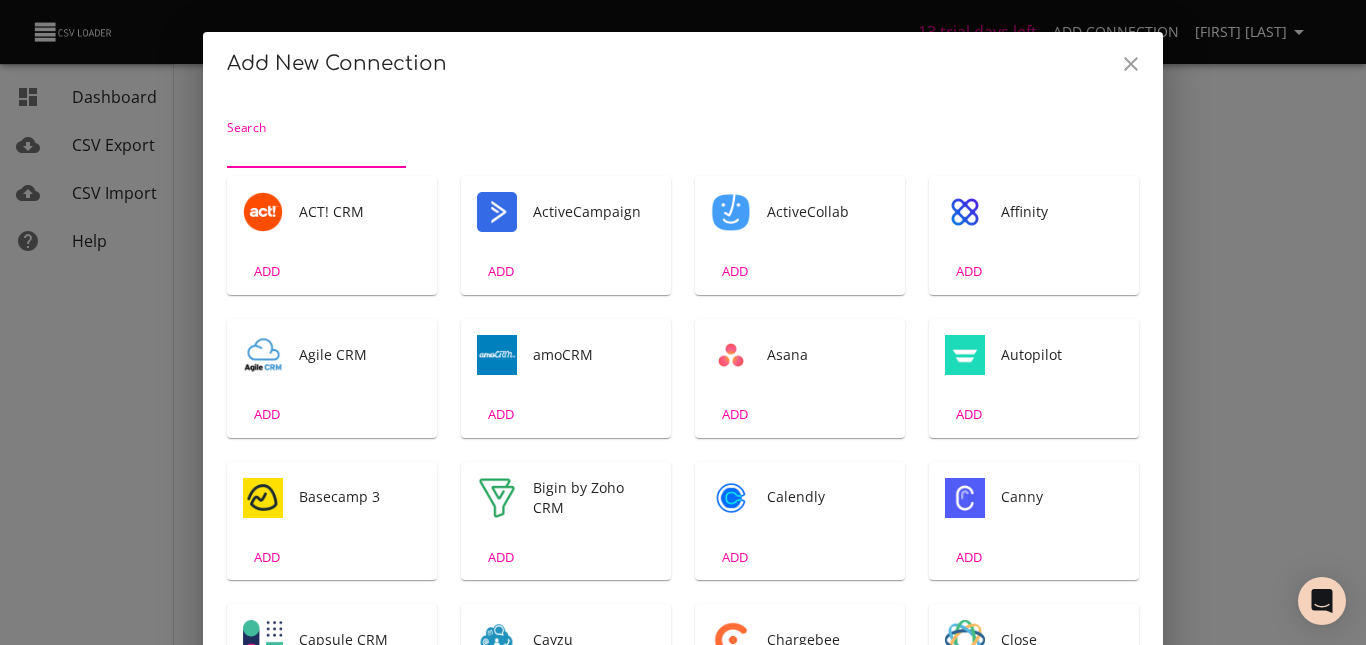 click 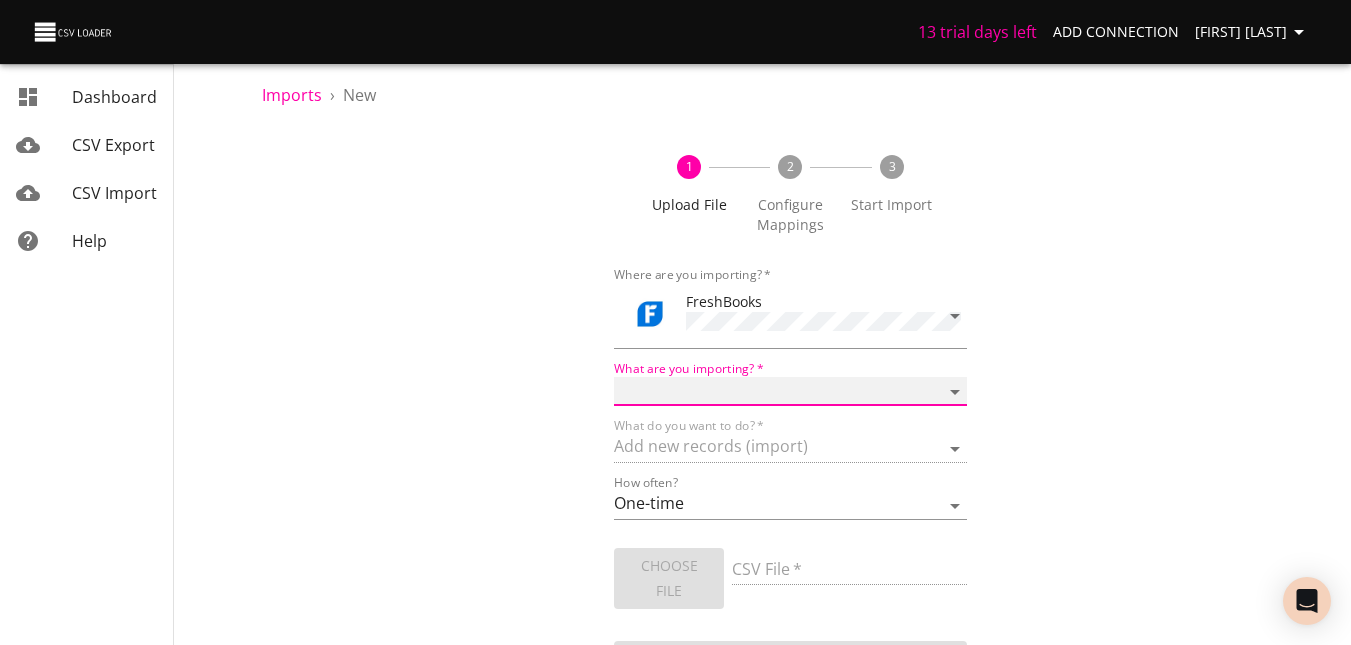 click on "Clients" at bounding box center (790, 391) 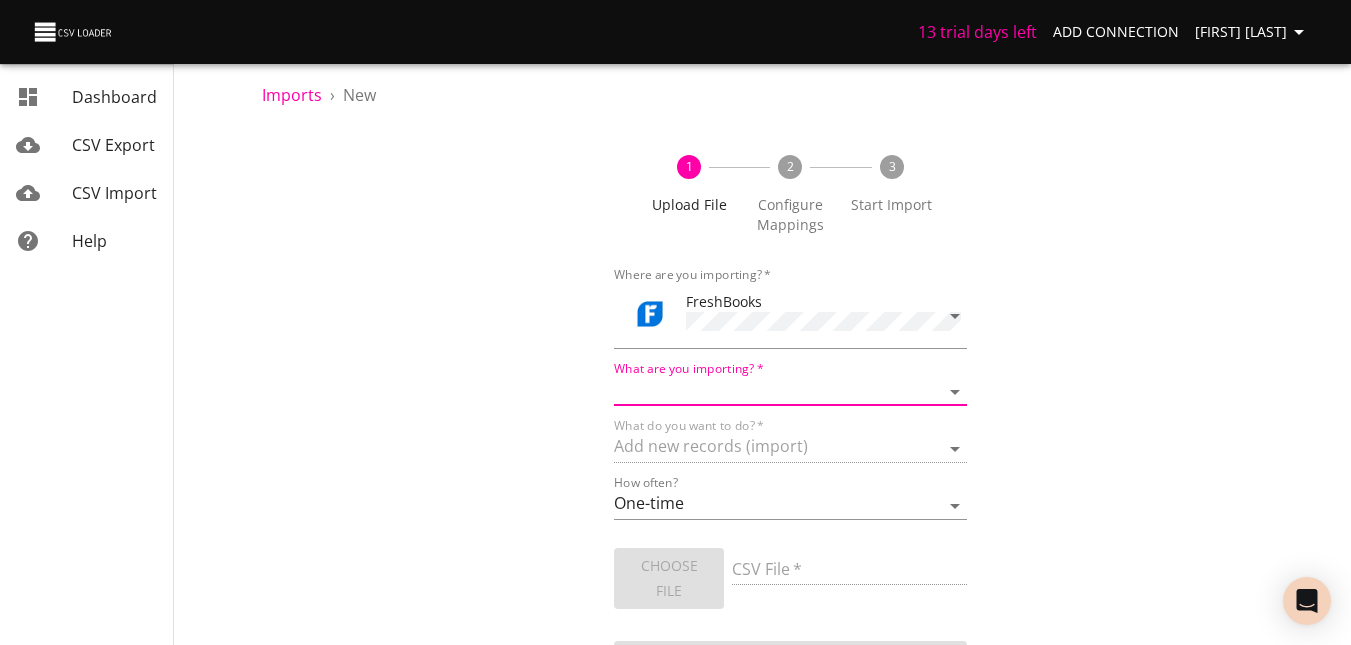 click on "1 Upload File 2 Configure Mappings 3 Start Import Where are you importing?   * FreshBooks What are you importing?   * Clients What do you want to do?   * Add new records (import) How often? One-time Auto import Choose File CSV File   * Continue" at bounding box center [790, 406] 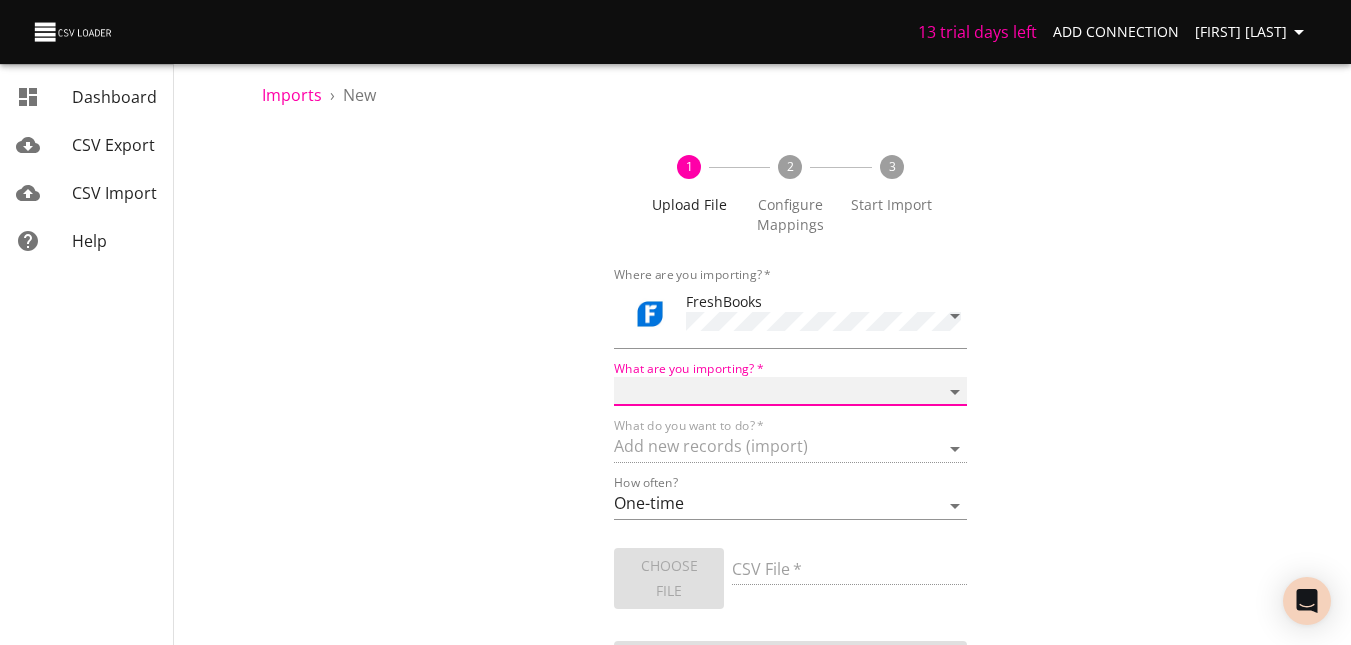 click on "Clients" at bounding box center (790, 391) 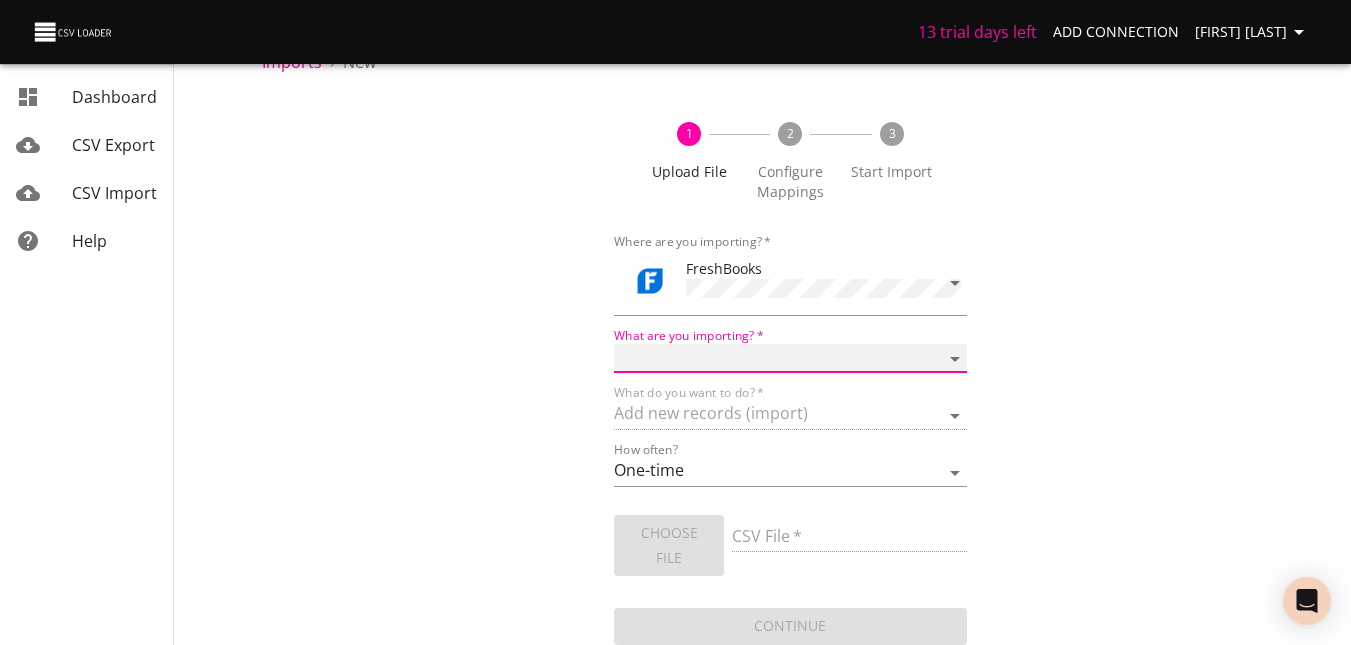 click on "Clients" at bounding box center (790, 358) 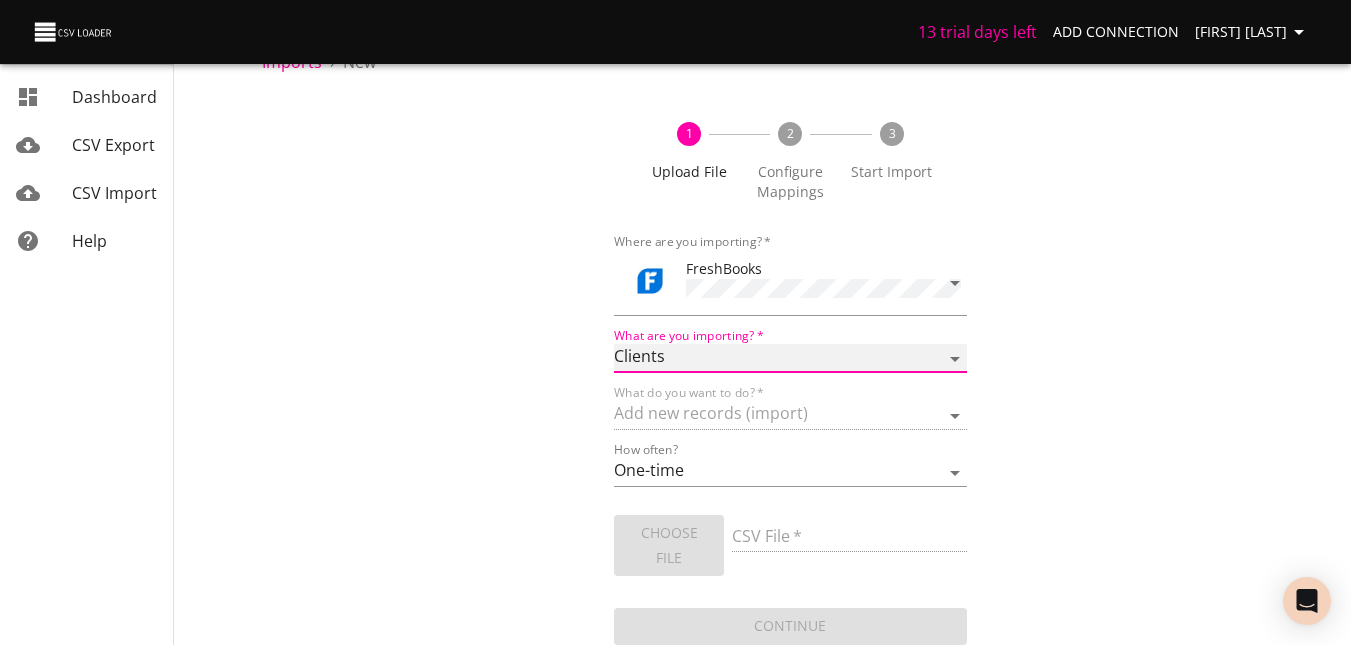 click on "Clients" at bounding box center (790, 358) 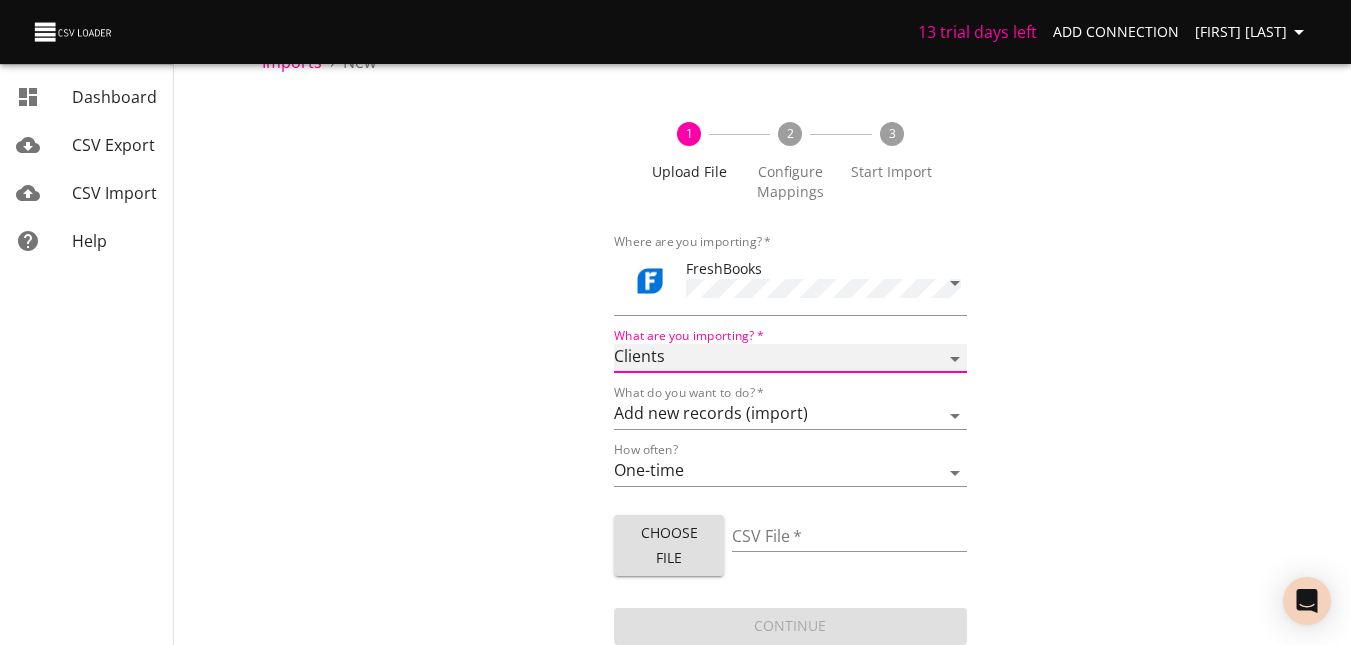 click on "Clients" at bounding box center [790, 358] 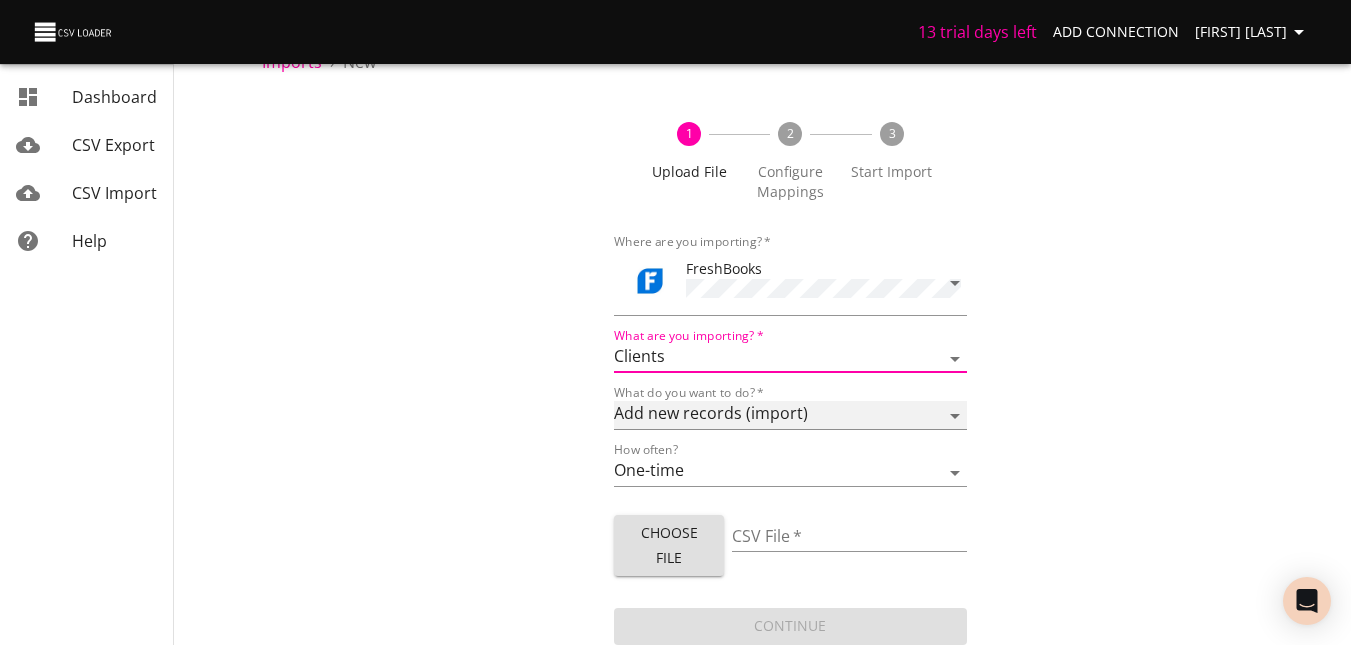 click on "Add new records (import) Update existing records (update) Add new and update existing records (upsert)" at bounding box center [790, 415] 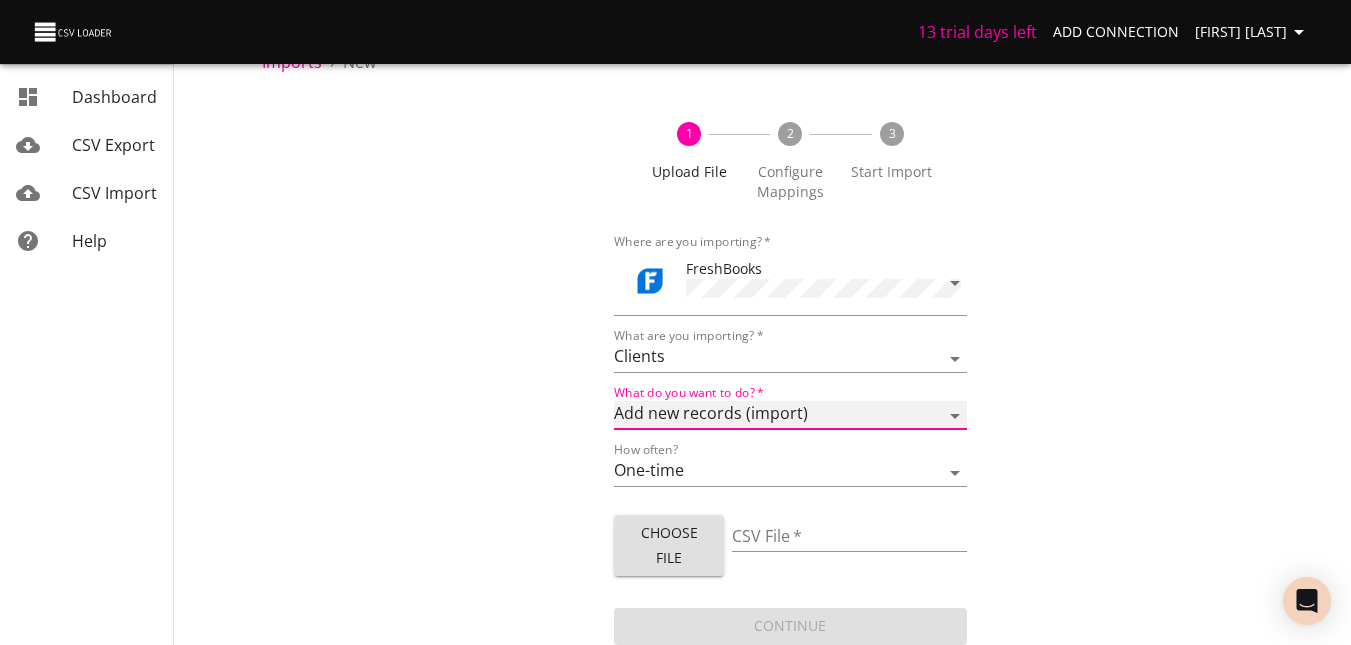 click on "Add new records (import) Update existing records (update) Add new and update existing records (upsert)" at bounding box center (790, 415) 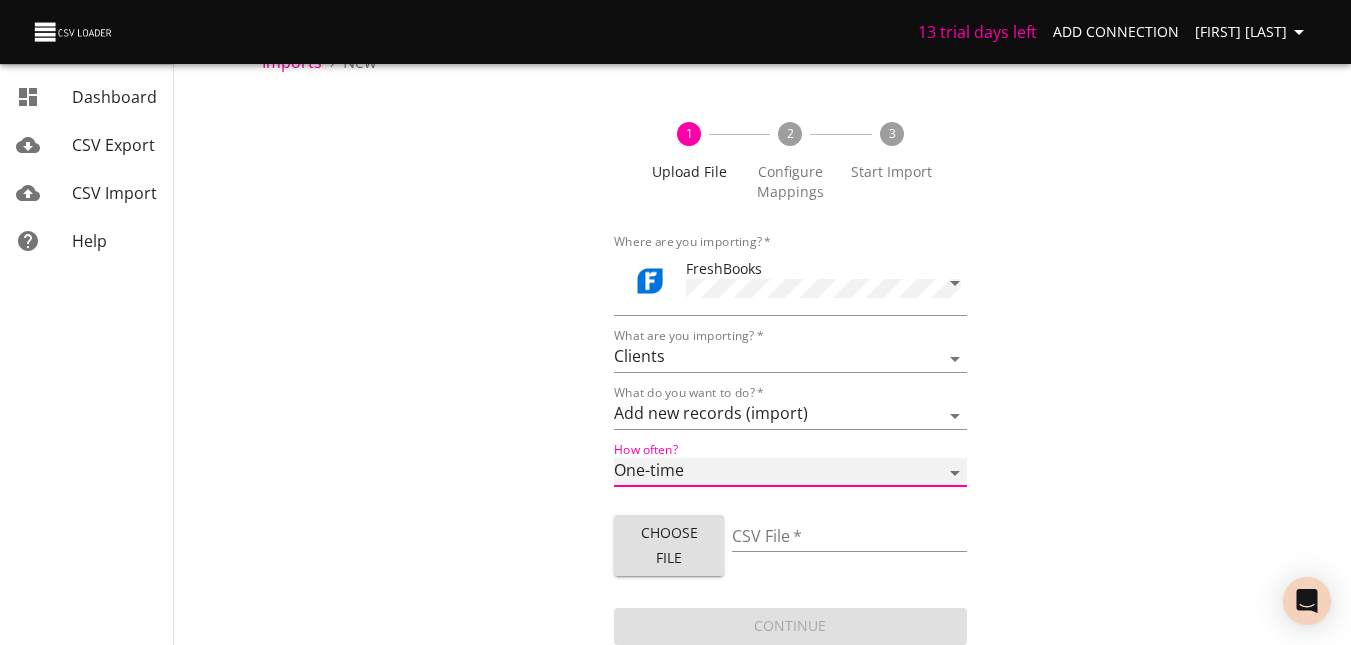 click on "One-time Auto import" at bounding box center (790, 472) 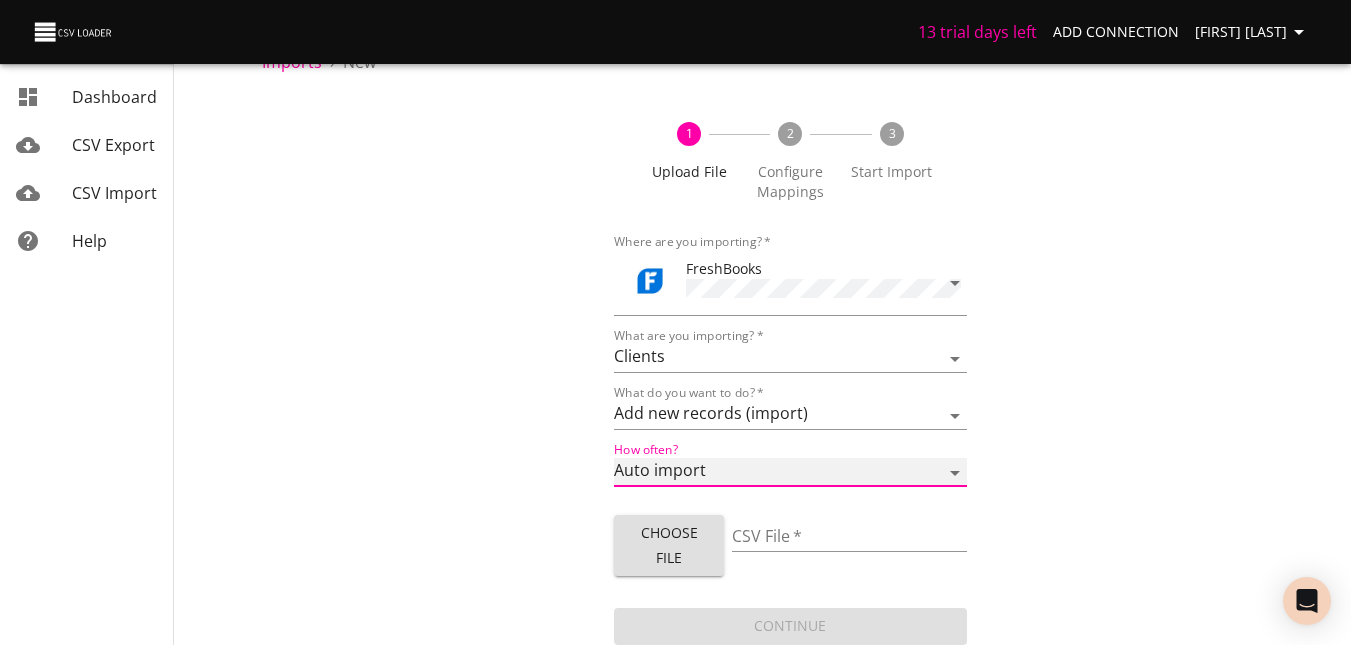 click on "One-time Auto import" at bounding box center [790, 472] 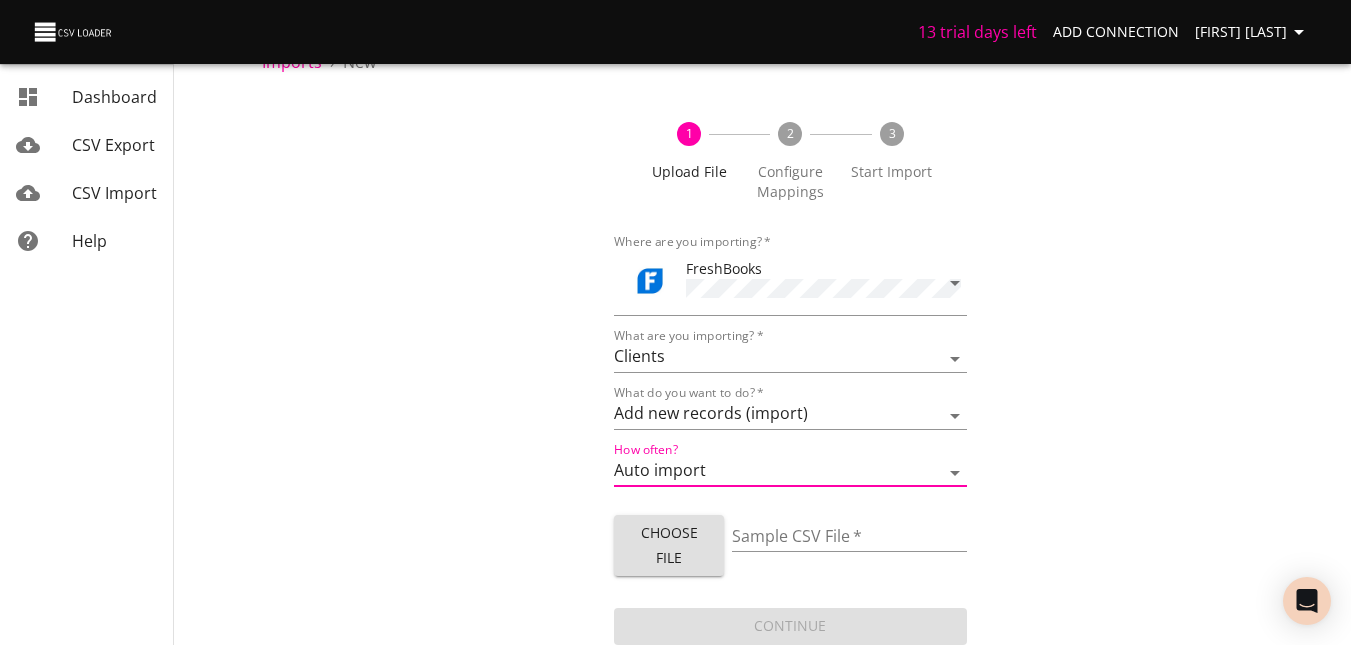 click on "Choose File" at bounding box center (668, 545) 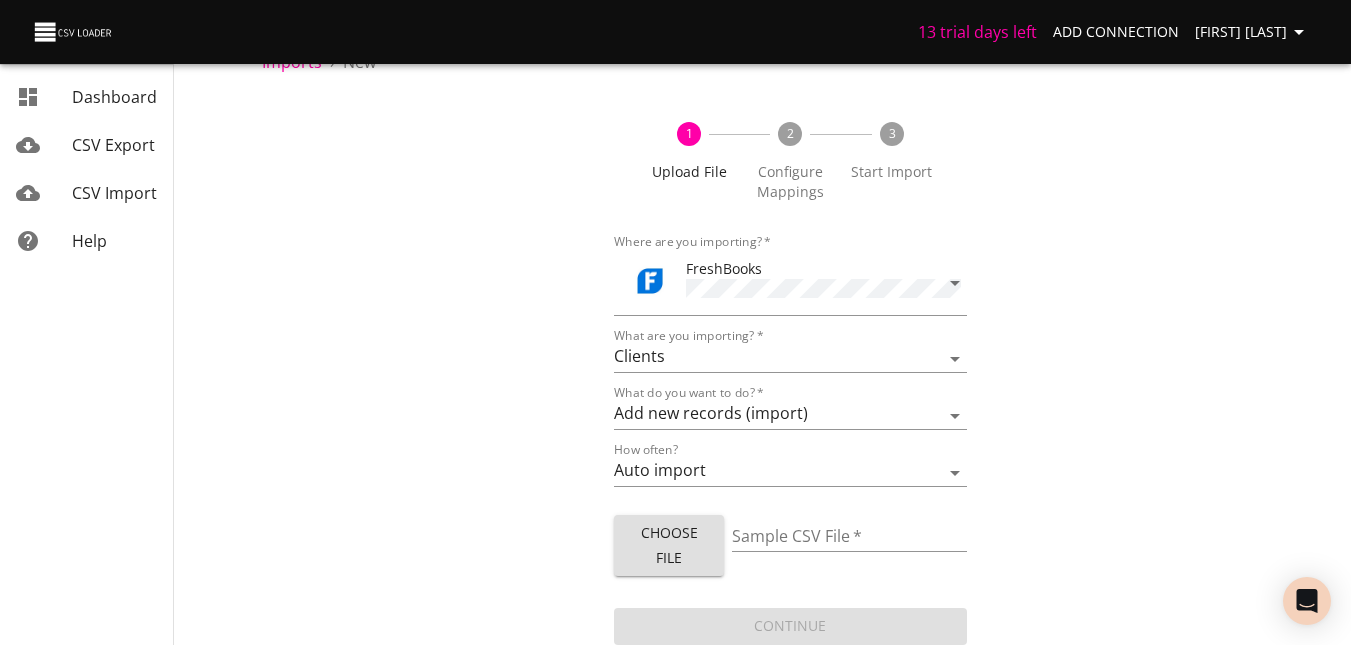 type on "For Upload.xlsx" 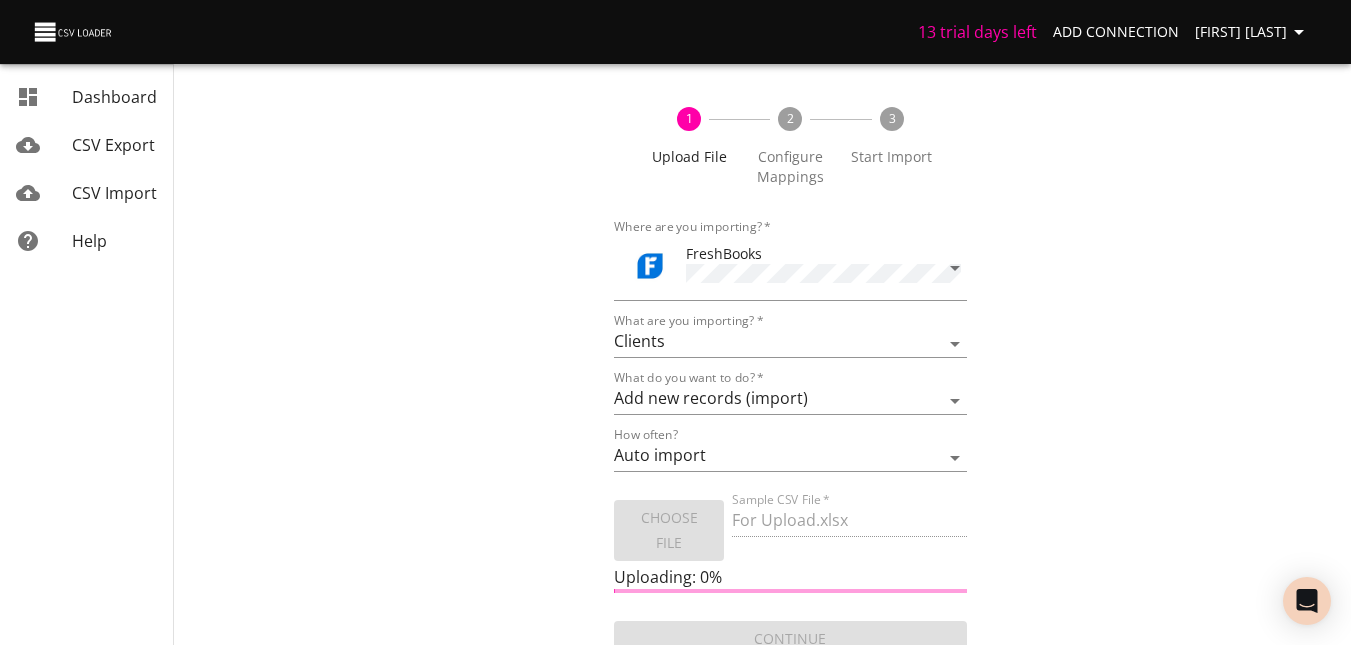 scroll, scrollTop: 74, scrollLeft: 0, axis: vertical 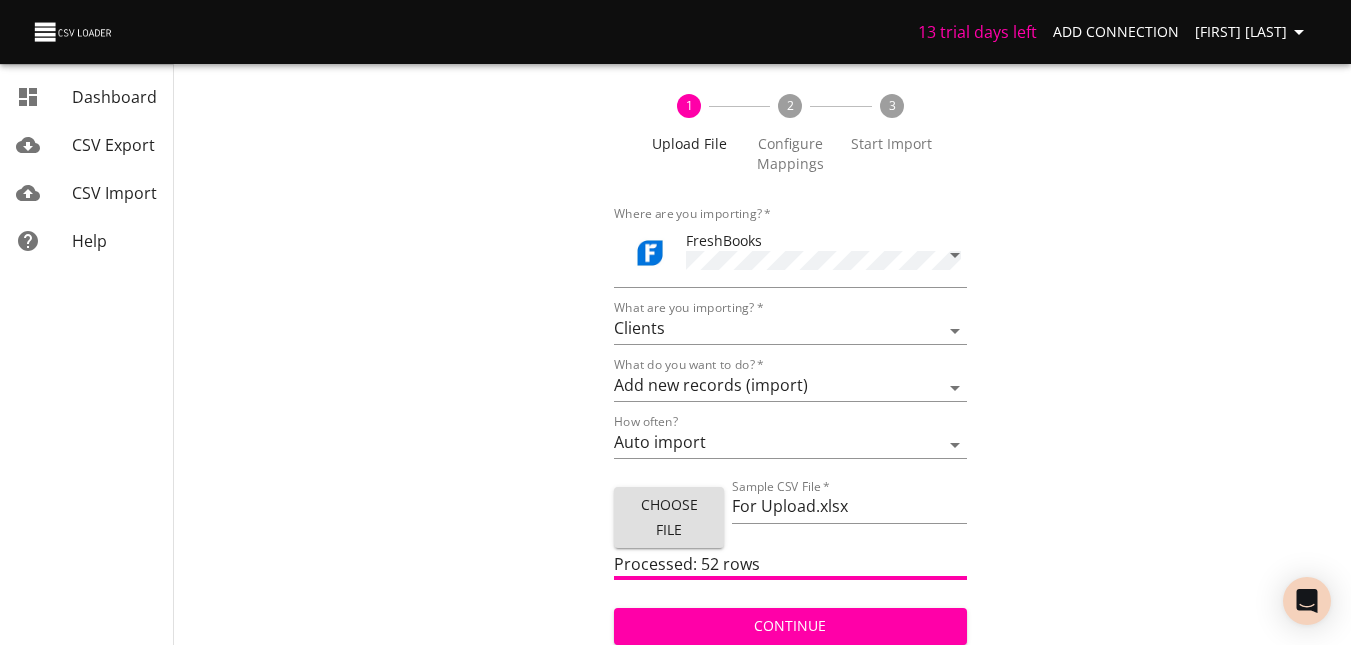 click on "Continue" at bounding box center (790, 626) 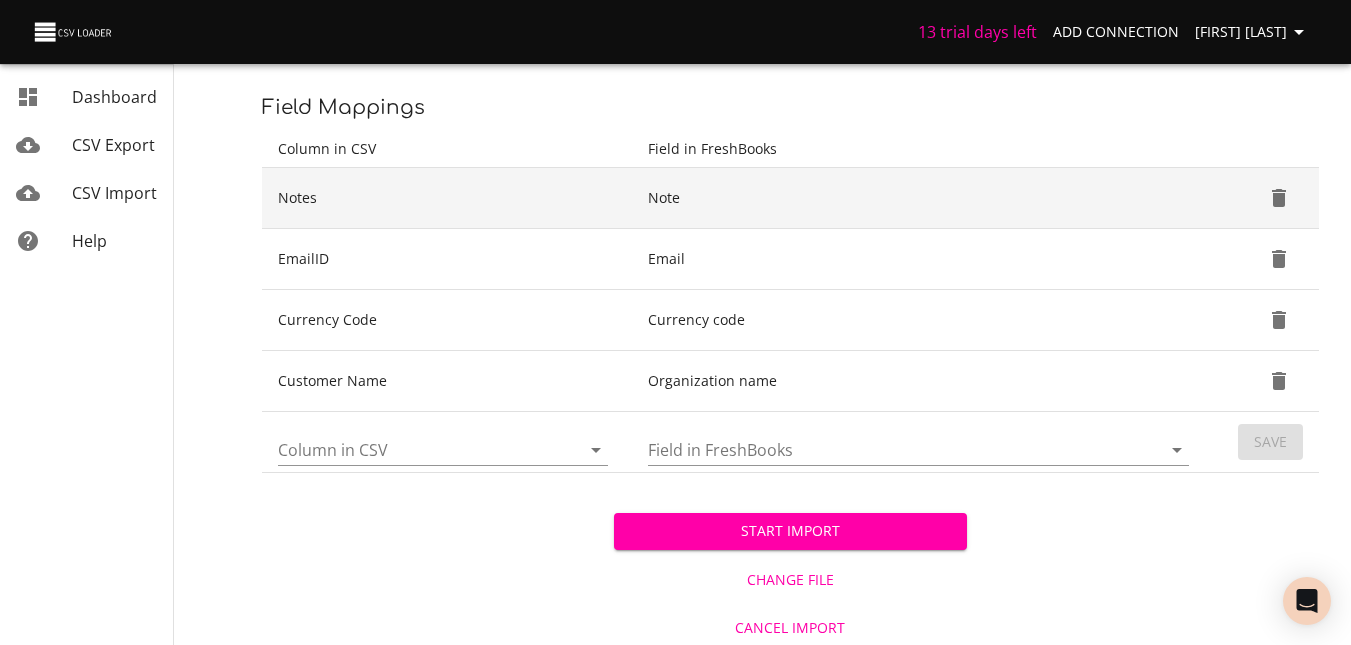 scroll, scrollTop: 266, scrollLeft: 0, axis: vertical 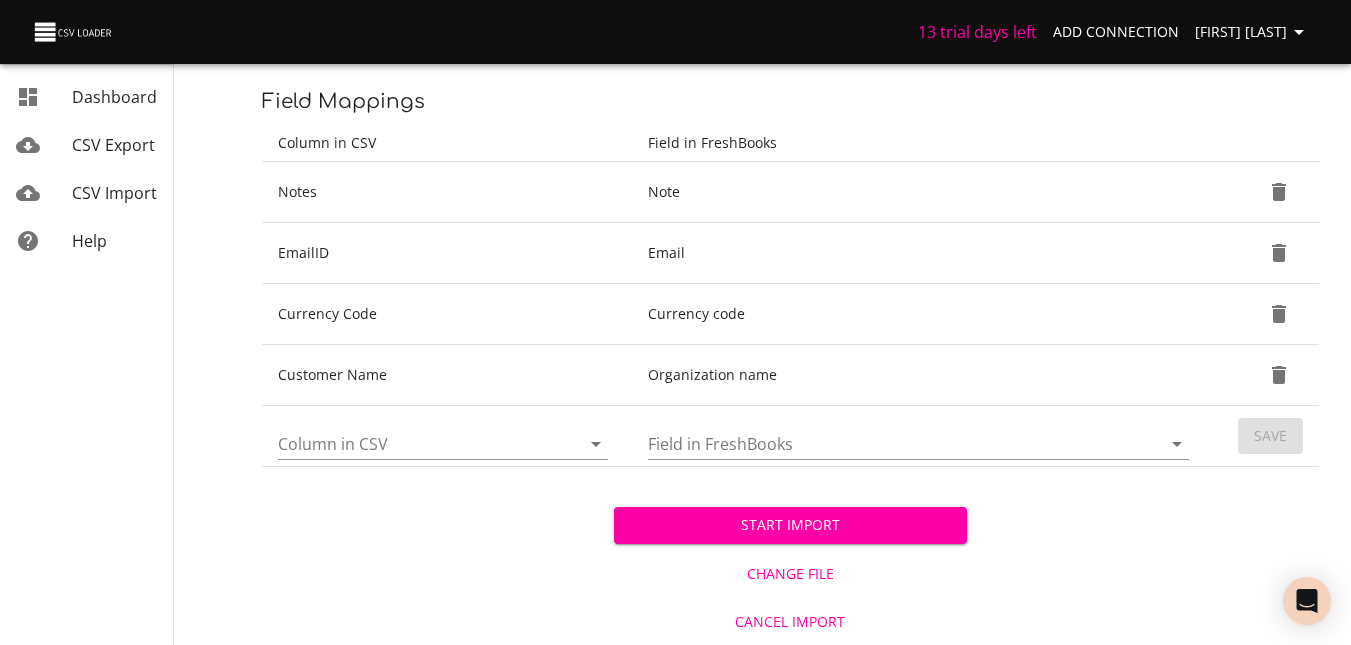 click at bounding box center [443, 444] 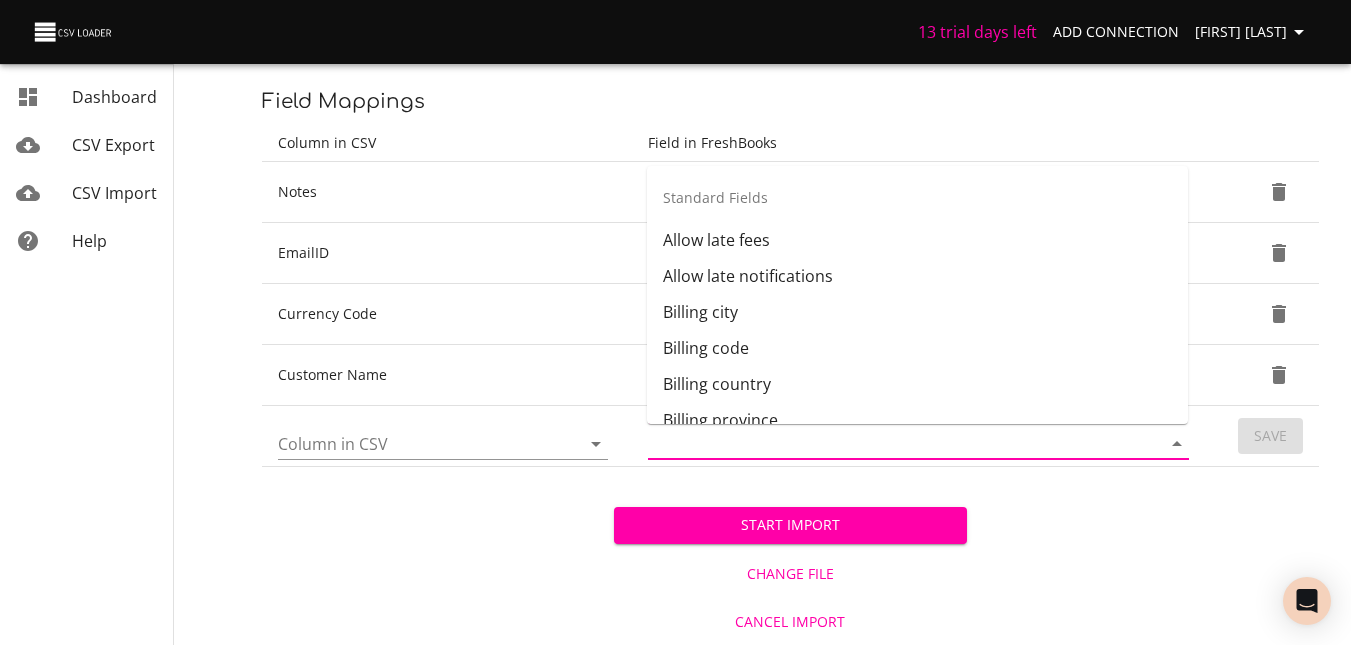 click on "Field in FreshBooks" at bounding box center [887, 443] 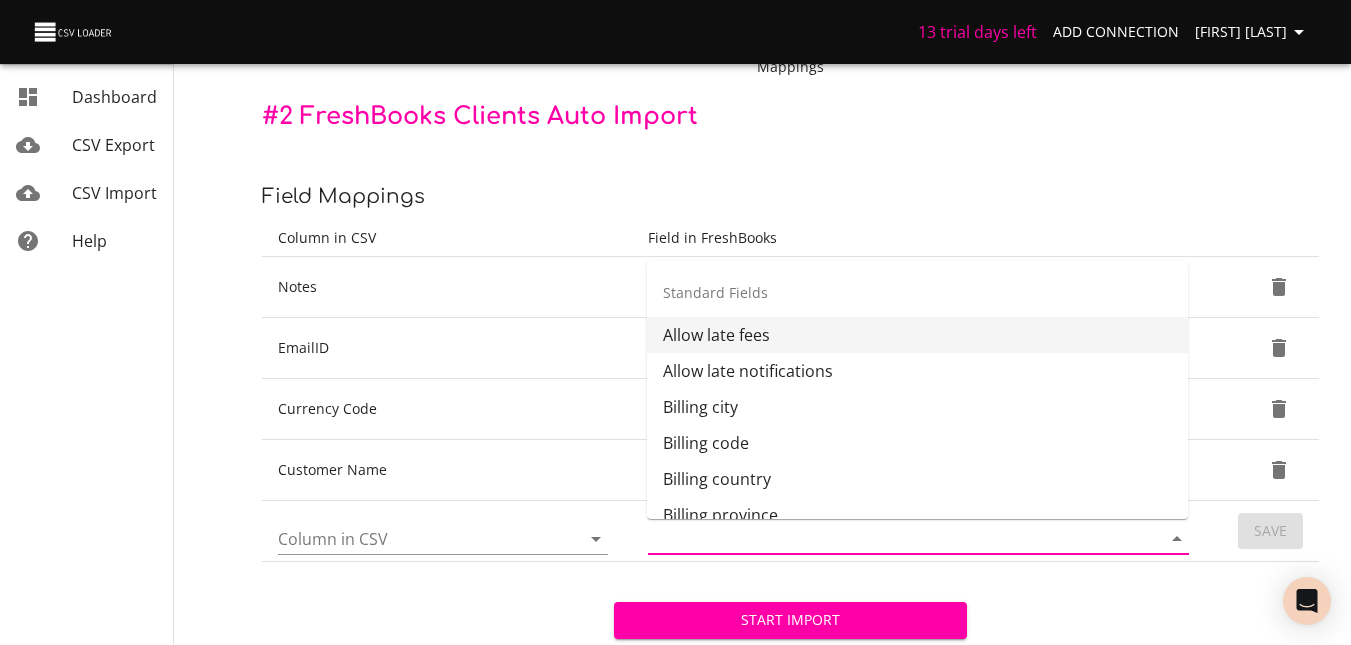 scroll, scrollTop: 166, scrollLeft: 0, axis: vertical 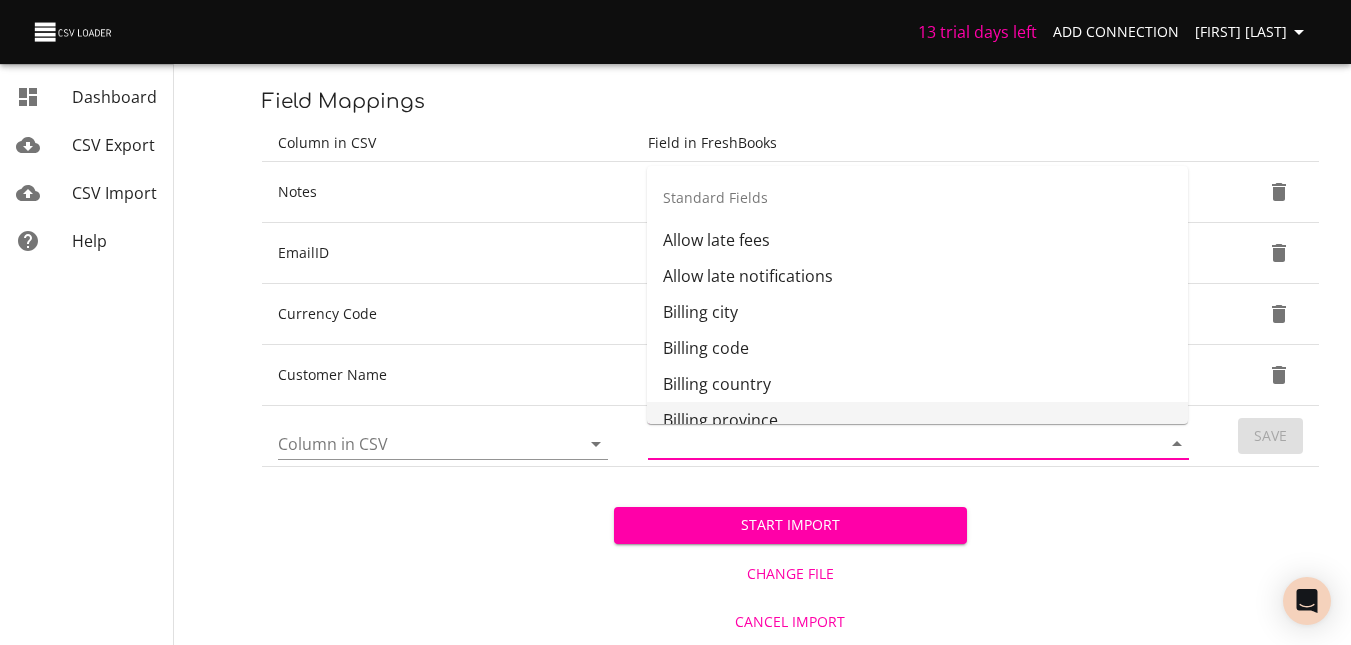 click on "Start Import Change File Cancel Import" at bounding box center [790, 556] 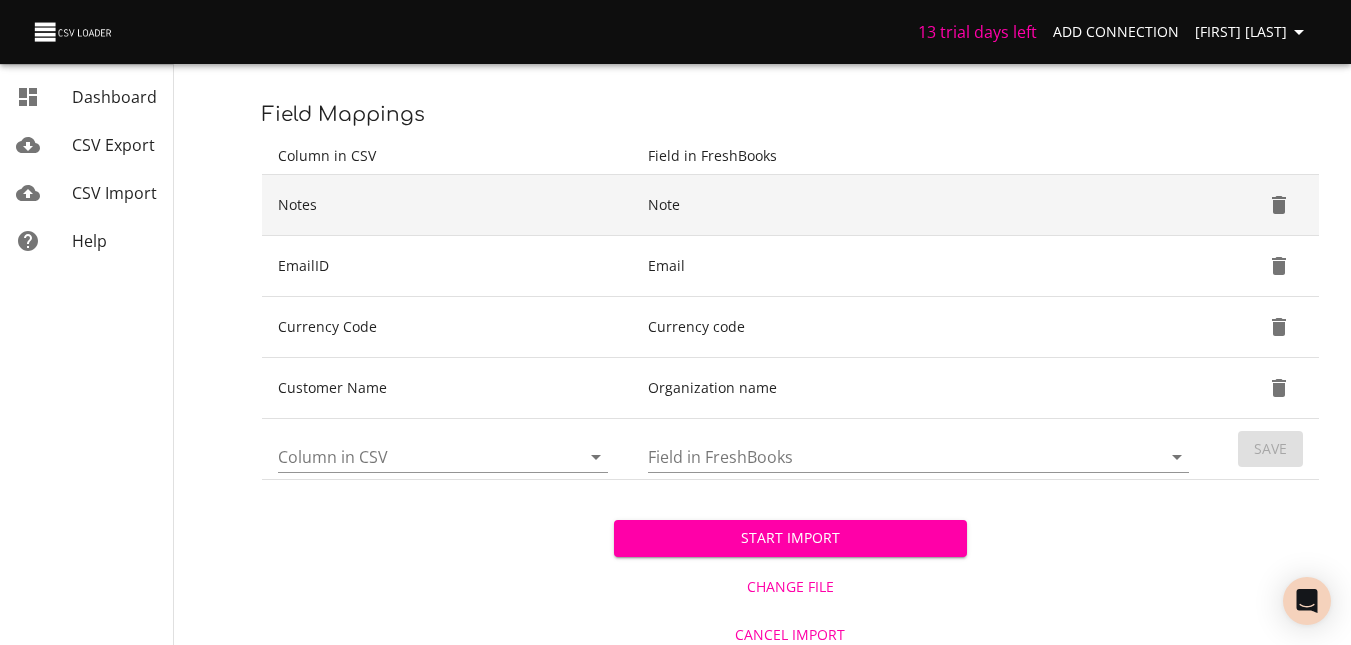 scroll, scrollTop: 266, scrollLeft: 0, axis: vertical 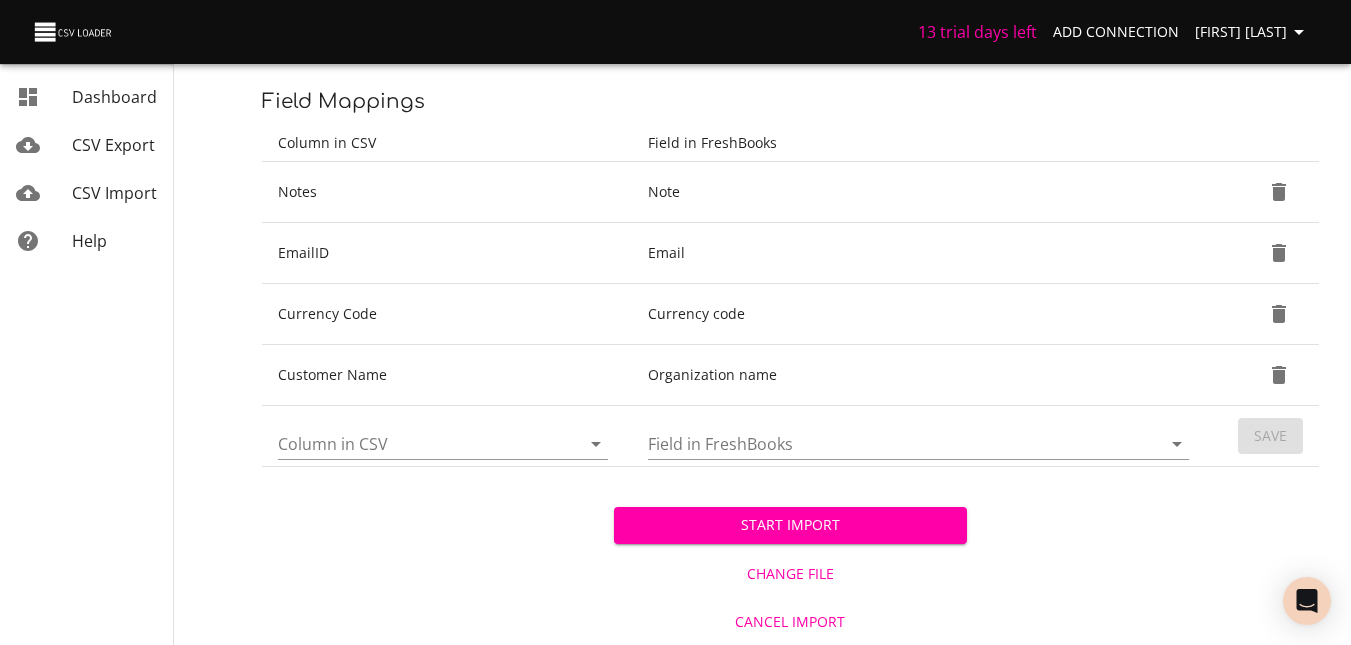 click at bounding box center (582, 444) 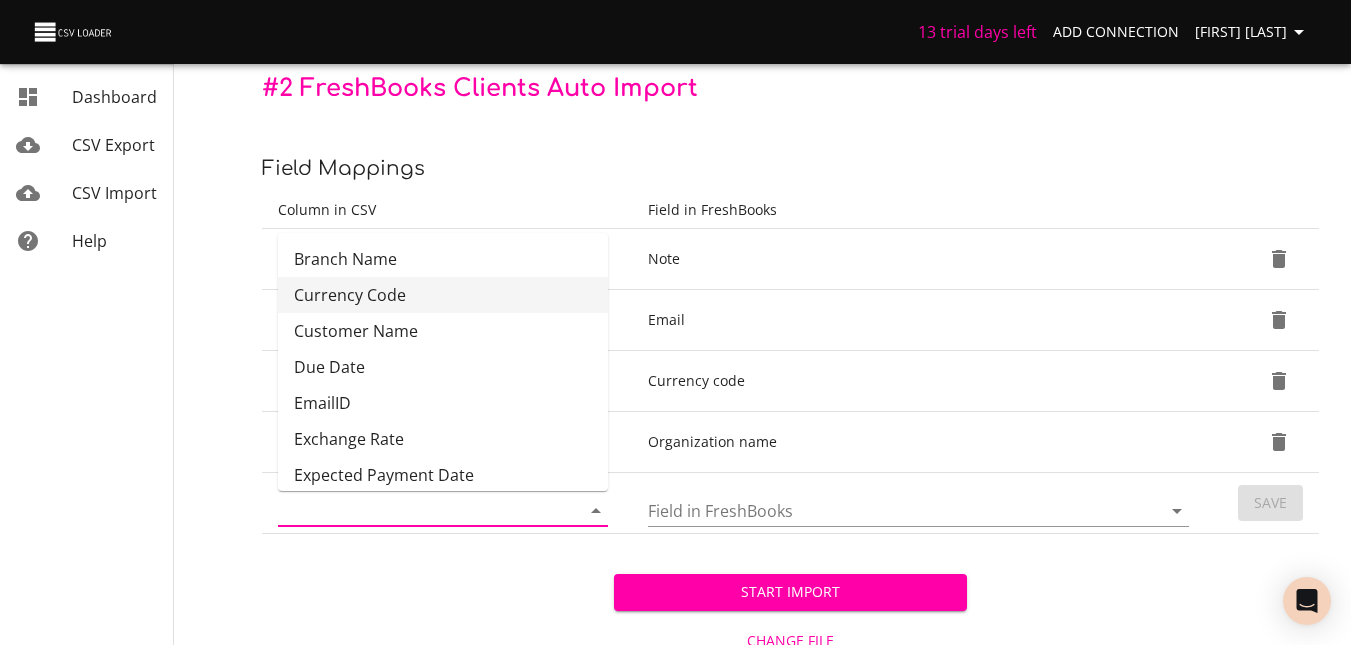 scroll, scrollTop: 233, scrollLeft: 0, axis: vertical 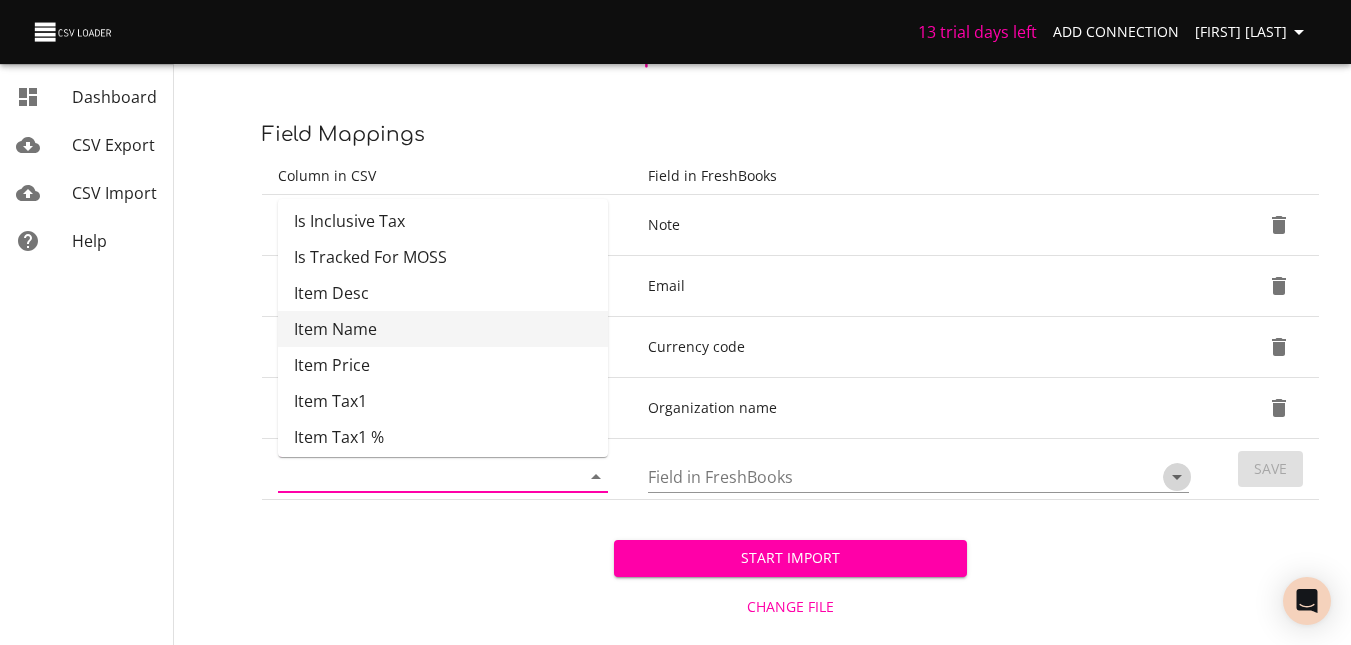click 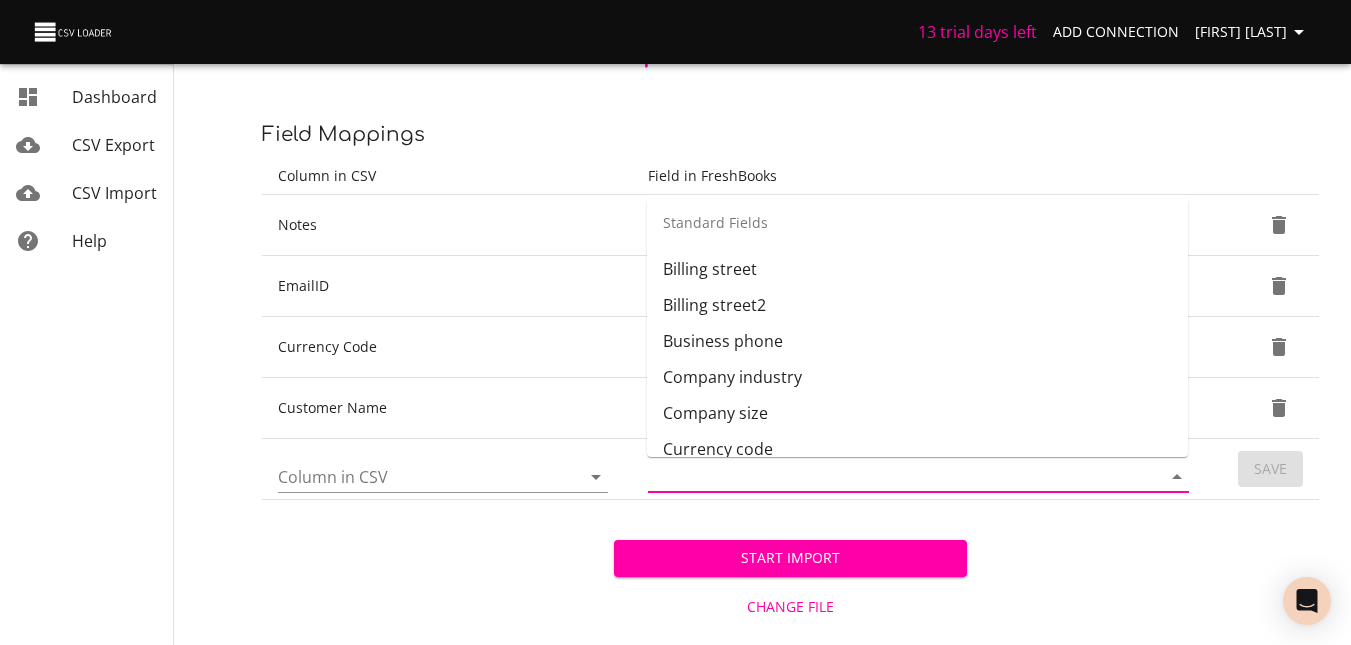 scroll, scrollTop: 233, scrollLeft: 0, axis: vertical 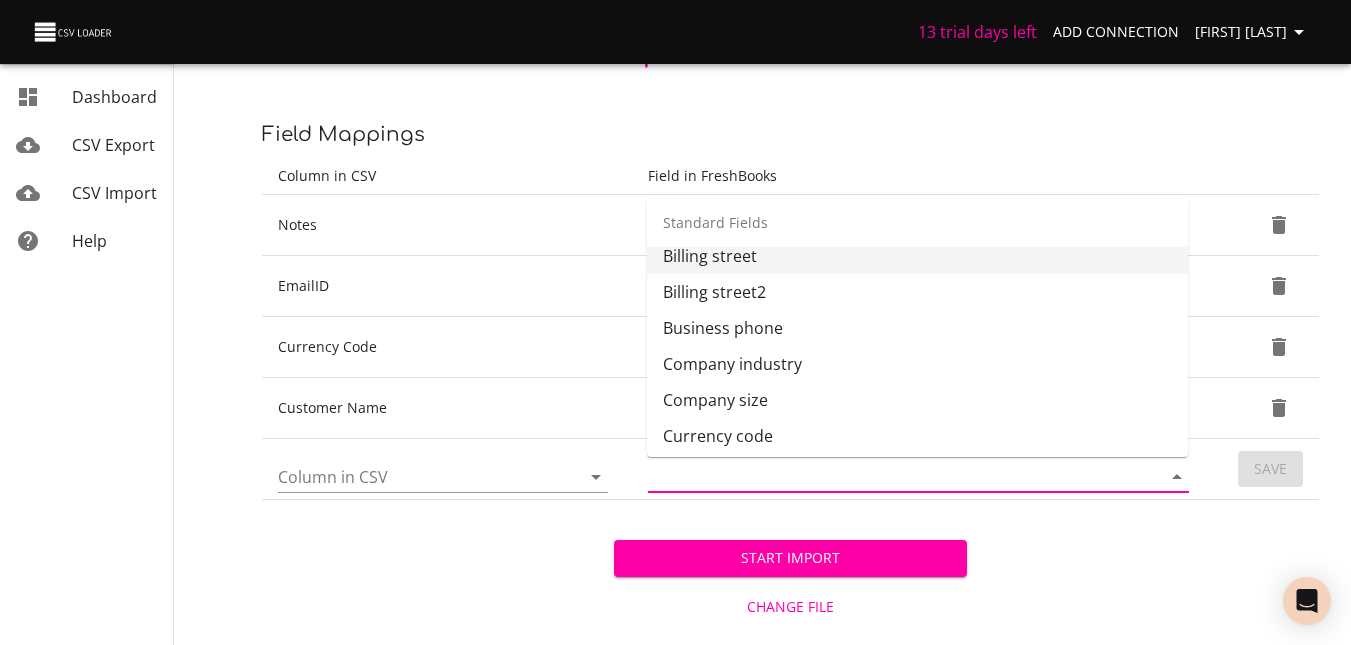 click on "Standard Fields" at bounding box center (917, 223) 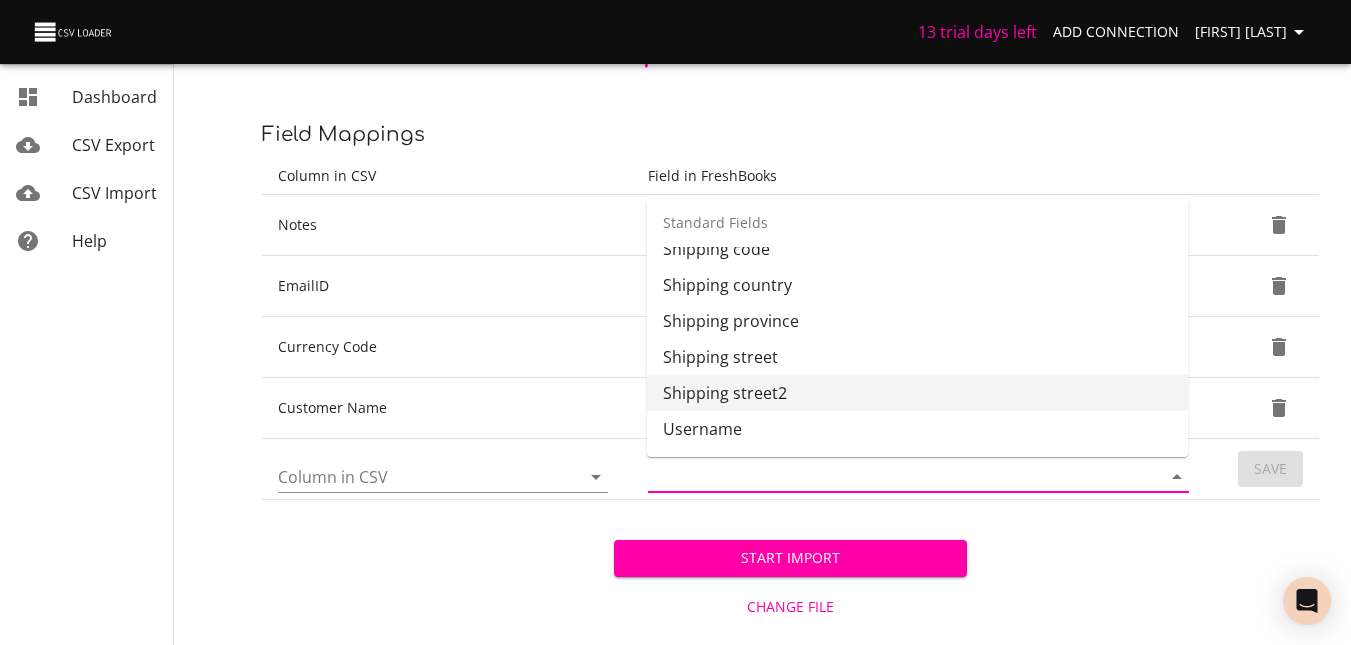 scroll, scrollTop: 1030, scrollLeft: 0, axis: vertical 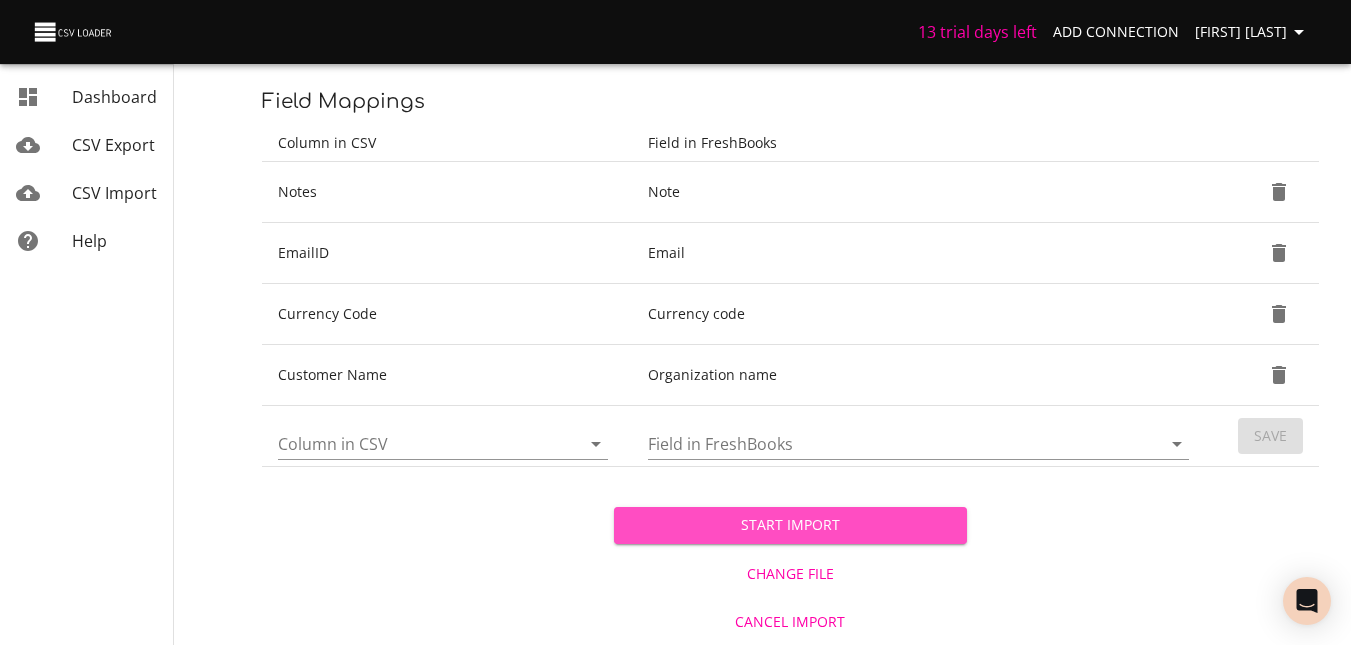 click on "Start Import" at bounding box center [790, 525] 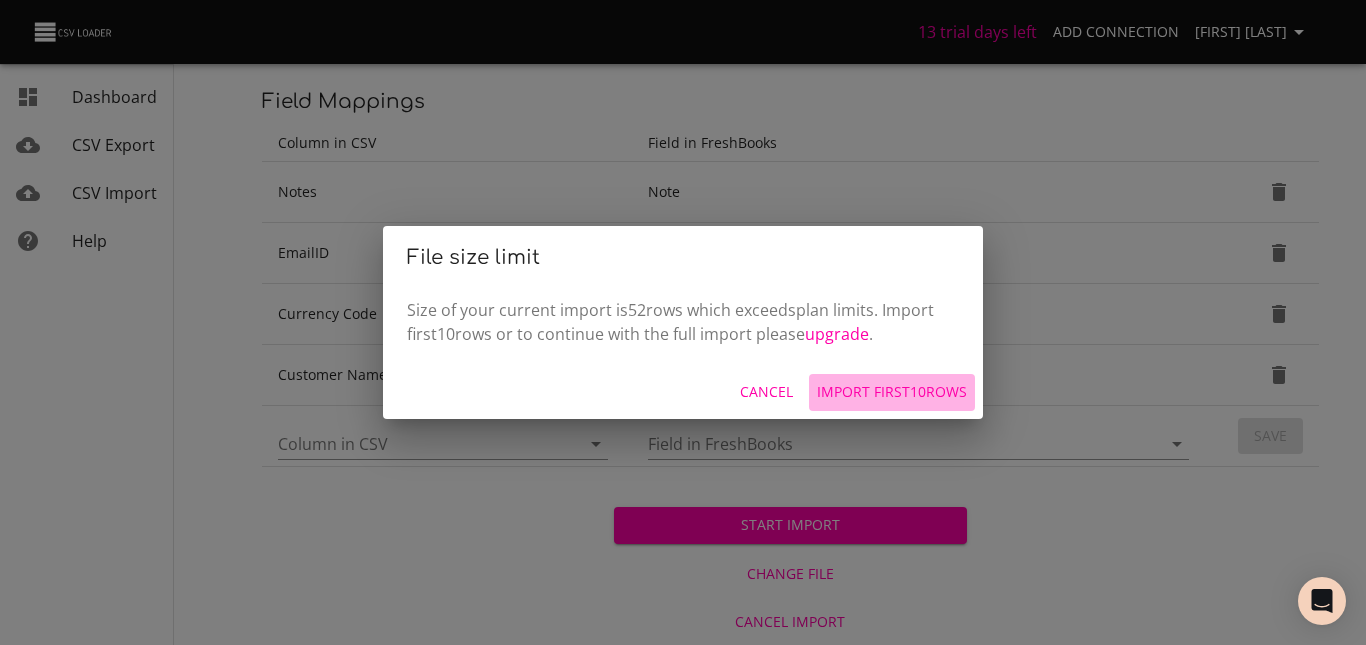 click on "Import first  10  rows" at bounding box center [892, 392] 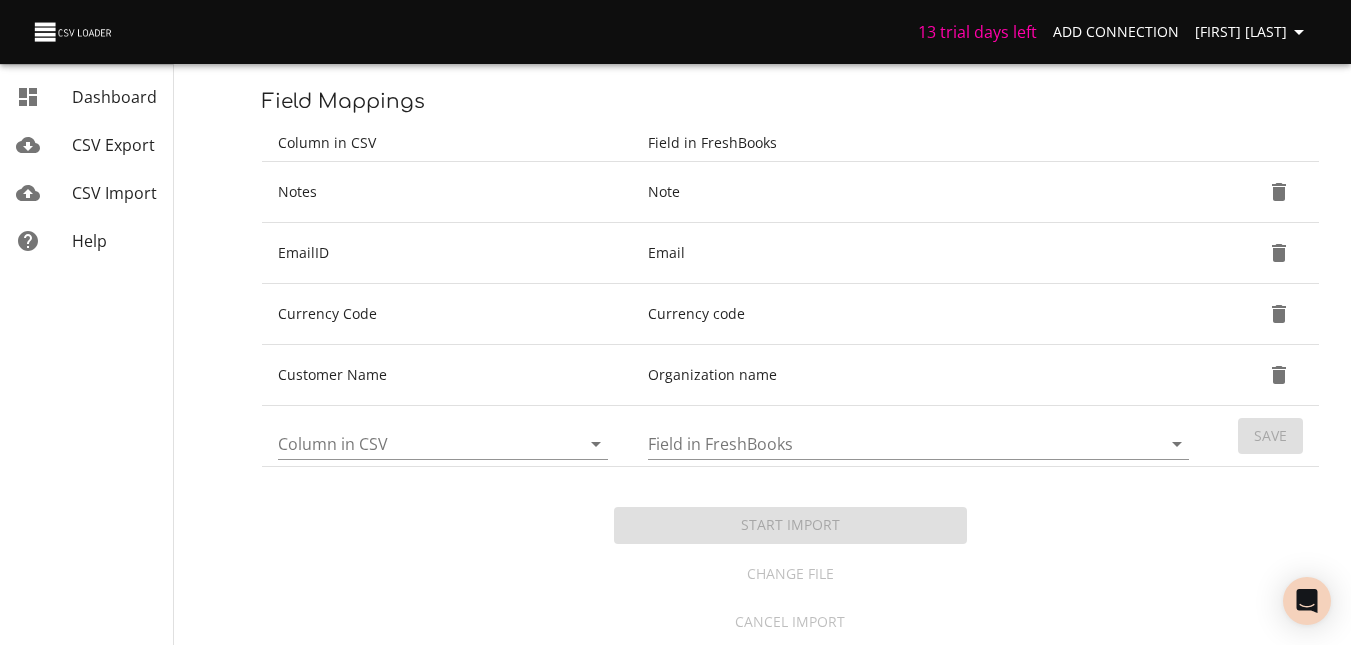 scroll, scrollTop: 0, scrollLeft: 0, axis: both 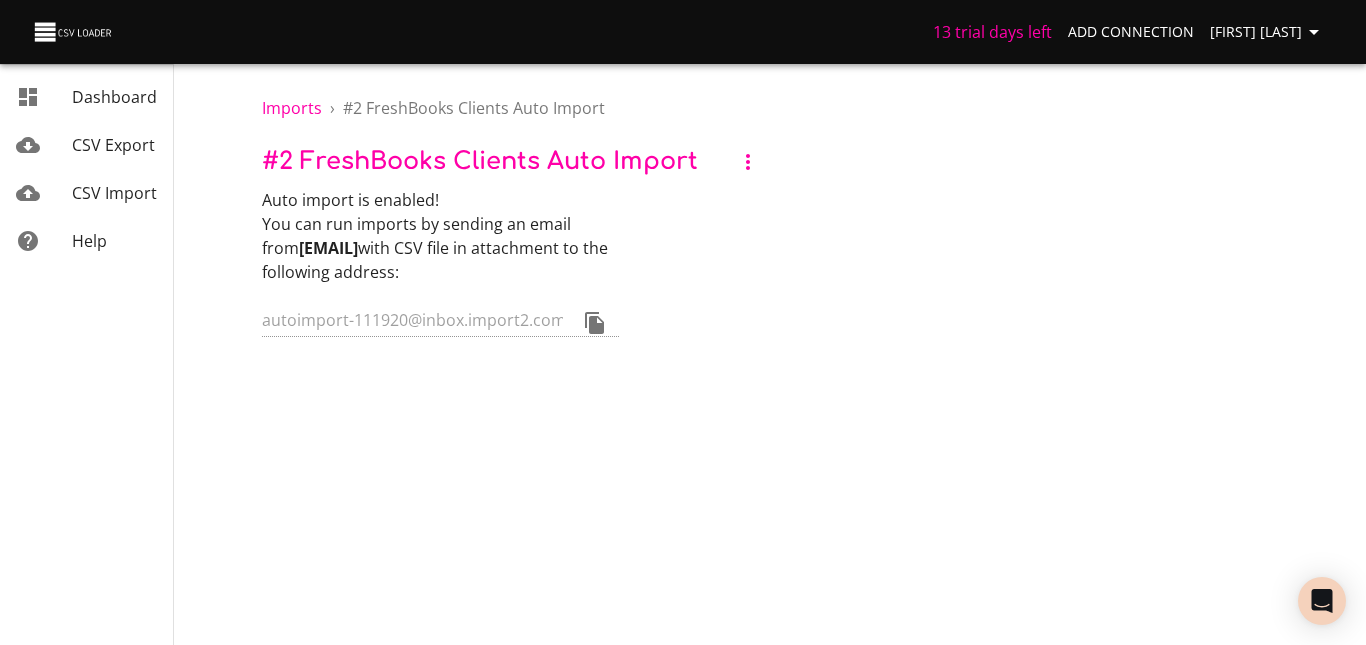click on "Auto import is enabled! You can run imports by sending an email from [EMAIL] with CSV file in attachment to the following address: autoimport-111920@inbox.import2.com" at bounding box center (440, 264) 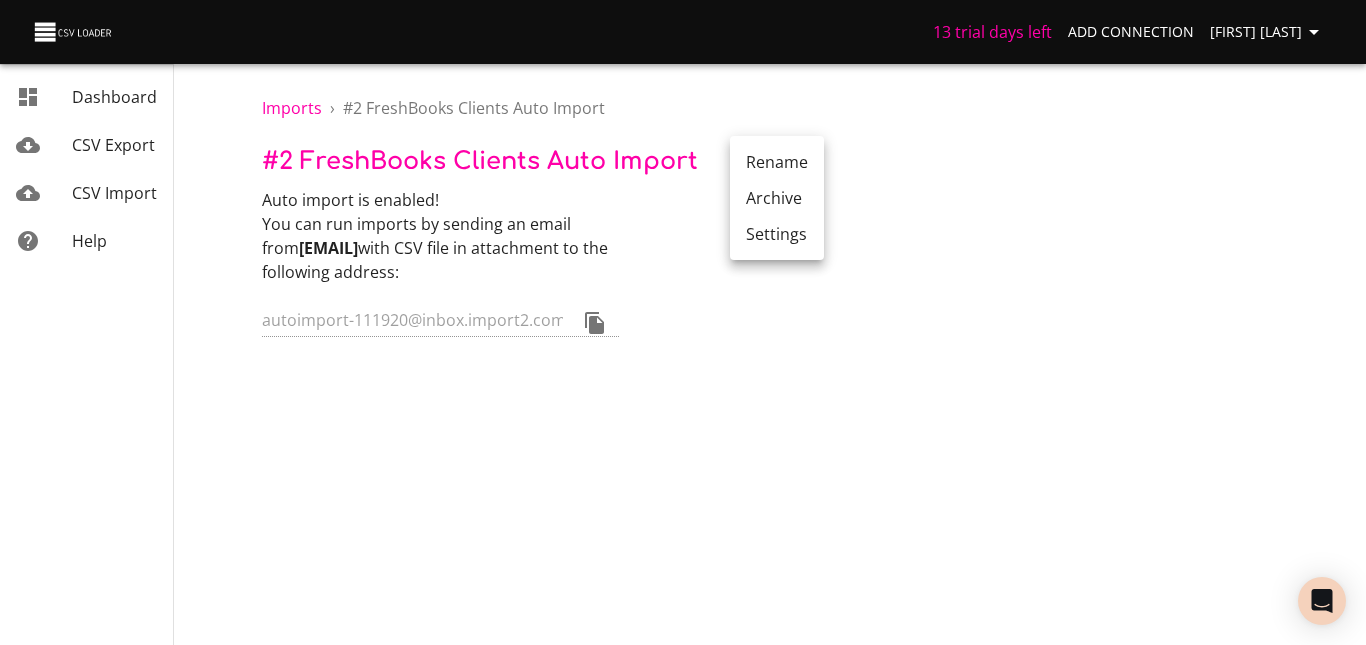 click at bounding box center (683, 322) 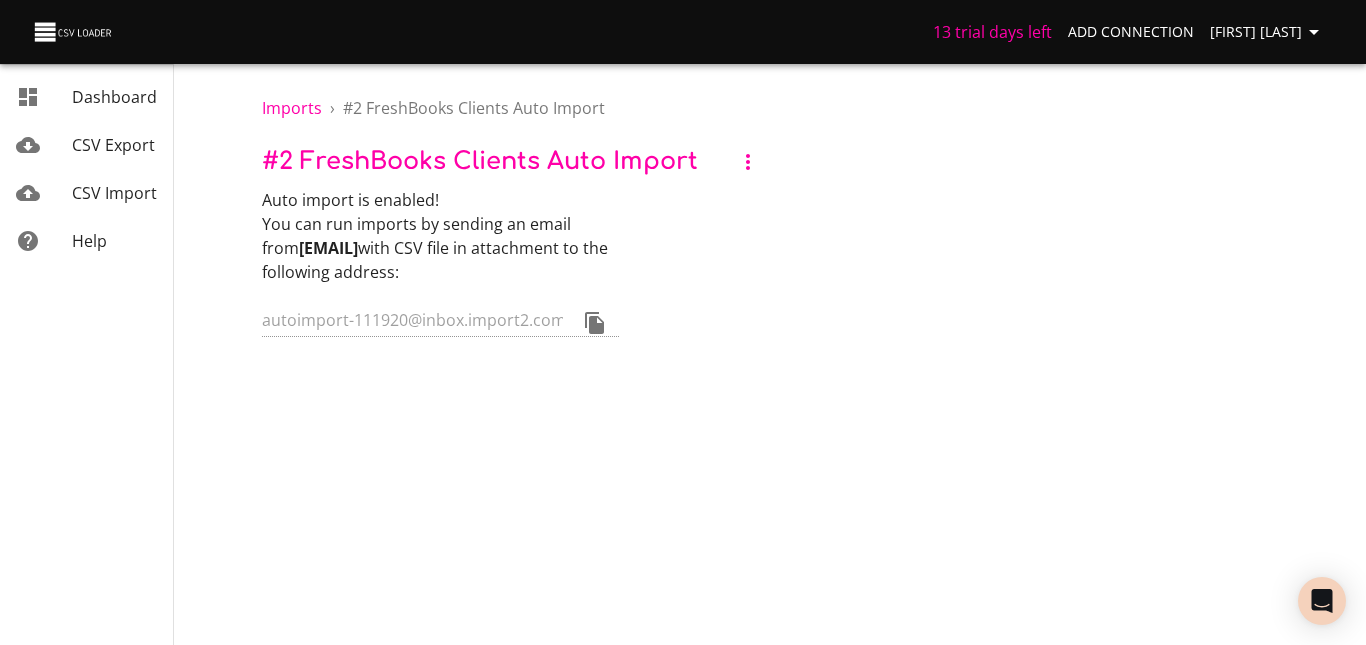 click 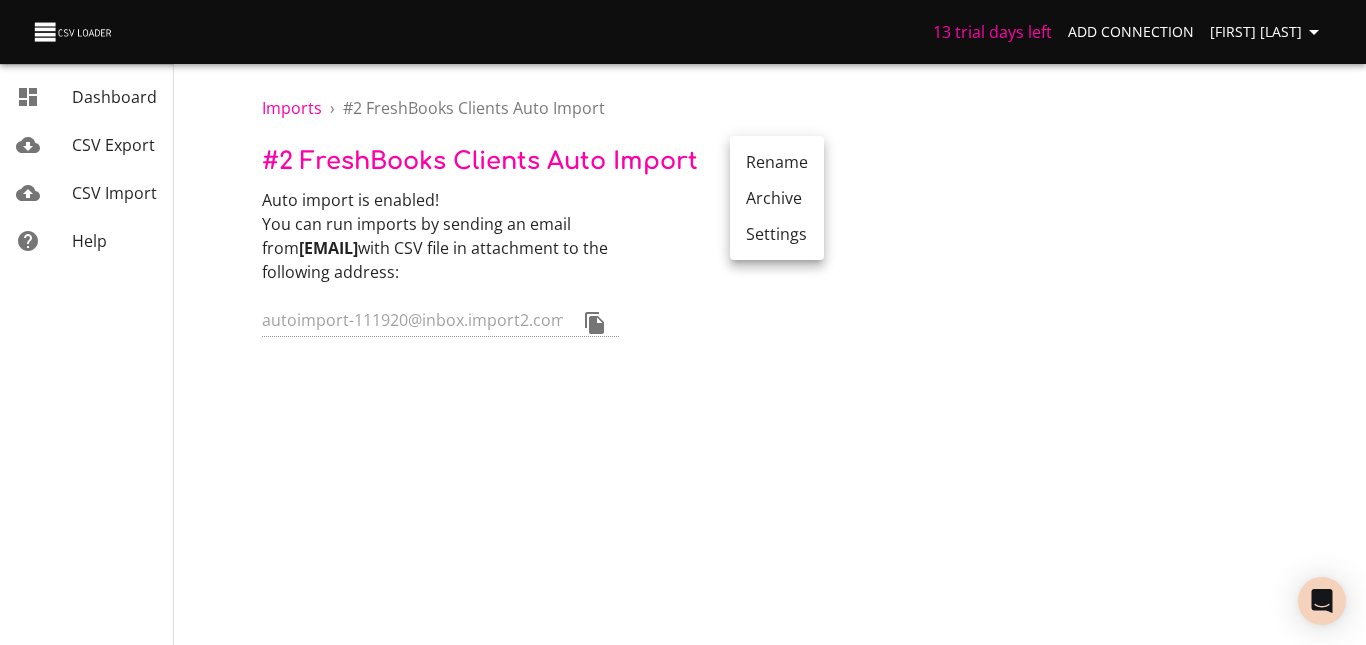 click on "Settings" at bounding box center (777, 234) 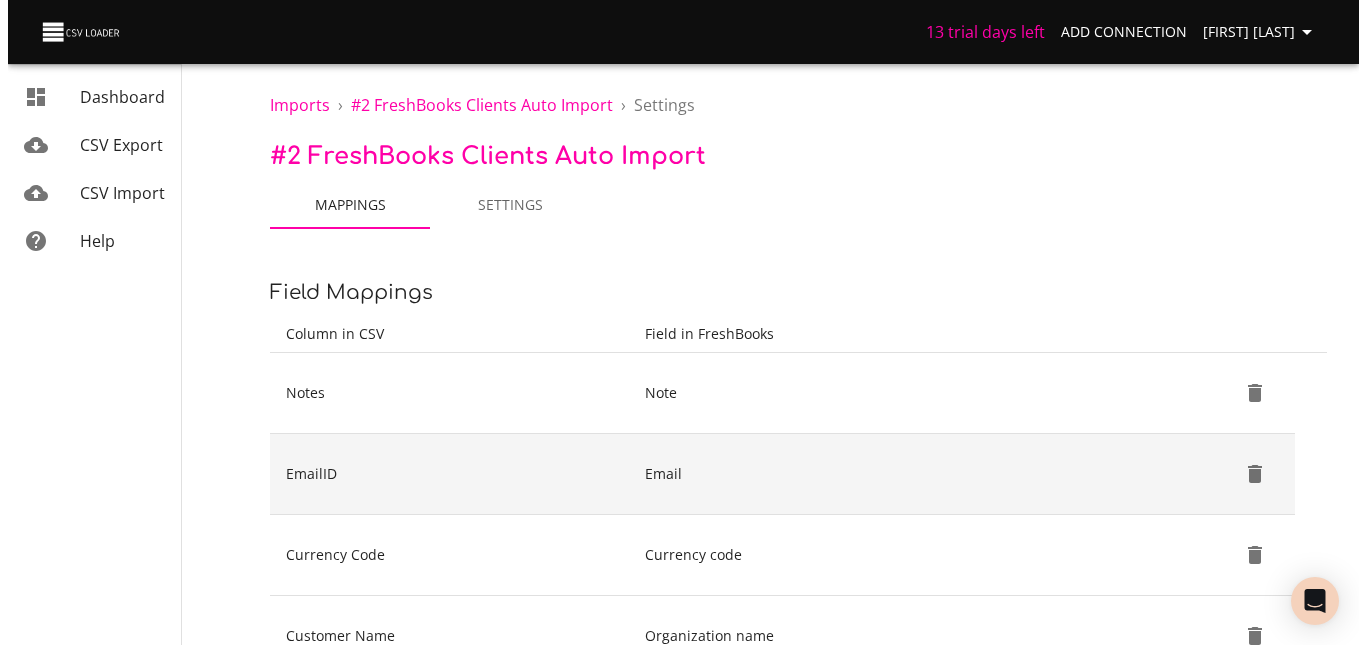 scroll, scrollTop: 0, scrollLeft: 0, axis: both 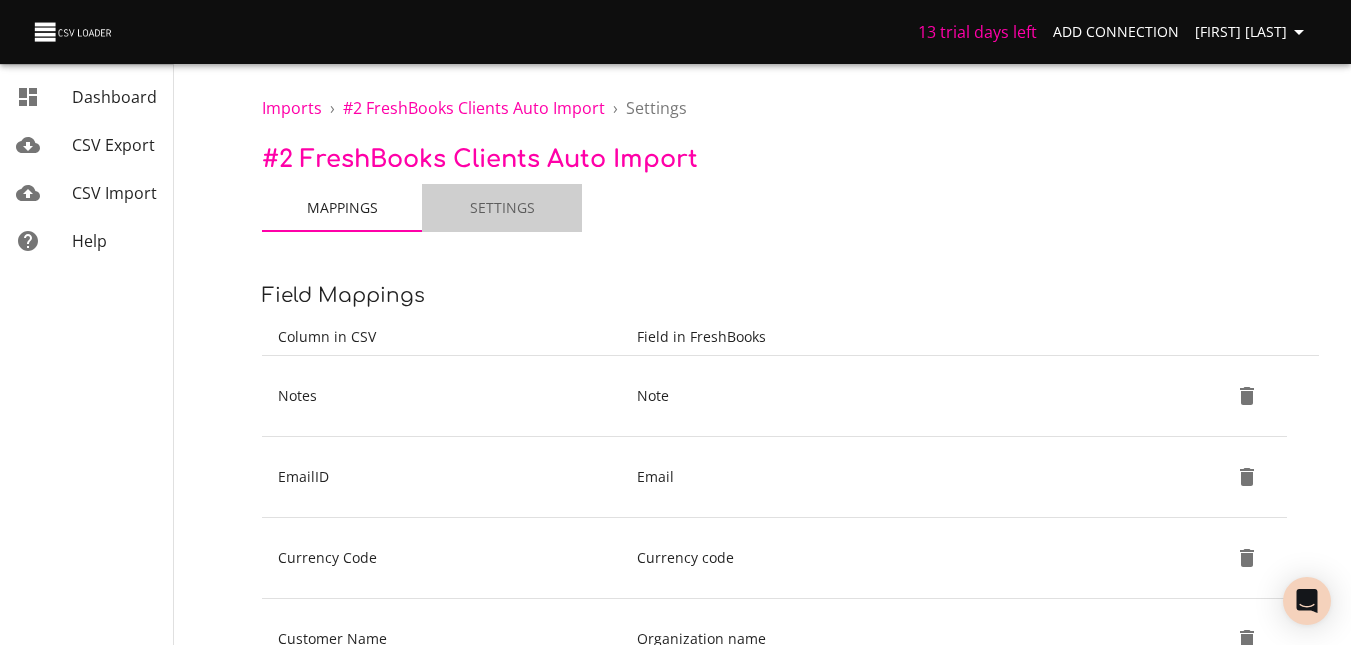 click on "Settings" at bounding box center (502, 208) 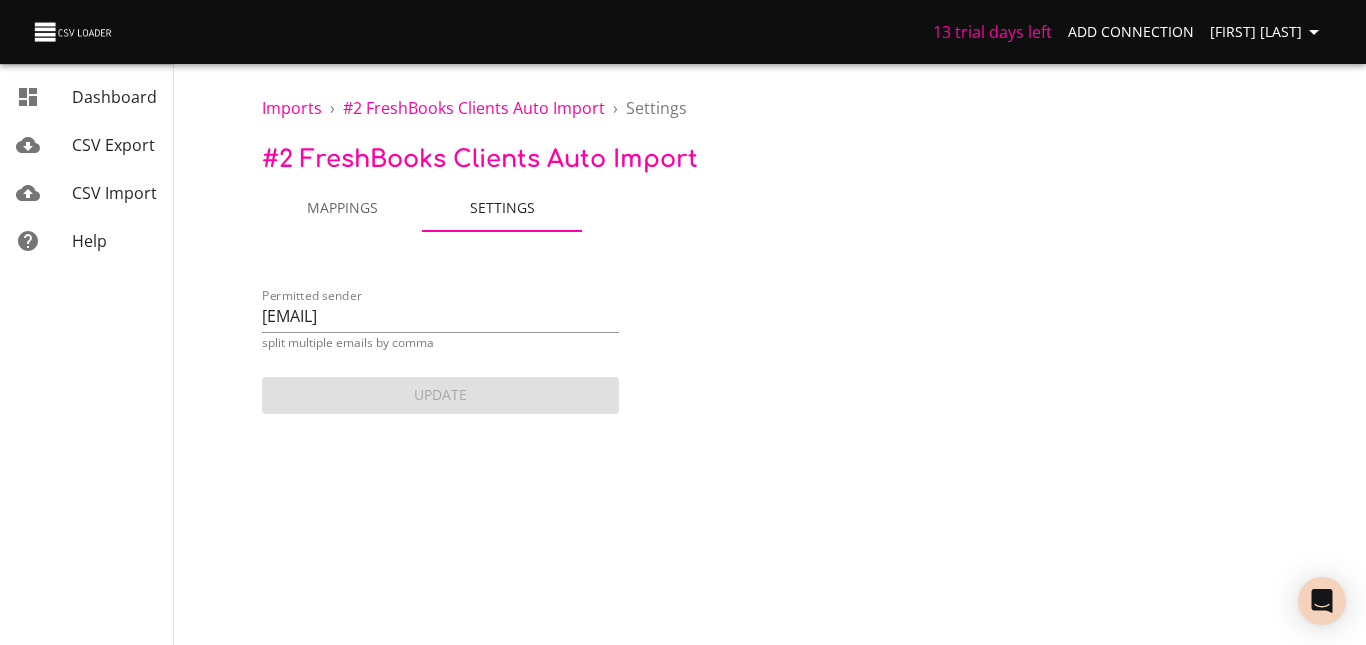click on "Update" at bounding box center (440, 387) 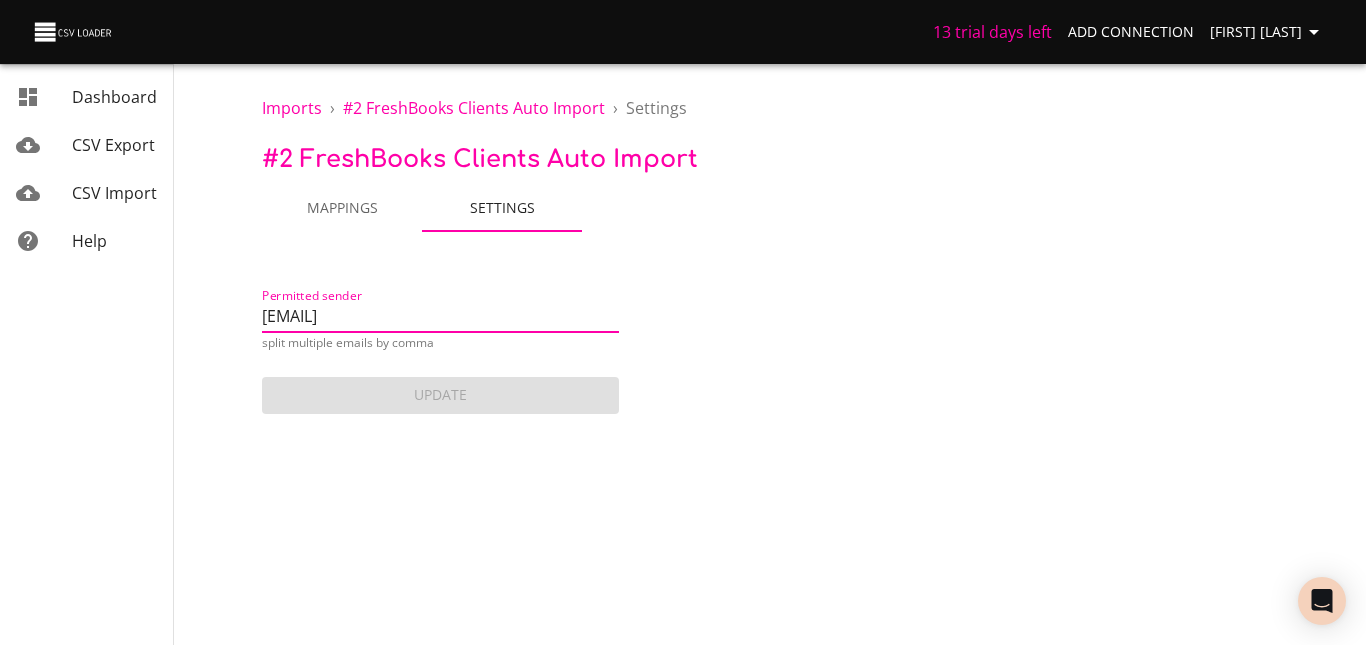 click on "[EMAIL]" at bounding box center [440, 318] 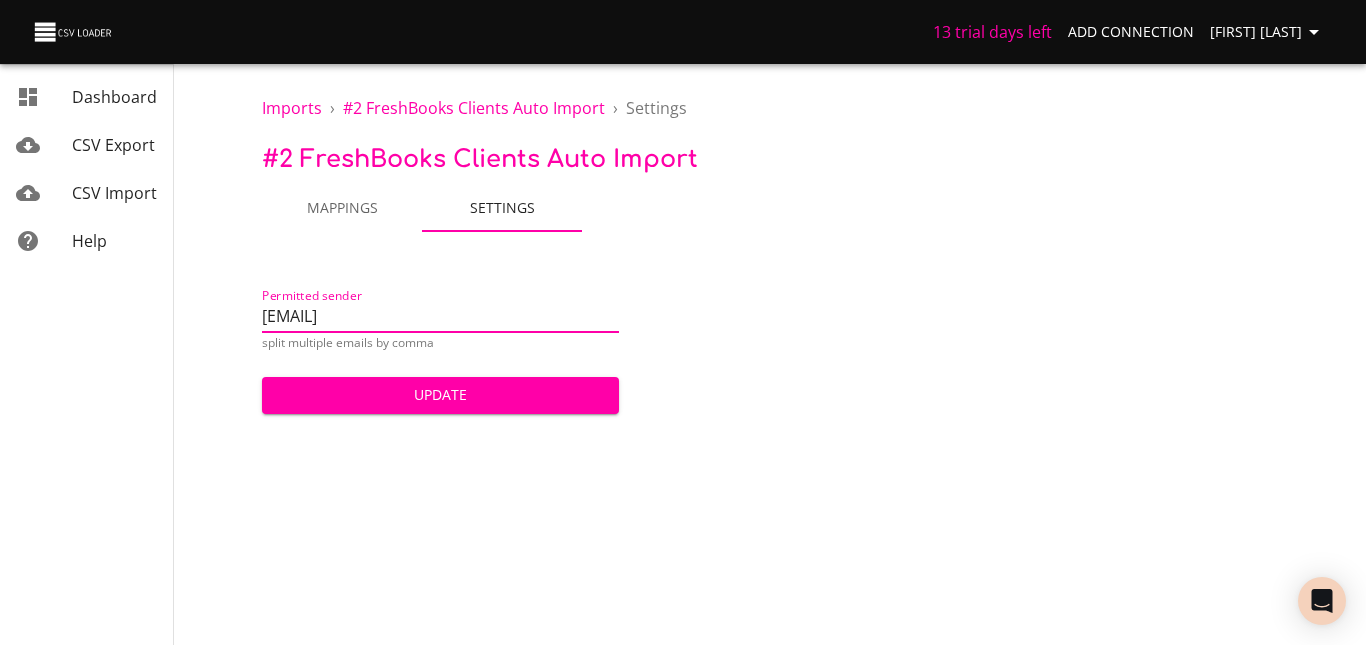 type on "[EMAIL]" 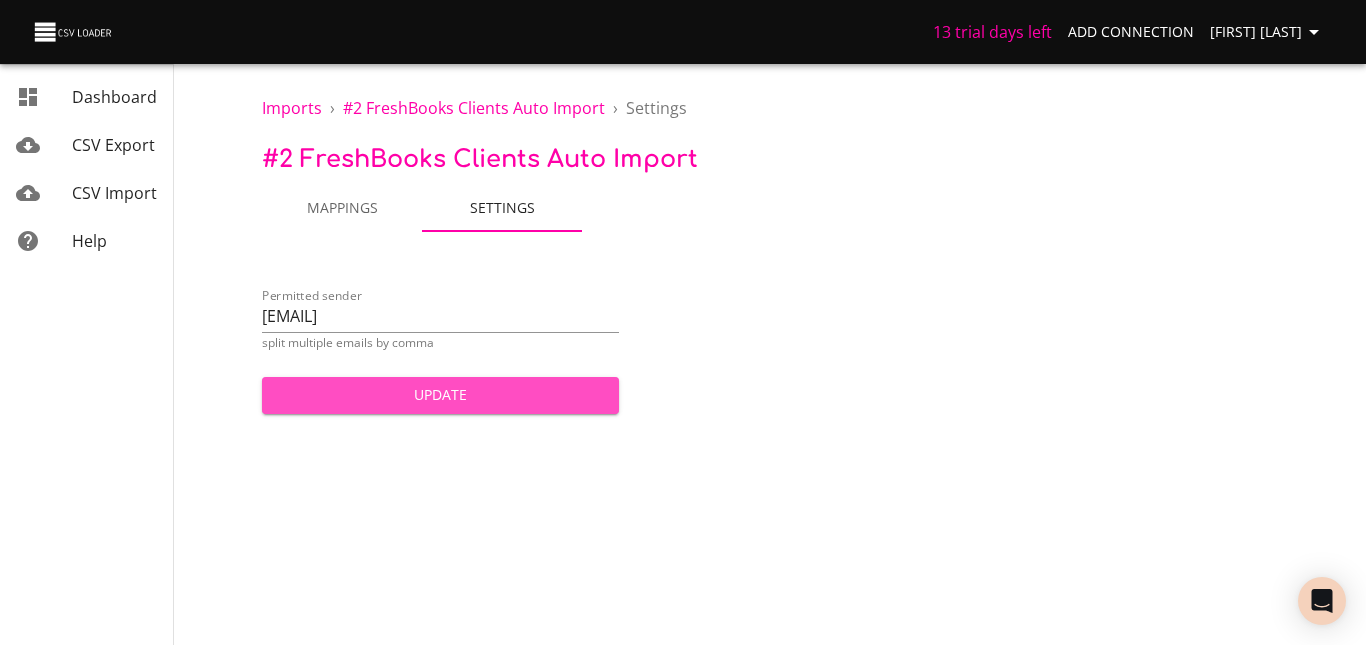 click on "Update" at bounding box center [440, 395] 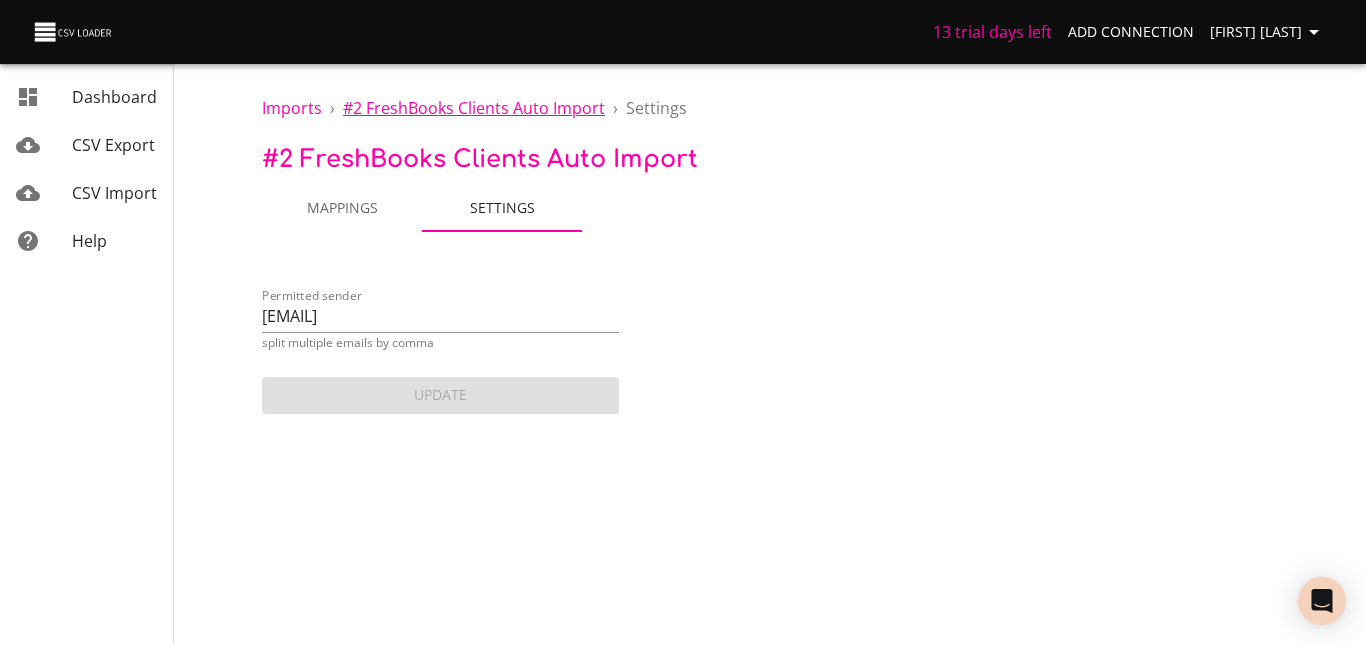 click on "# 2   FreshBooks Clients Auto Import" at bounding box center [474, 108] 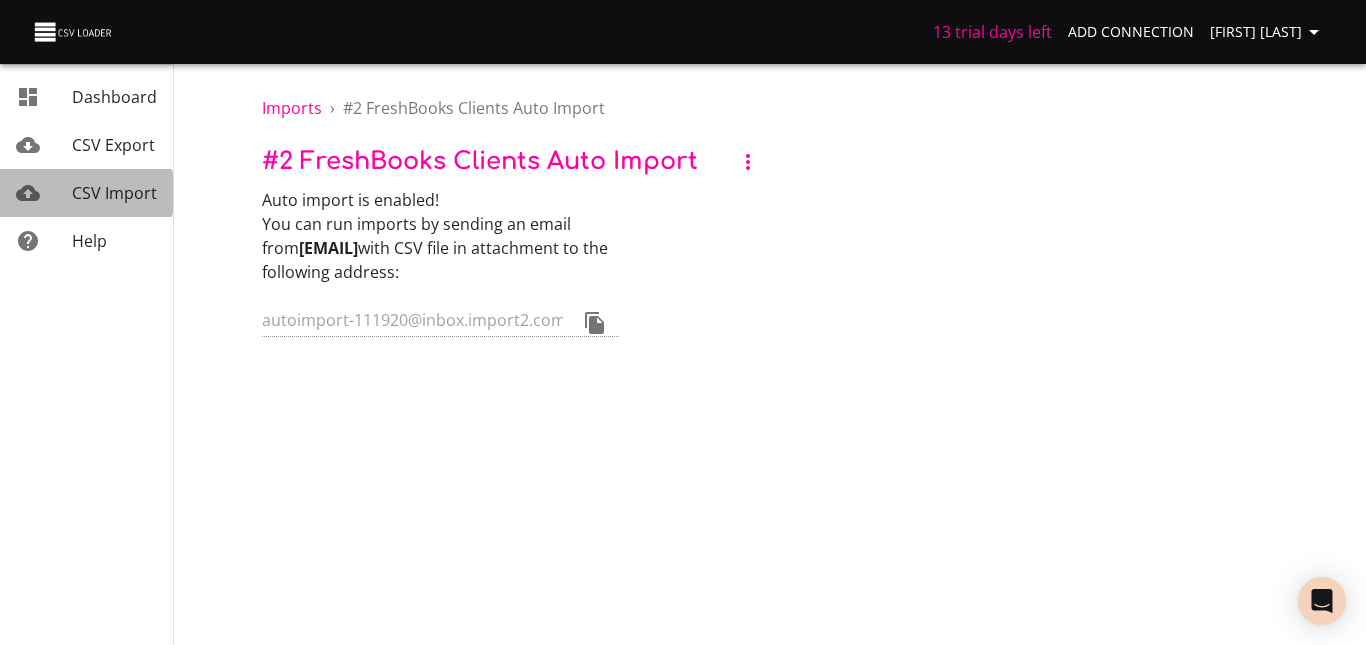 click on "CSV Import" at bounding box center [114, 193] 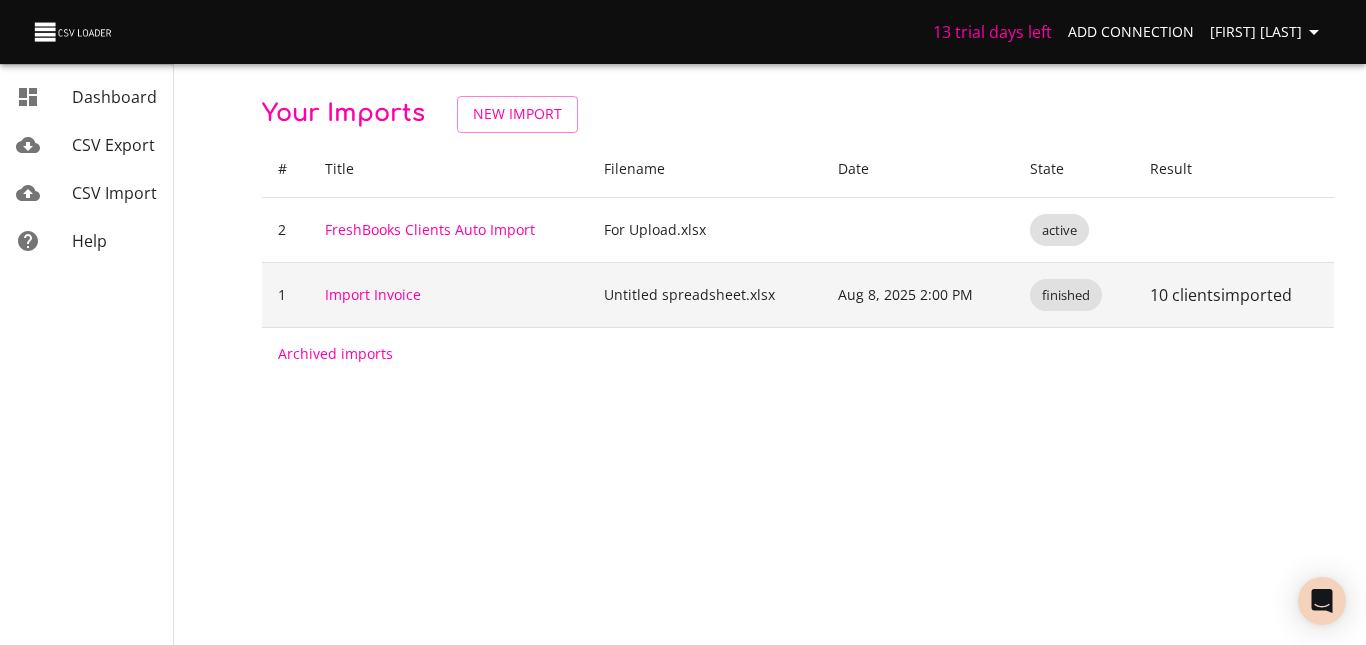 click on "Import Invoice" at bounding box center [448, 294] 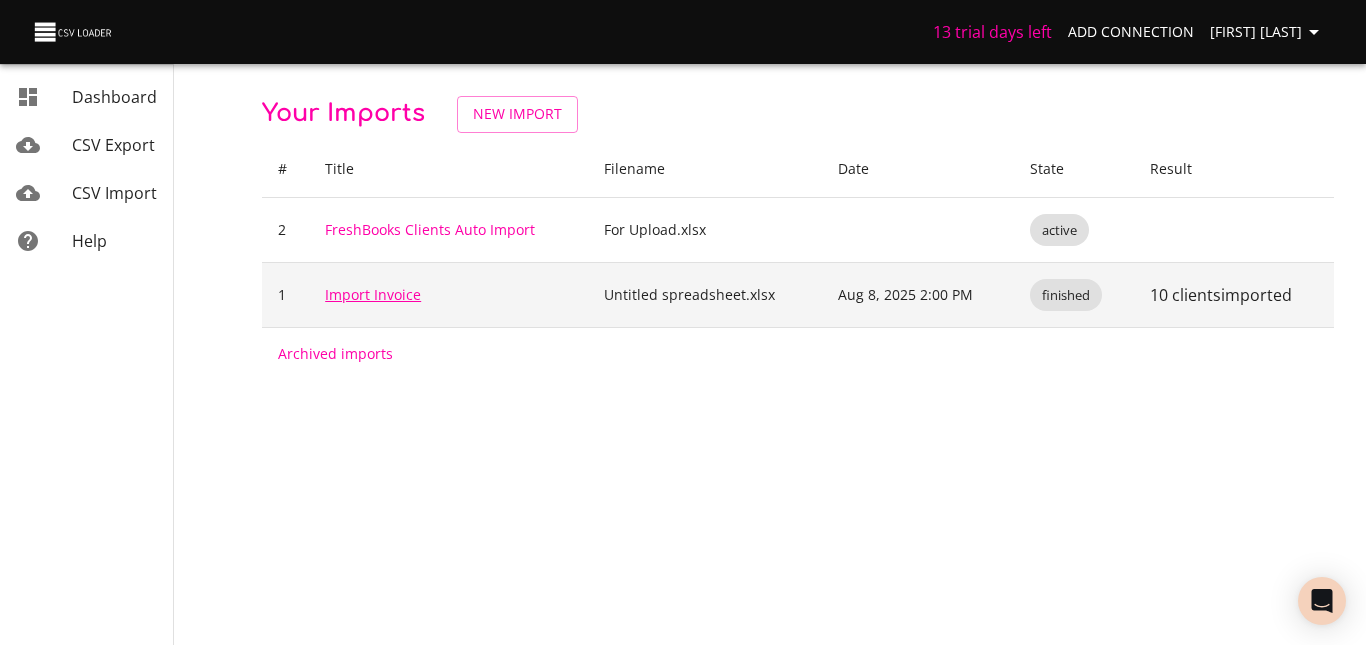 click on "Import Invoice" at bounding box center [373, 294] 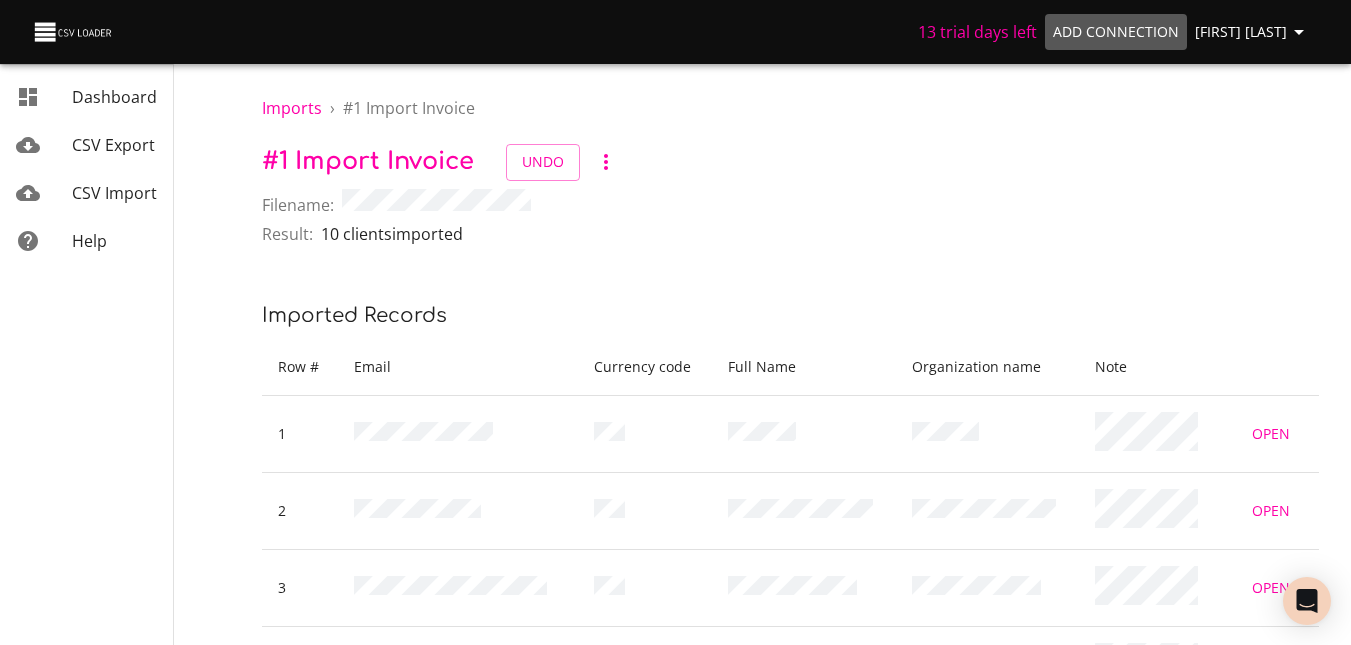 click on "Add Connection" at bounding box center [1116, 32] 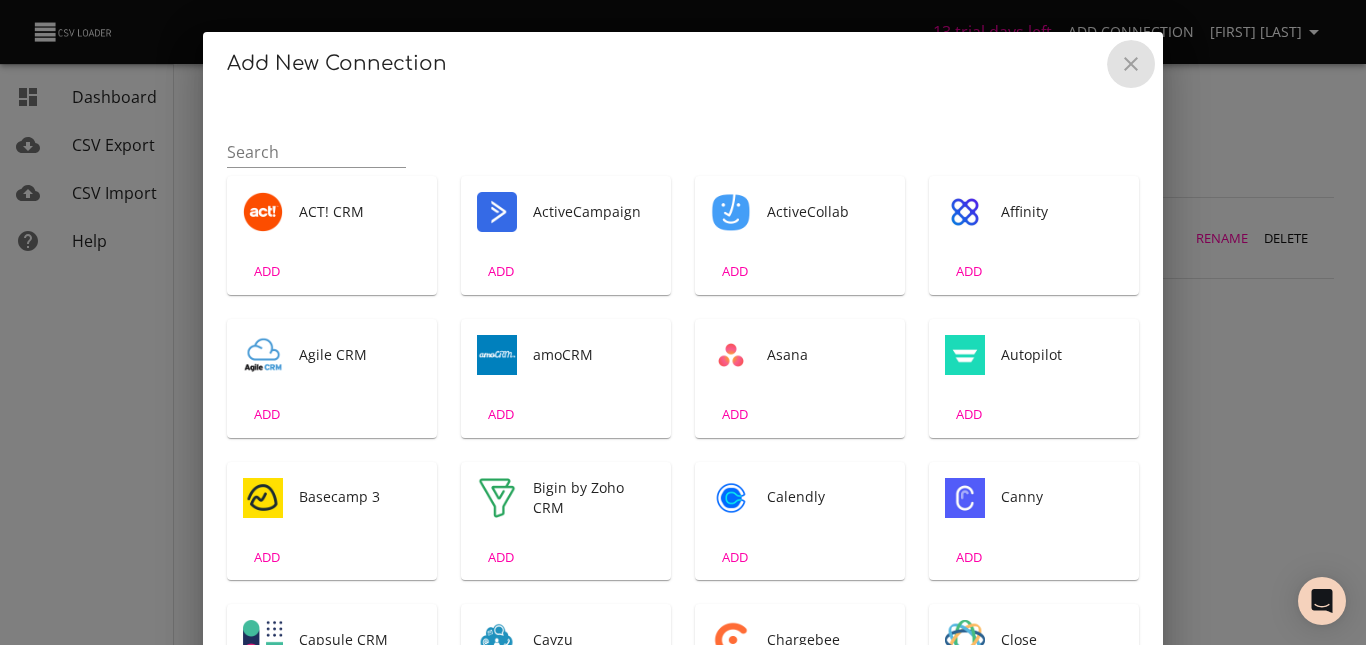 click 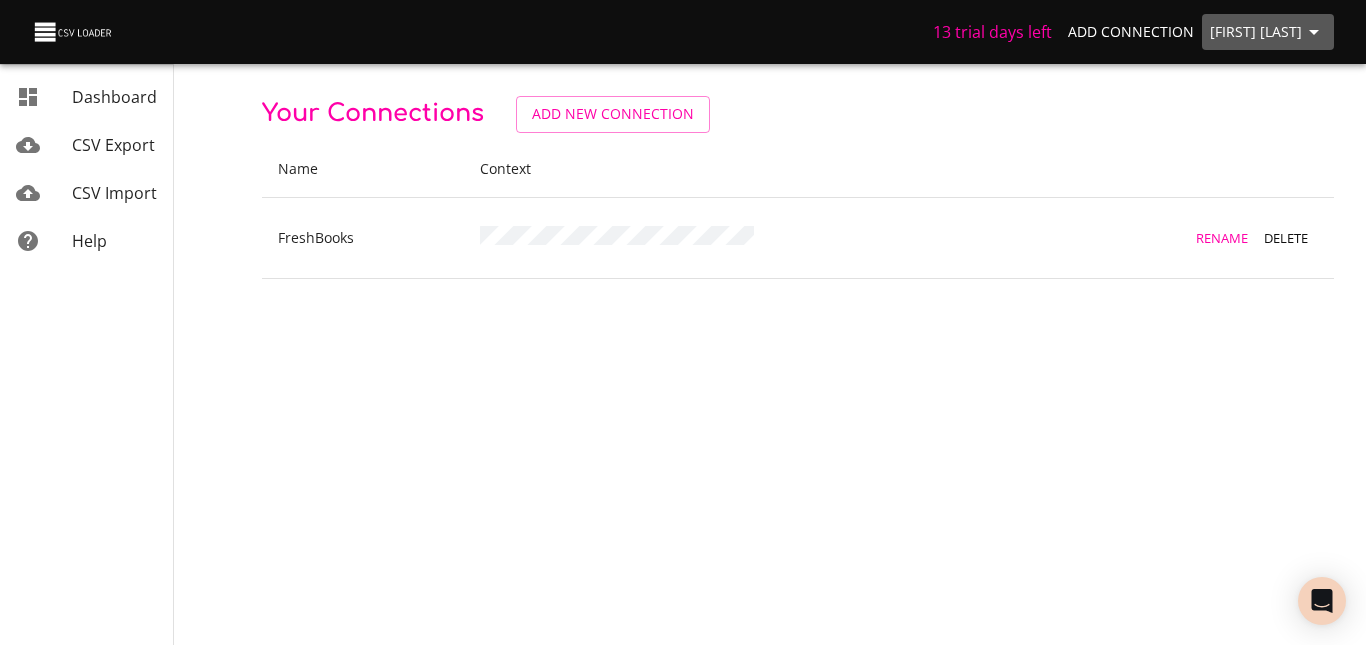 click on "[FIRST] [LAST]" at bounding box center (1268, 32) 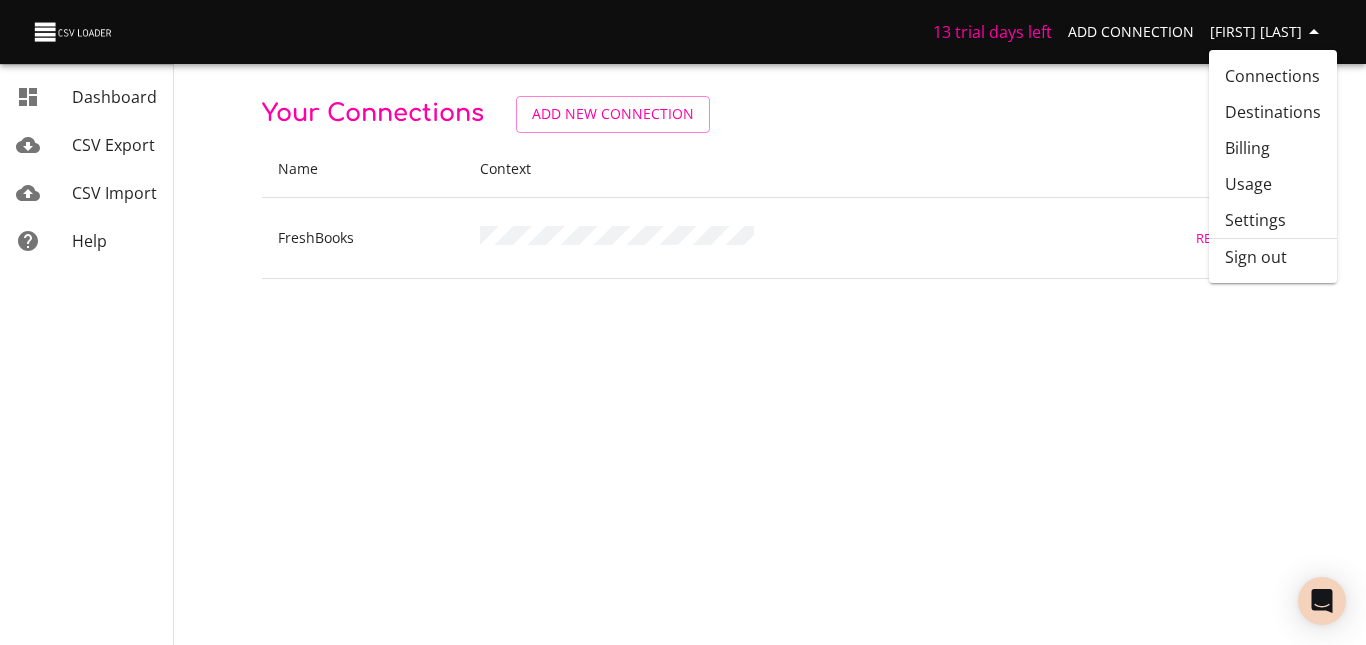 click on "Destinations" at bounding box center (1273, 112) 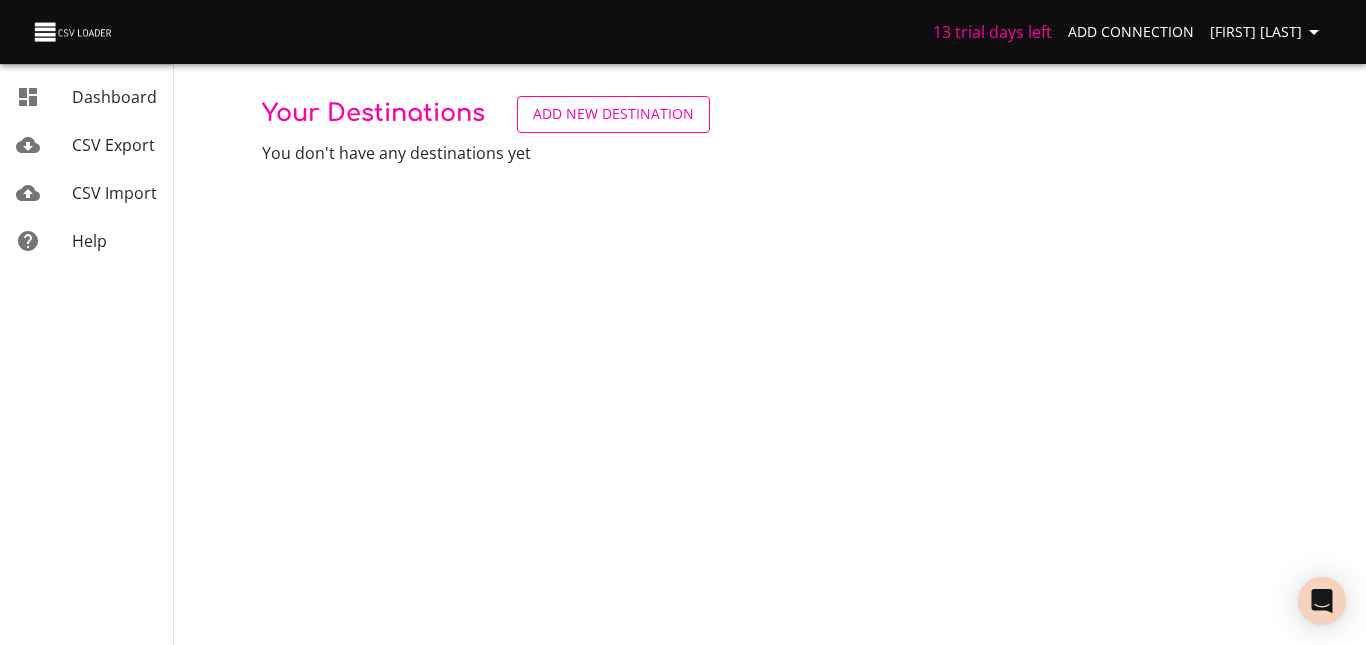 click on "Add New Destination" at bounding box center (613, 114) 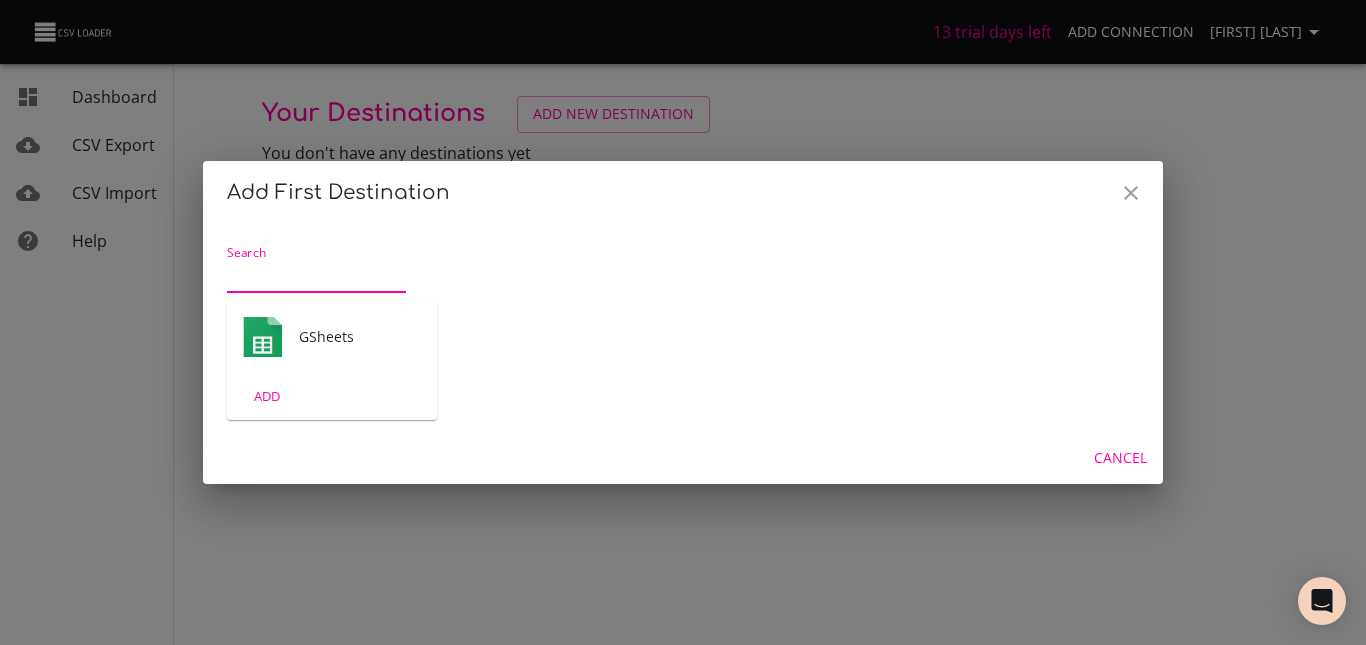 scroll, scrollTop: 0, scrollLeft: 0, axis: both 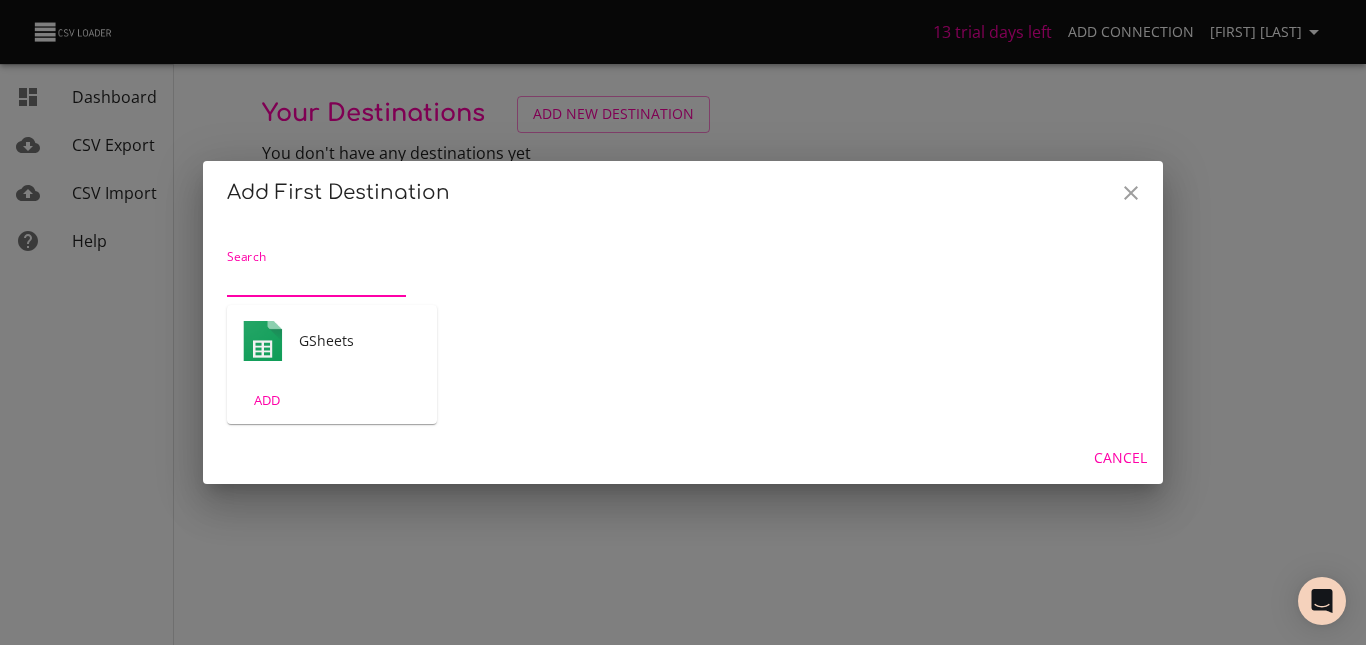 click 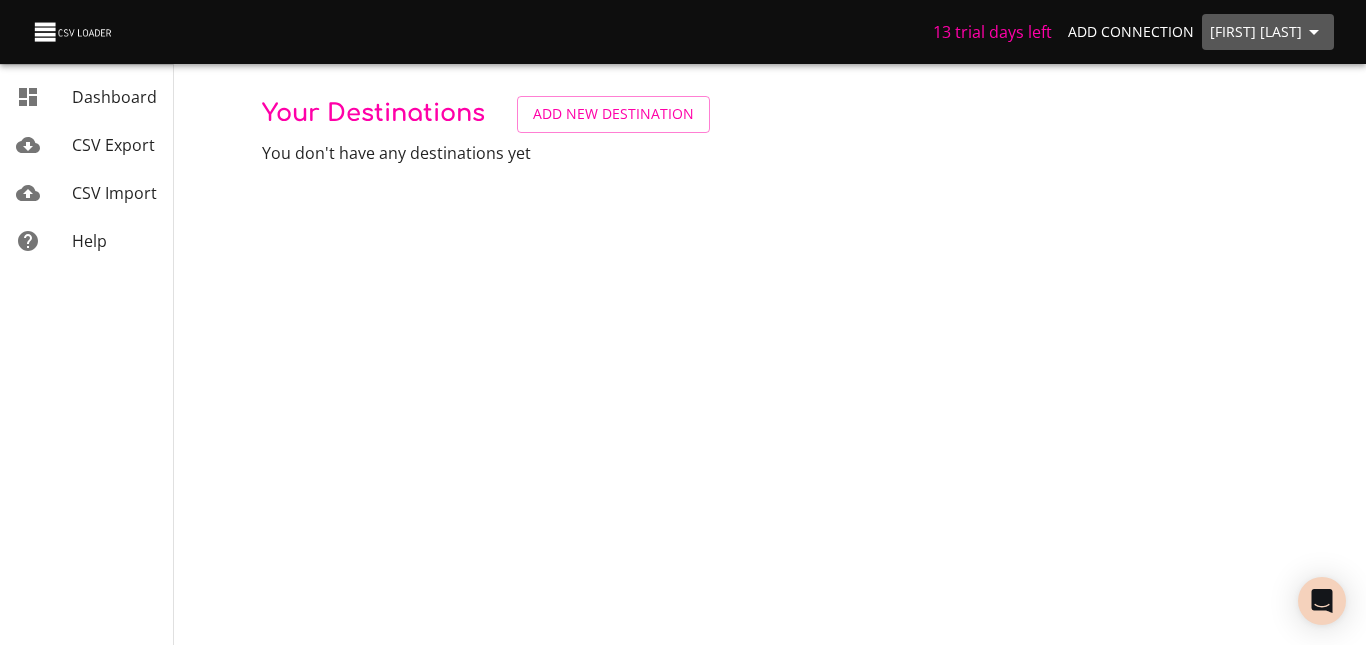 click on "[FIRST] [LAST]" at bounding box center (1268, 32) 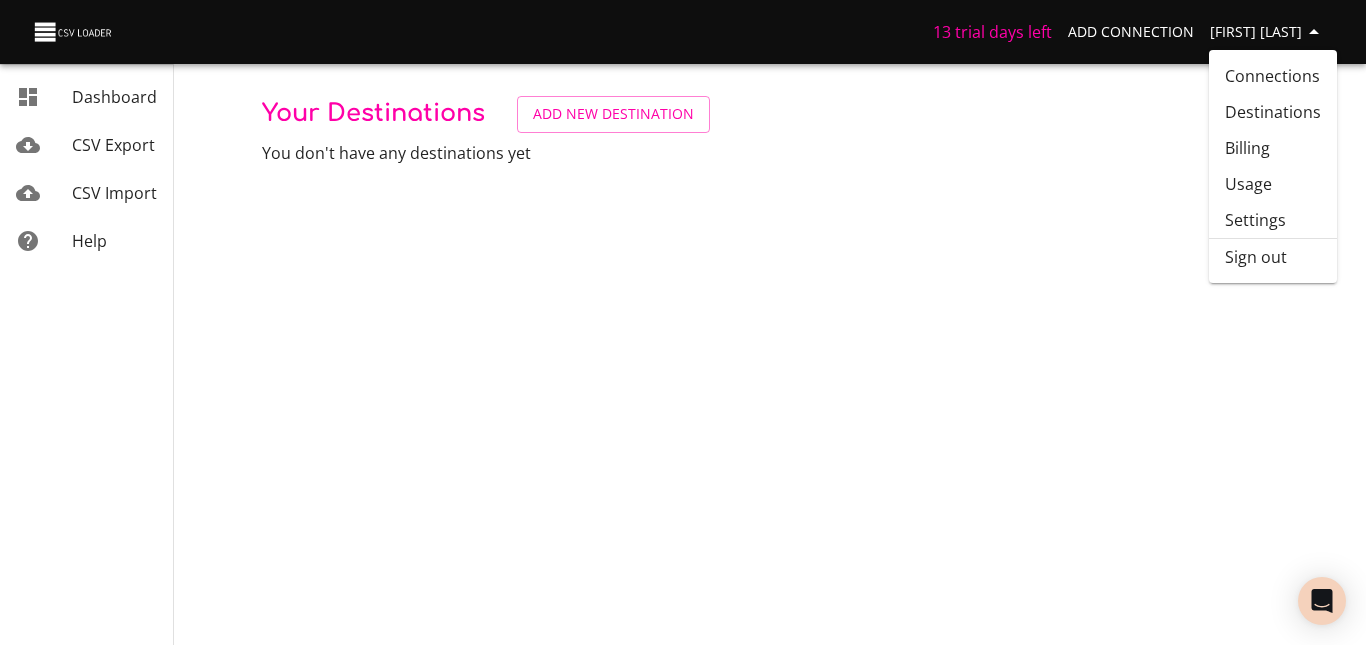 click on "Connections" at bounding box center [1273, 76] 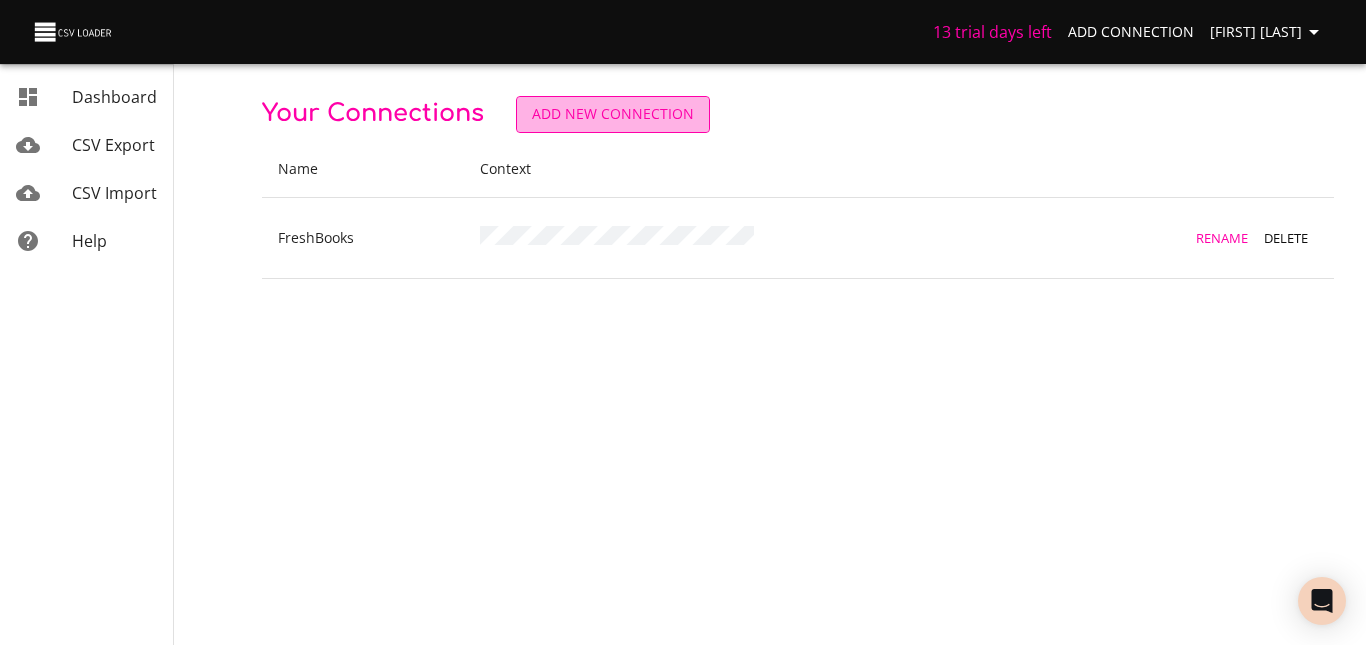 click on "Add New Connection" at bounding box center (613, 114) 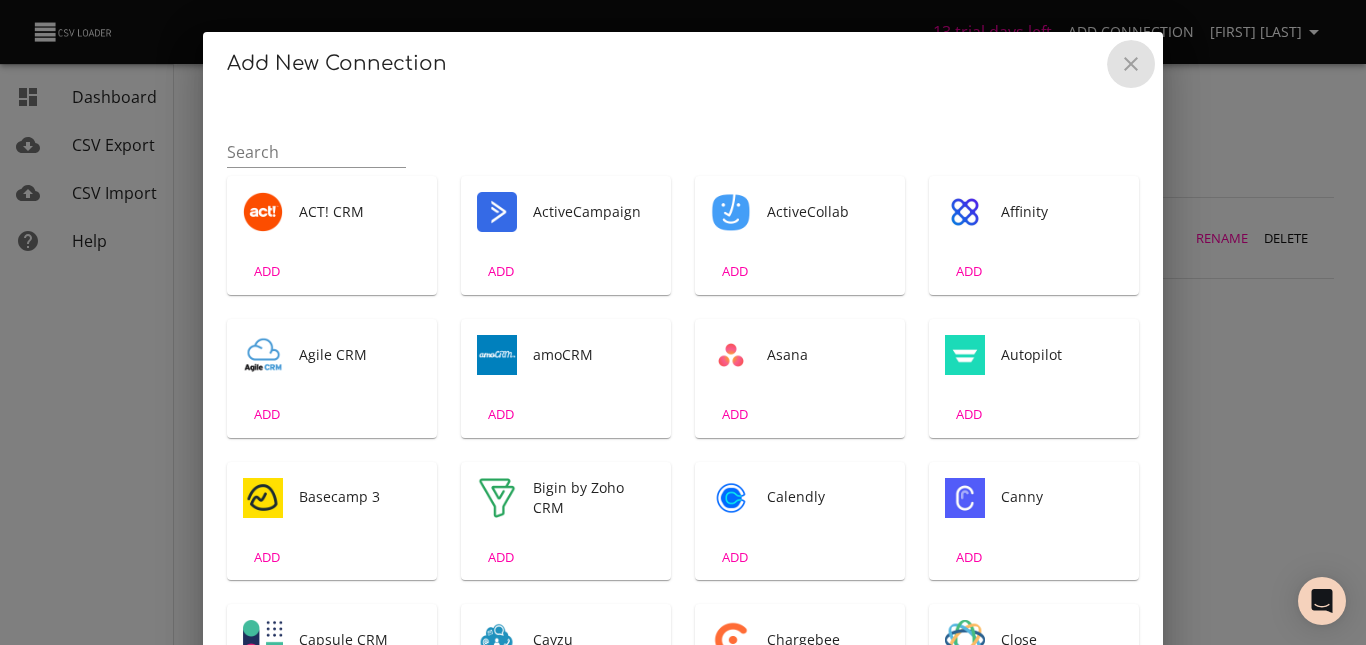 click 